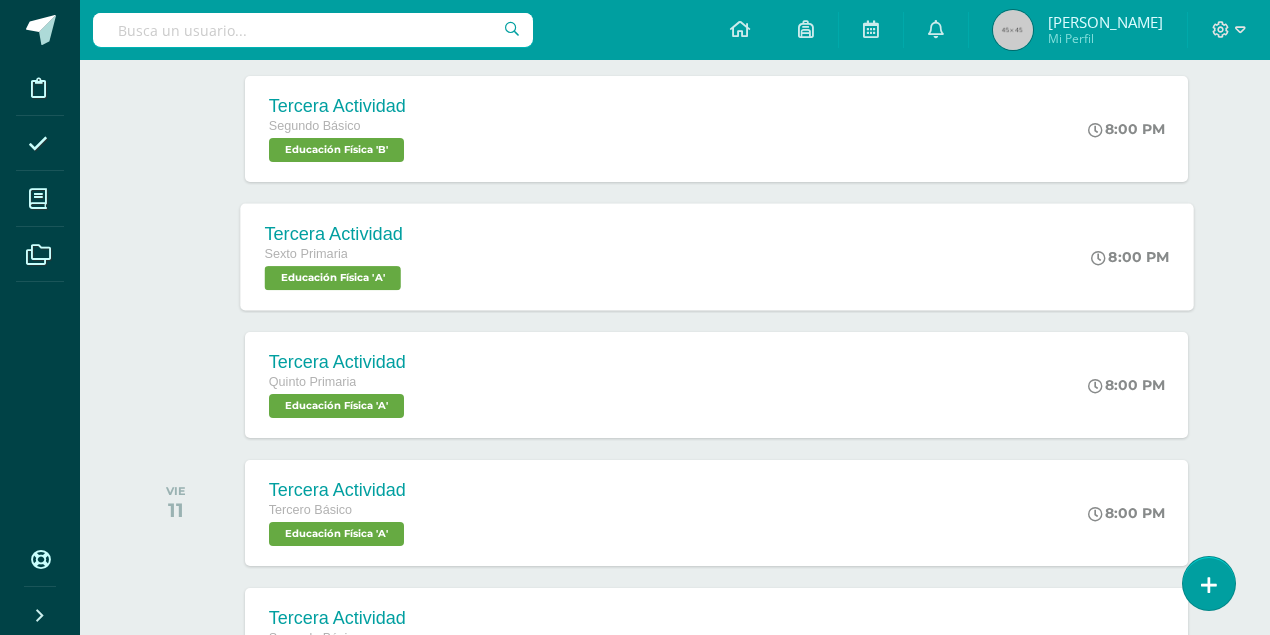 scroll, scrollTop: 333, scrollLeft: 0, axis: vertical 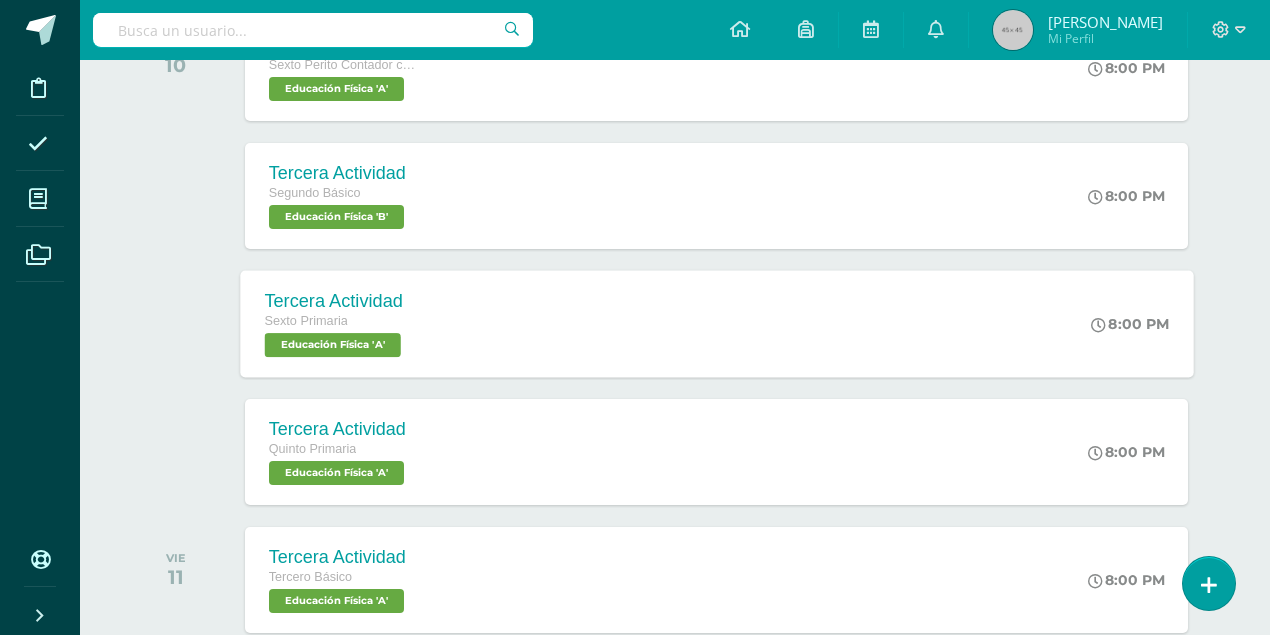 click on "Educación Física 'A'" at bounding box center (332, 345) 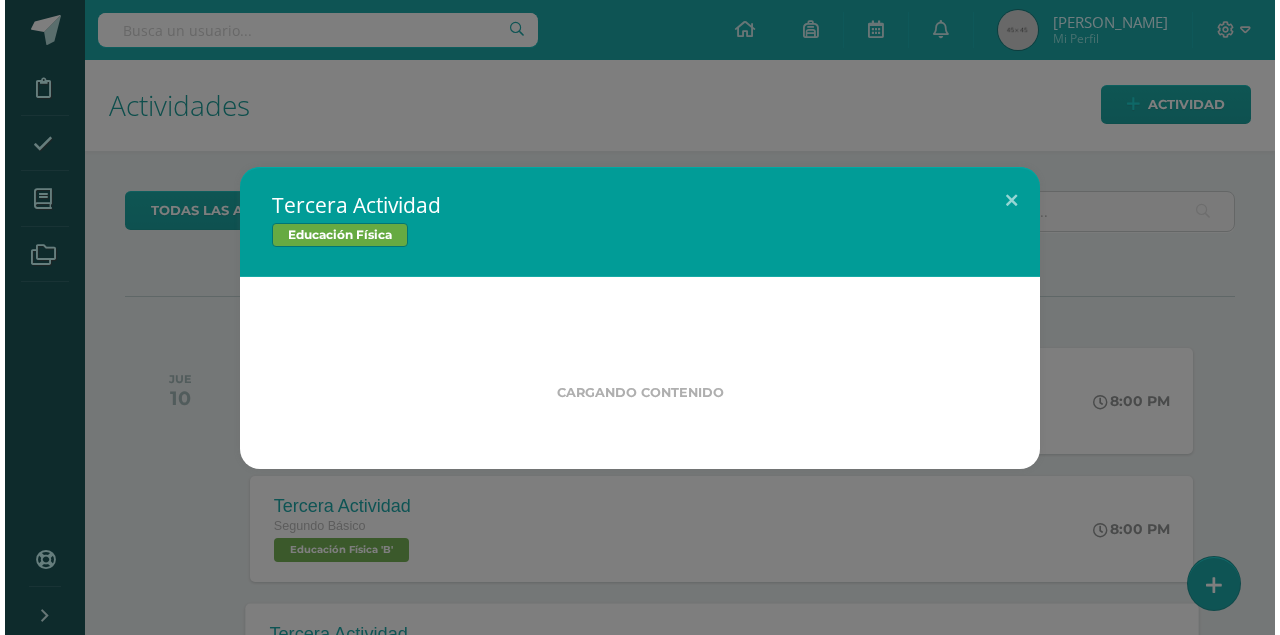 scroll, scrollTop: 0, scrollLeft: 0, axis: both 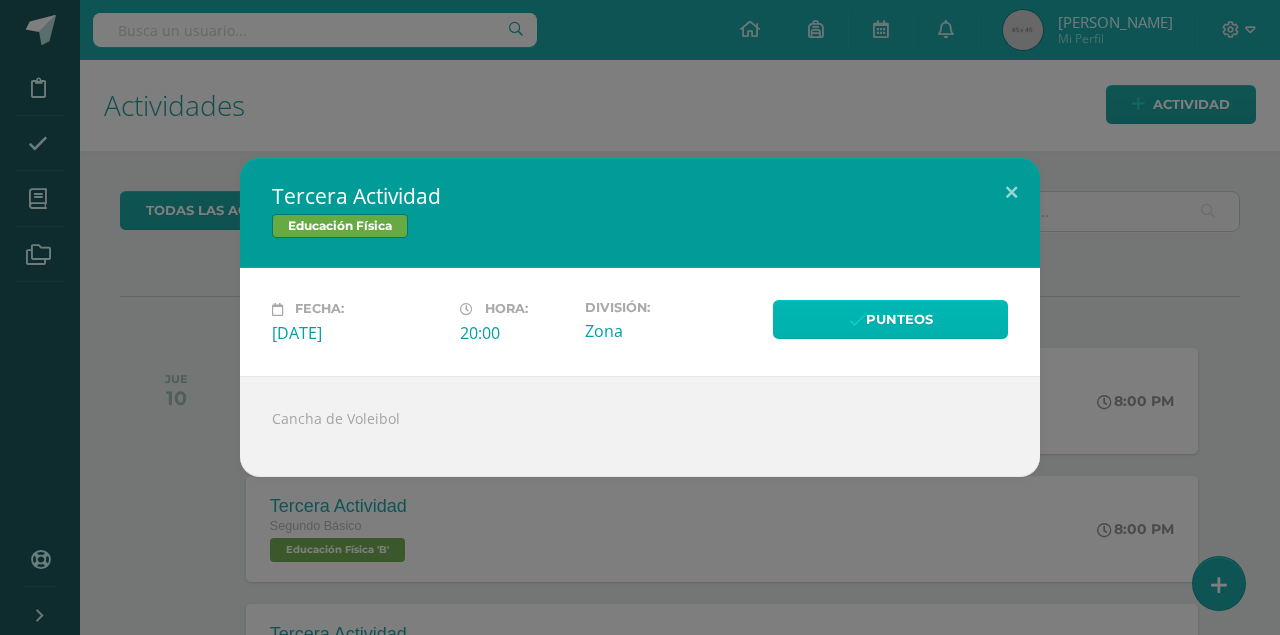 click on "Punteos" at bounding box center [890, 319] 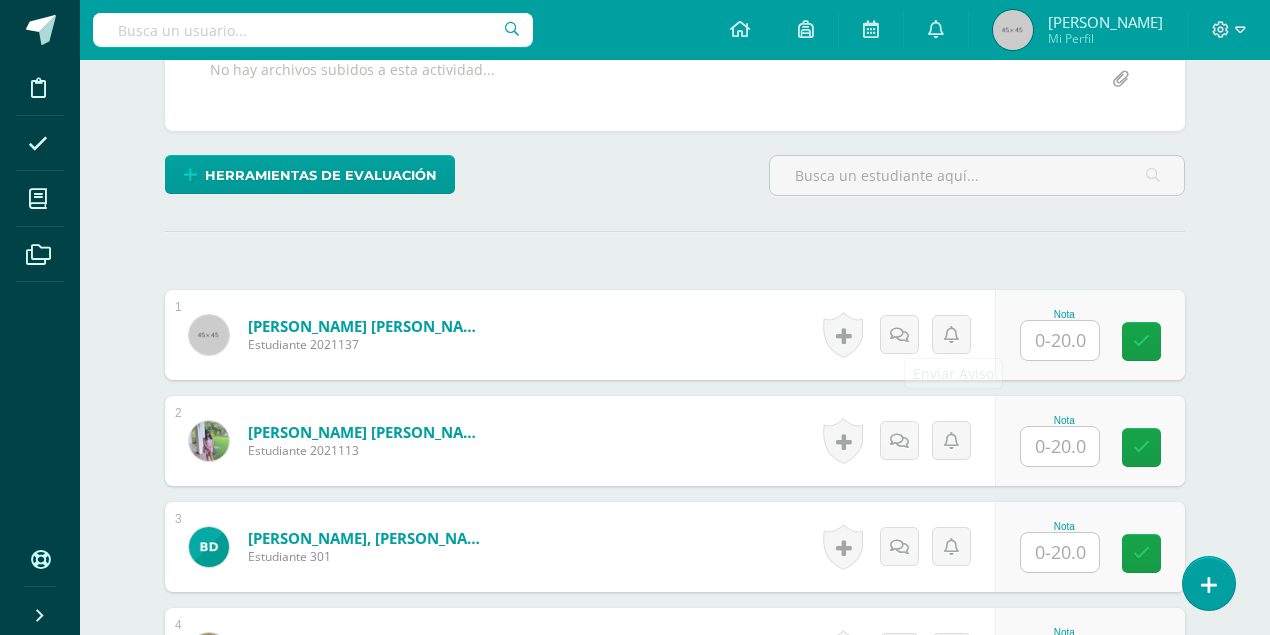 scroll, scrollTop: 426, scrollLeft: 0, axis: vertical 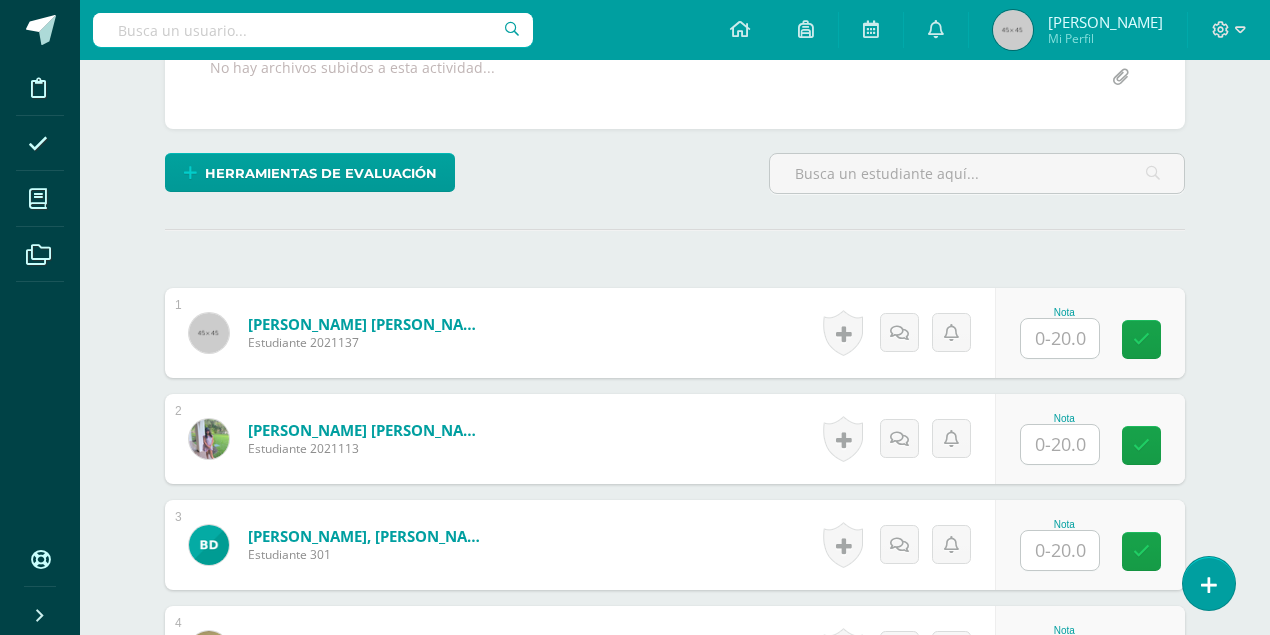 click at bounding box center (1060, 338) 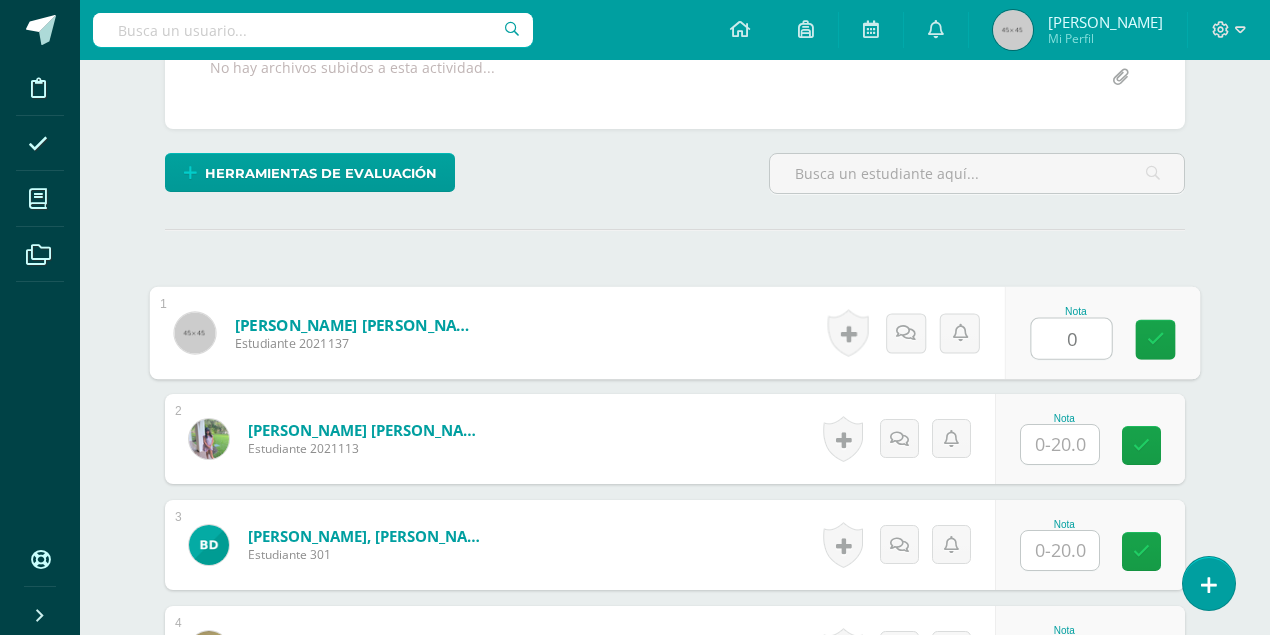 type on "0" 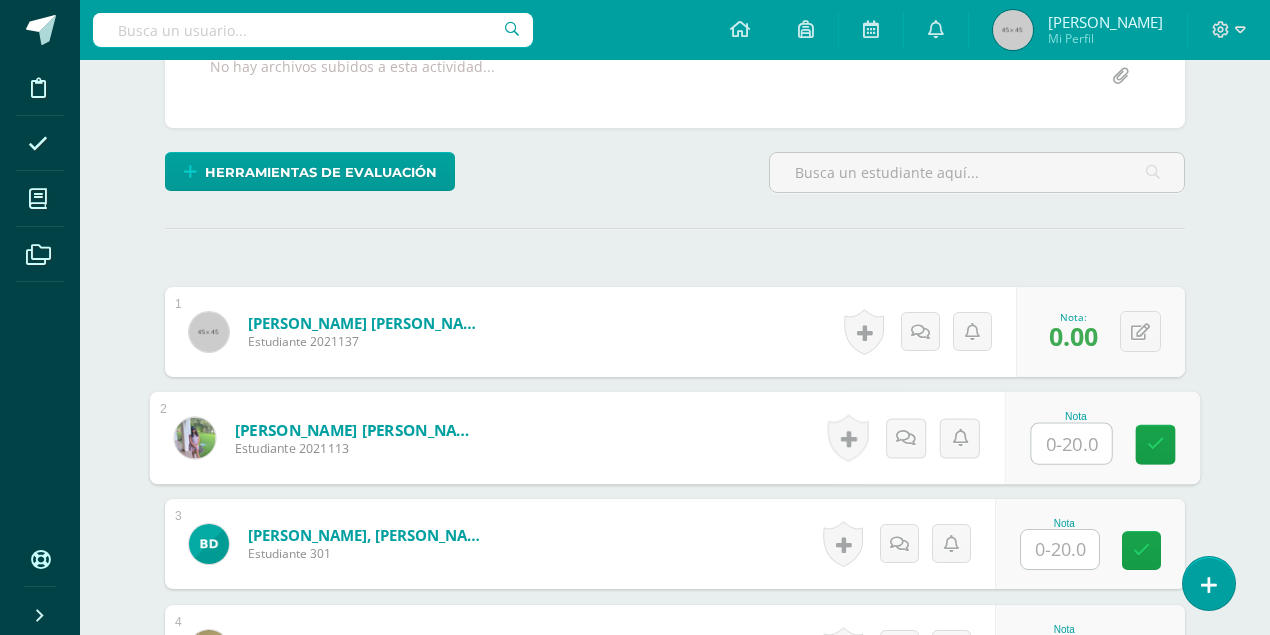 scroll, scrollTop: 428, scrollLeft: 0, axis: vertical 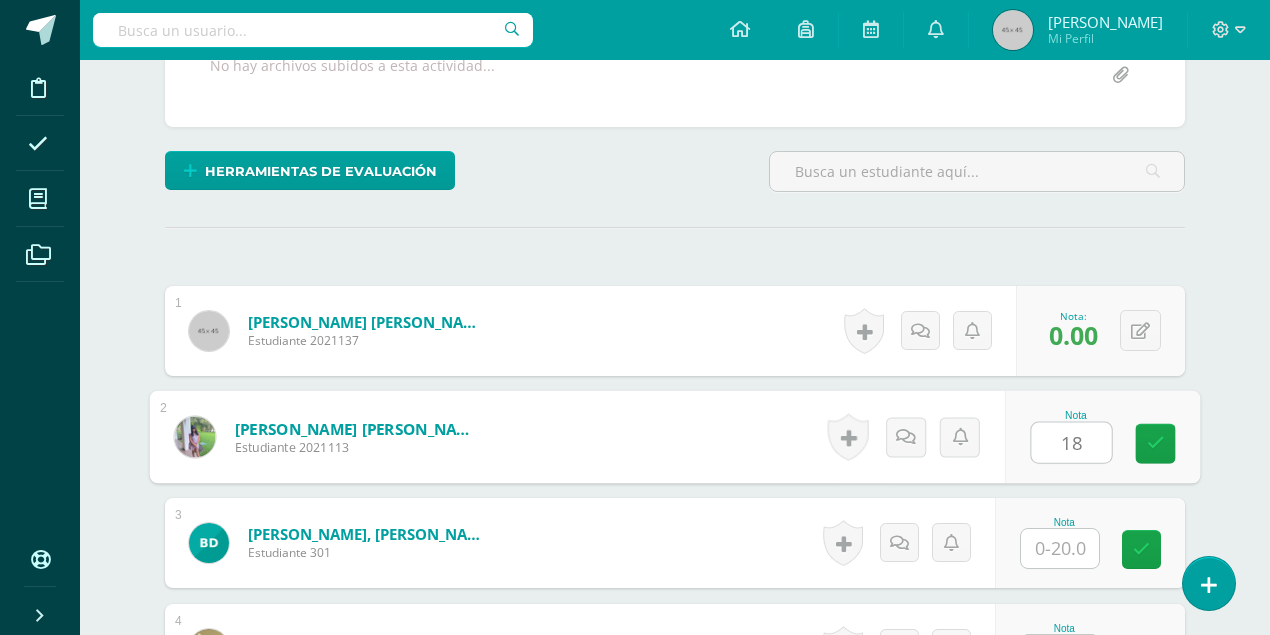 type on "18" 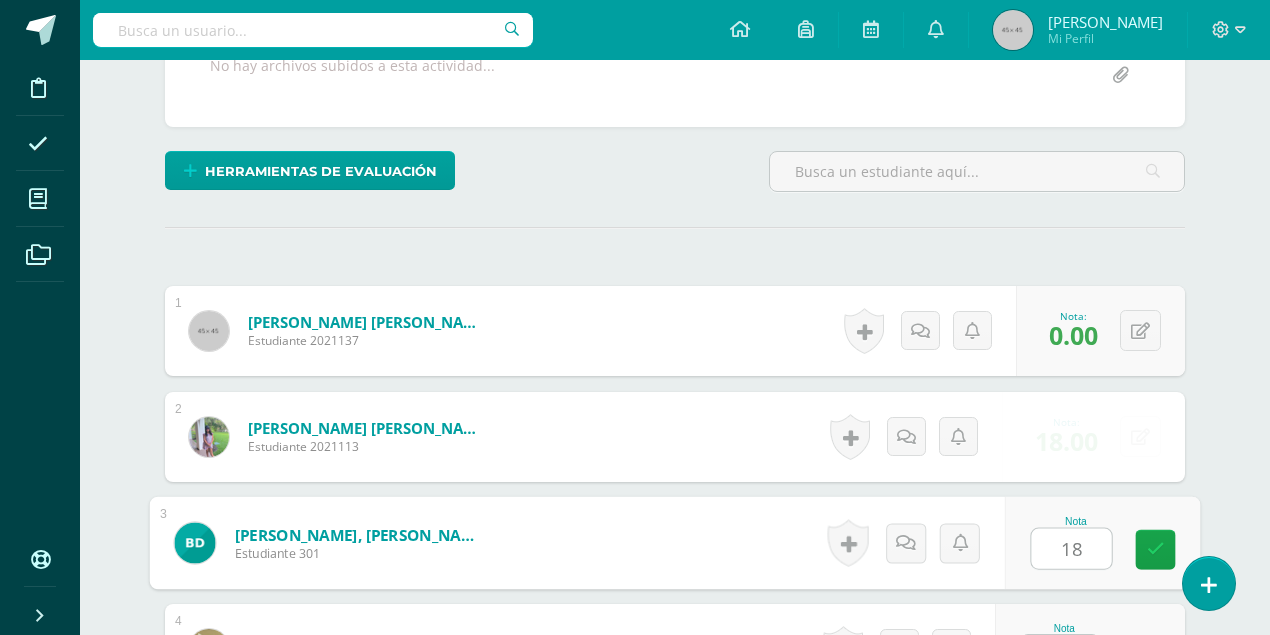 type on "18" 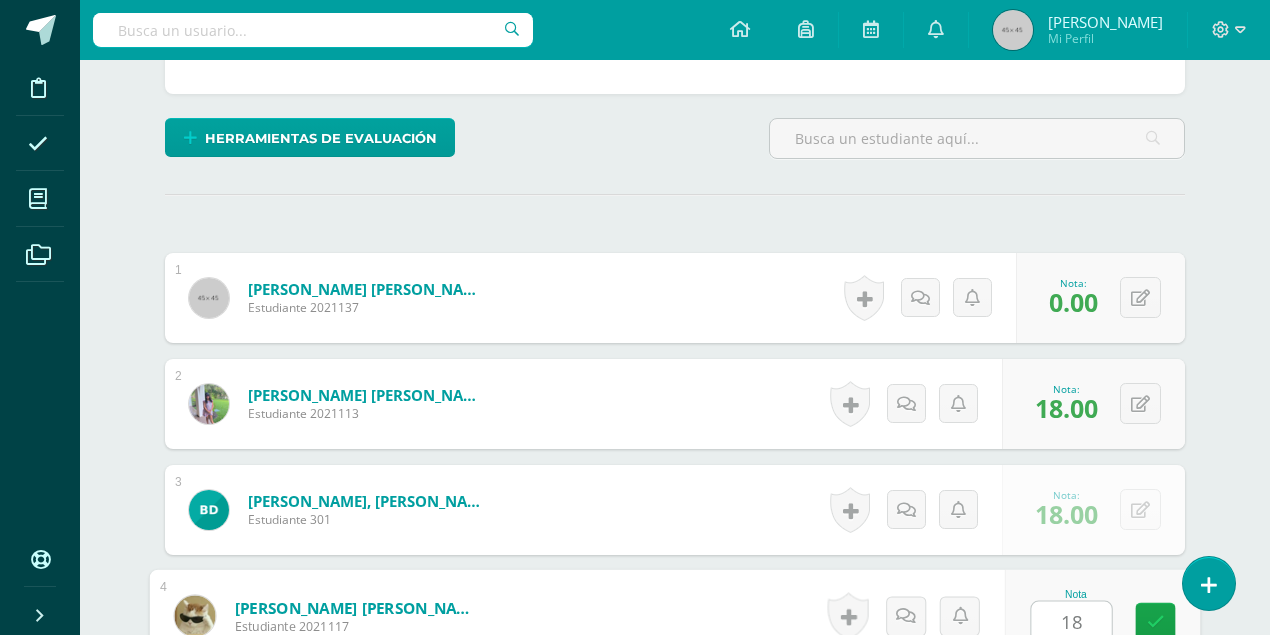 type on "18" 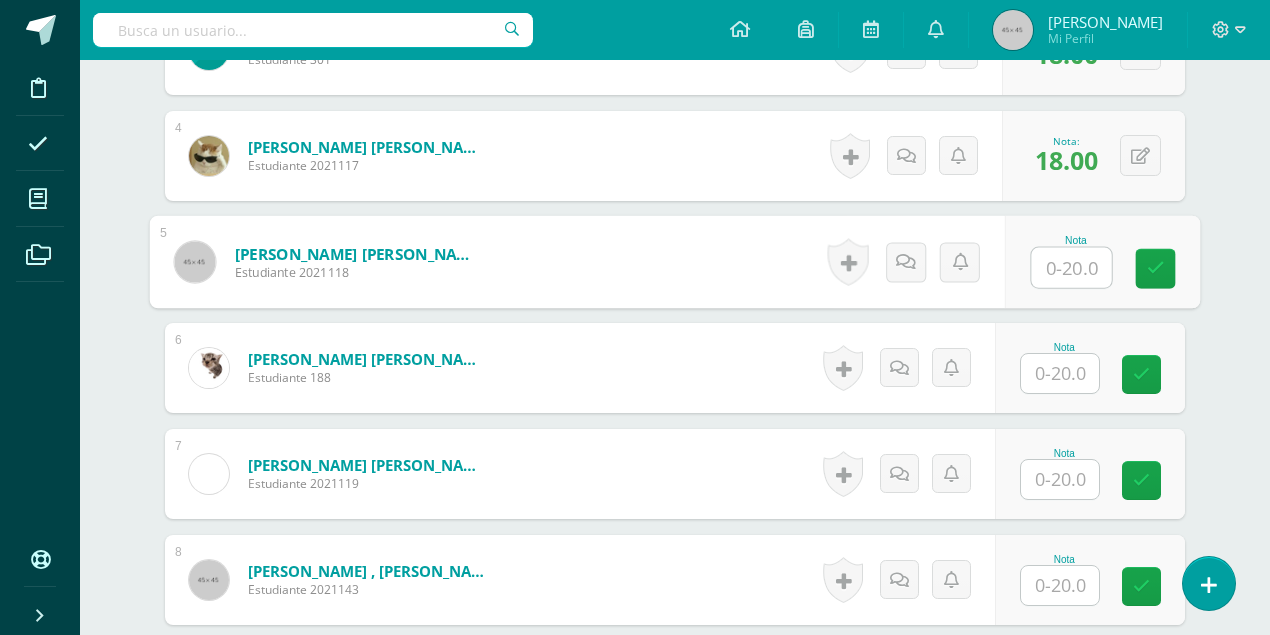 scroll, scrollTop: 932, scrollLeft: 0, axis: vertical 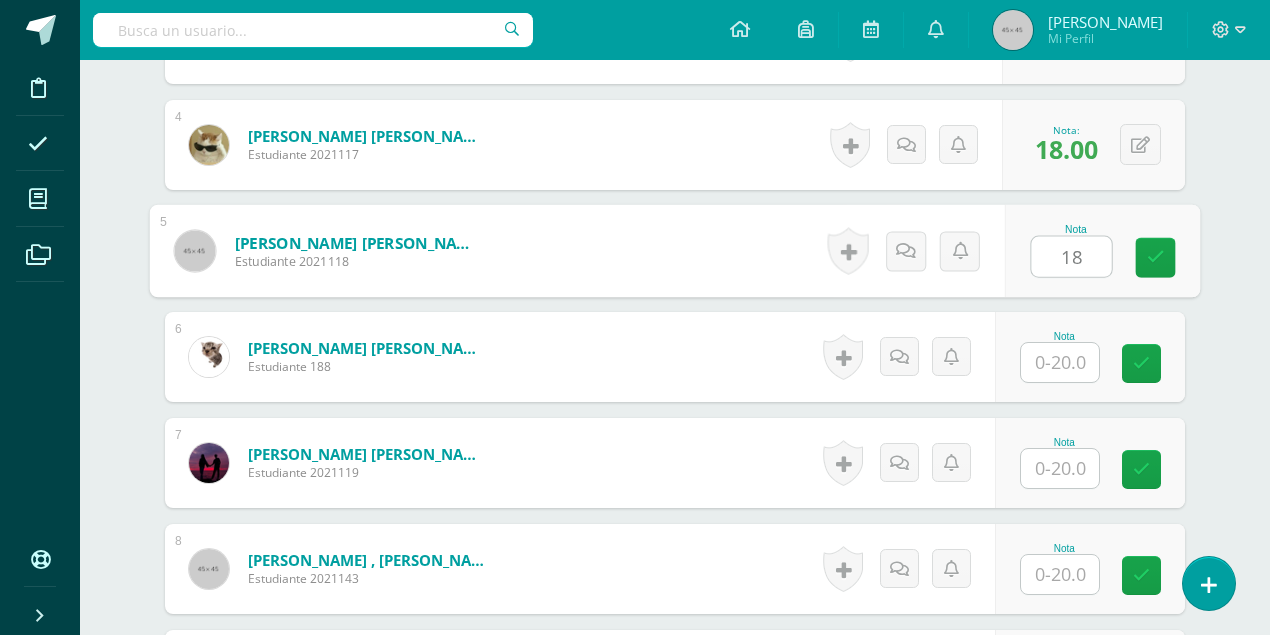 type on "18" 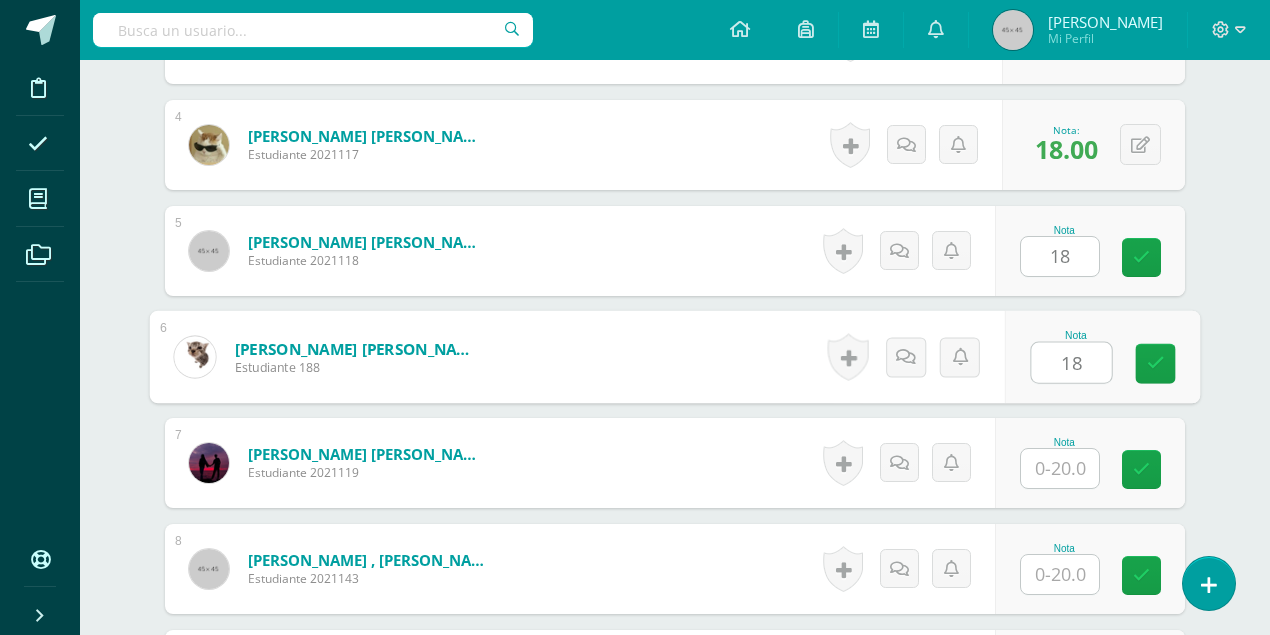type on "18" 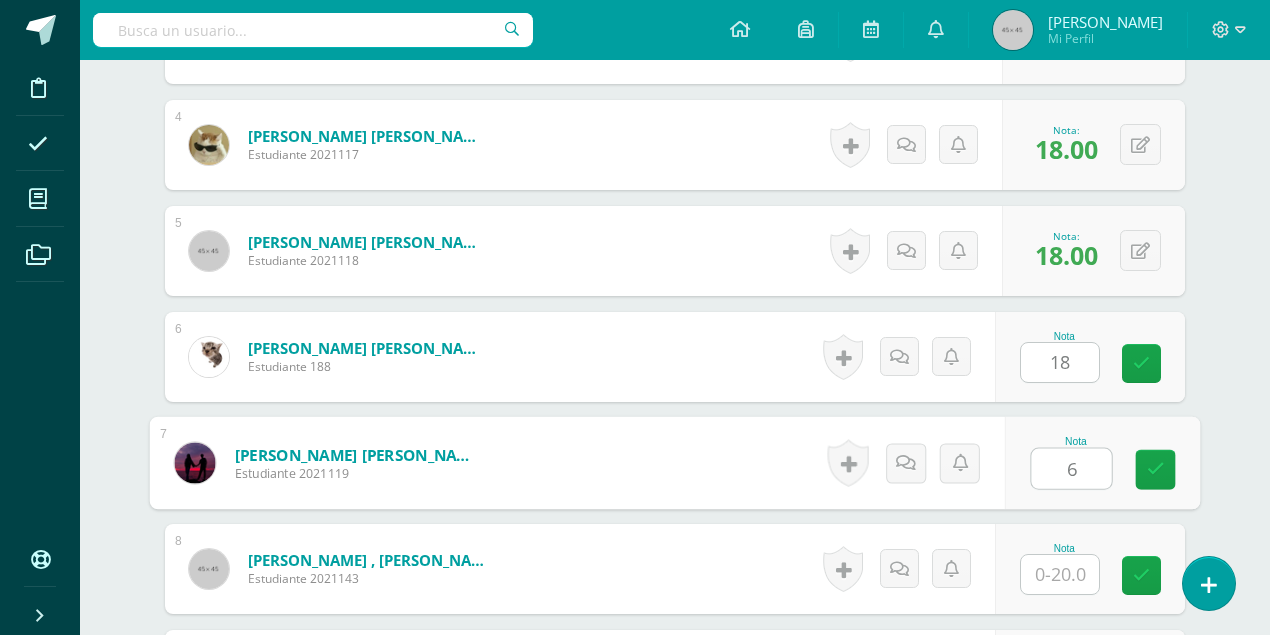 type on "6" 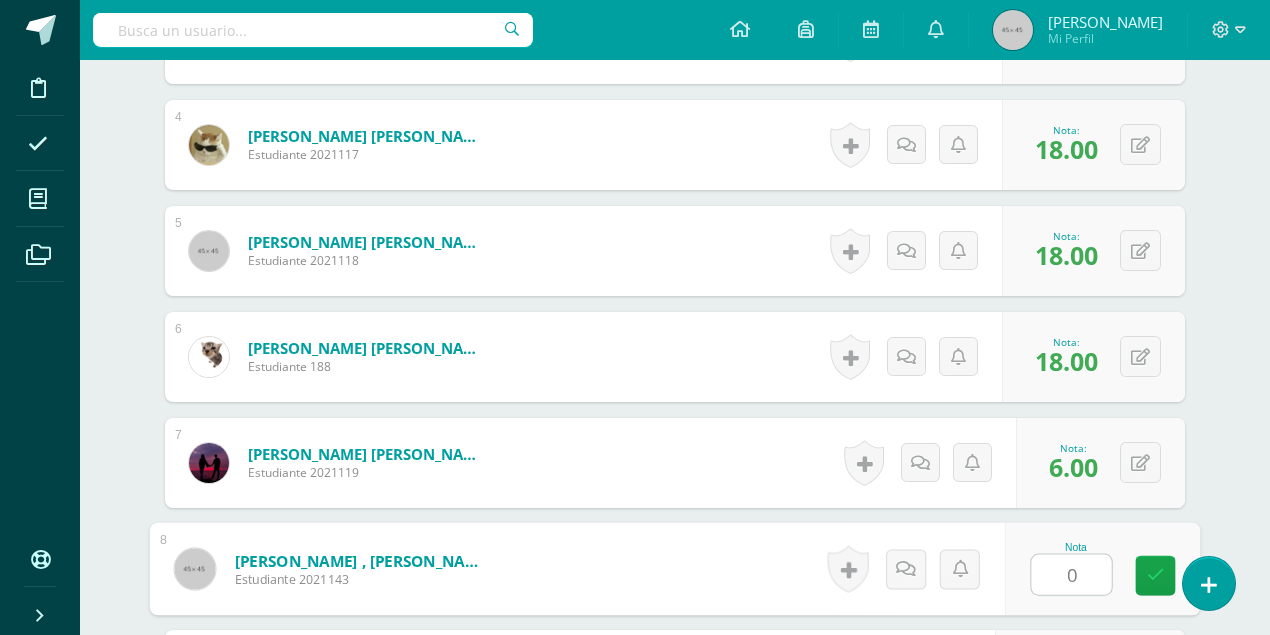 type on "0" 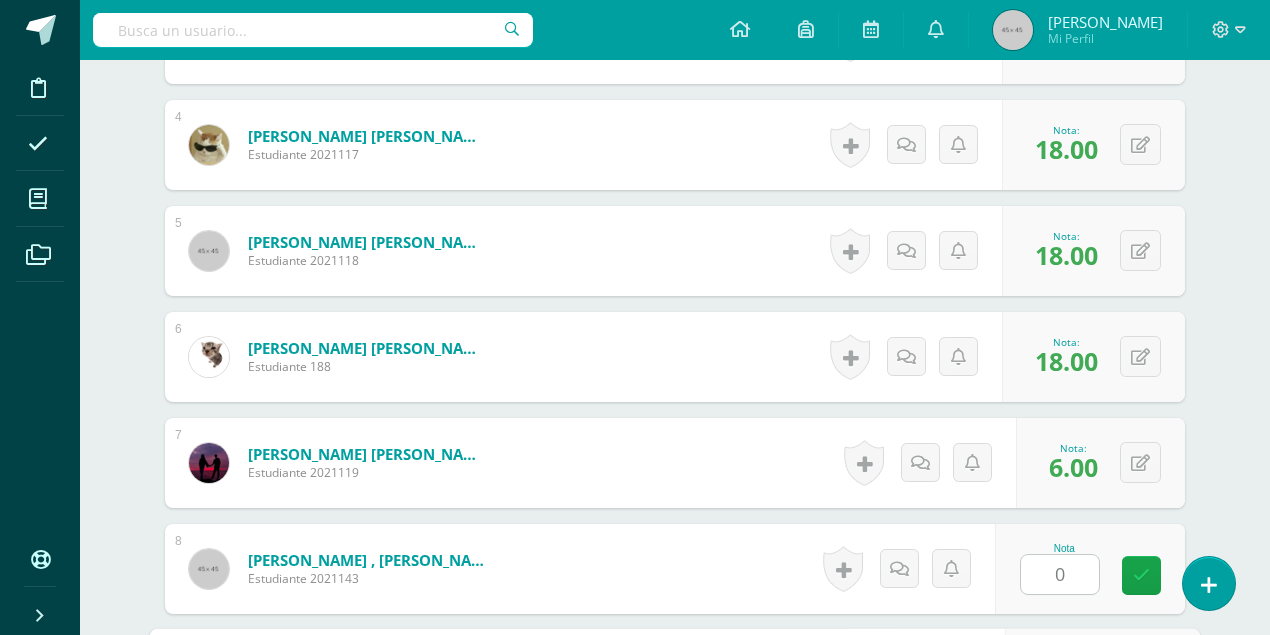 scroll, scrollTop: 1289, scrollLeft: 0, axis: vertical 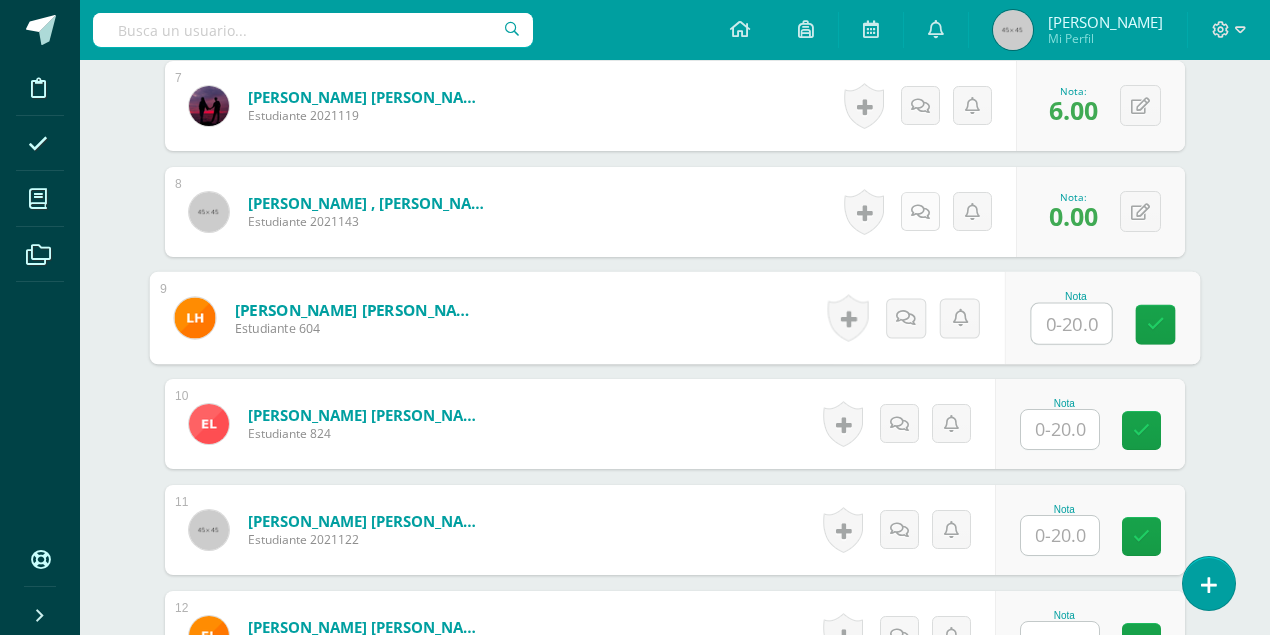 click at bounding box center (920, 211) 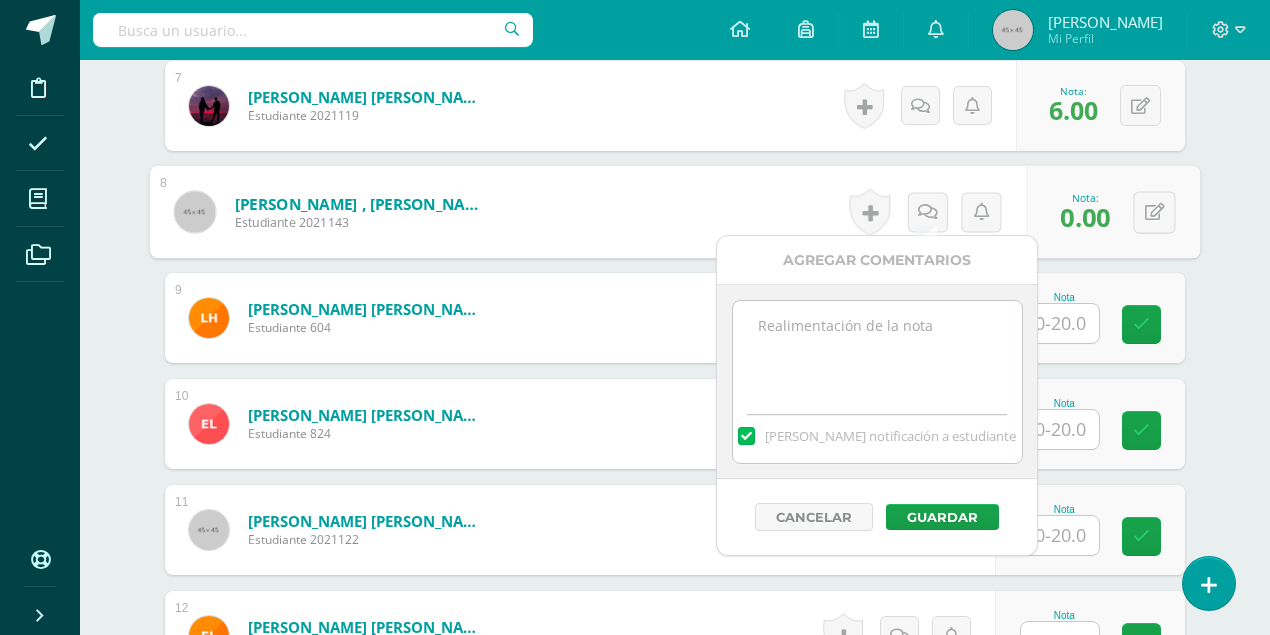 click at bounding box center (877, 351) 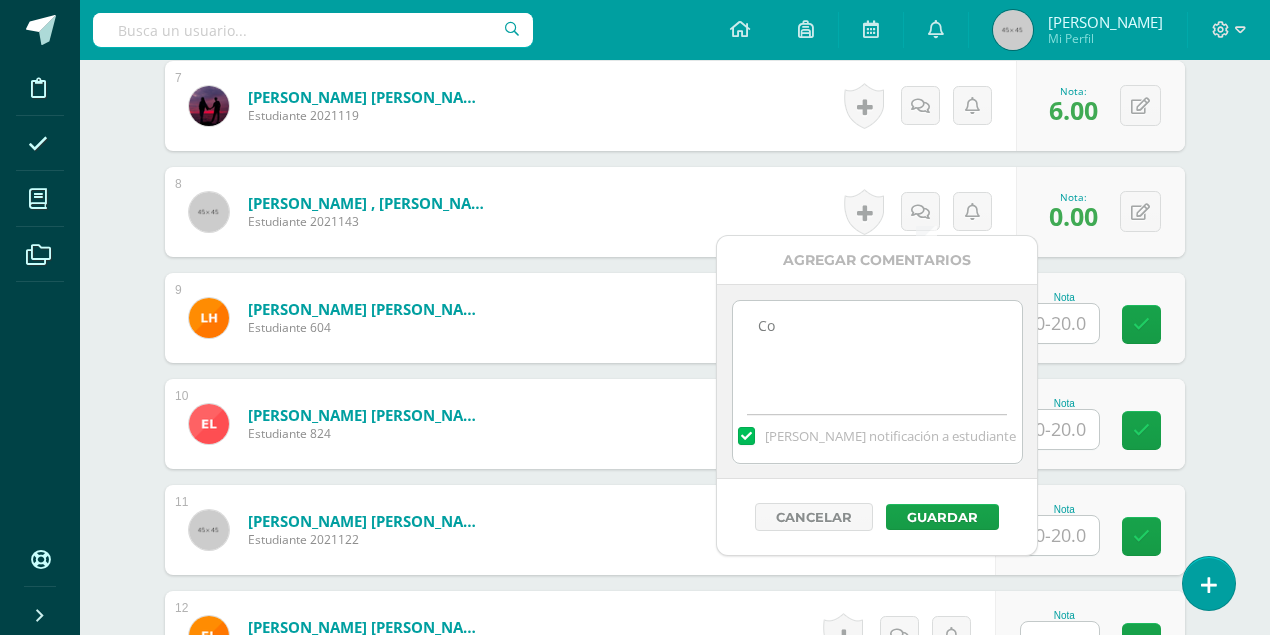 type on "C" 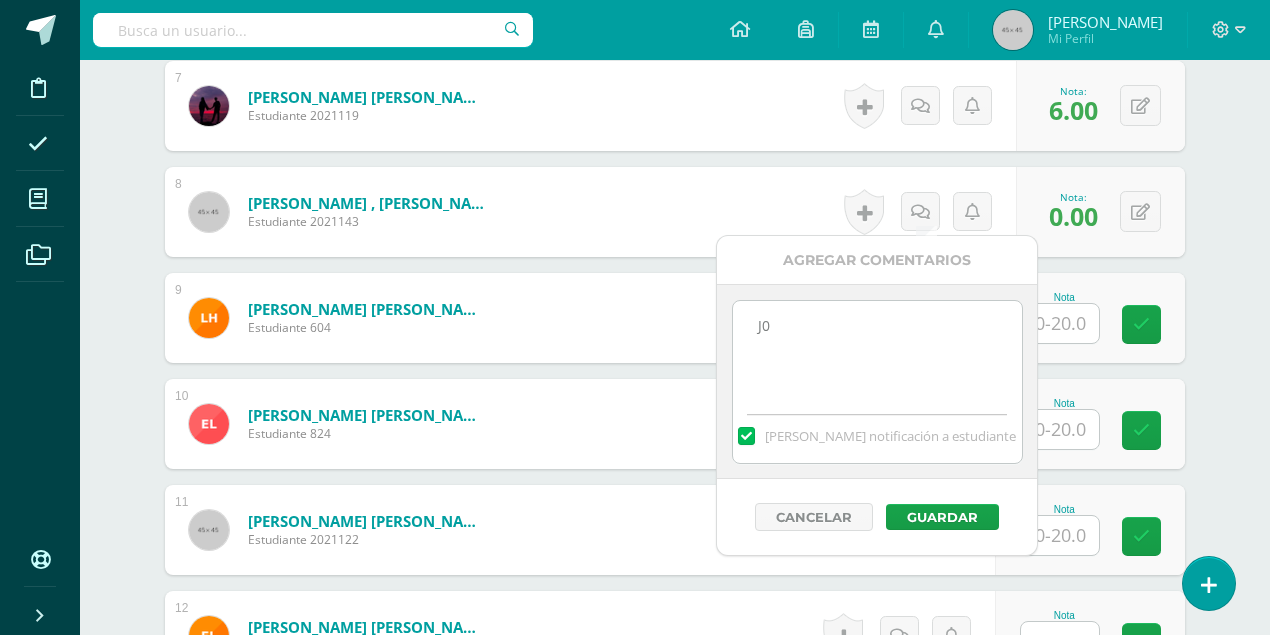 type on "J" 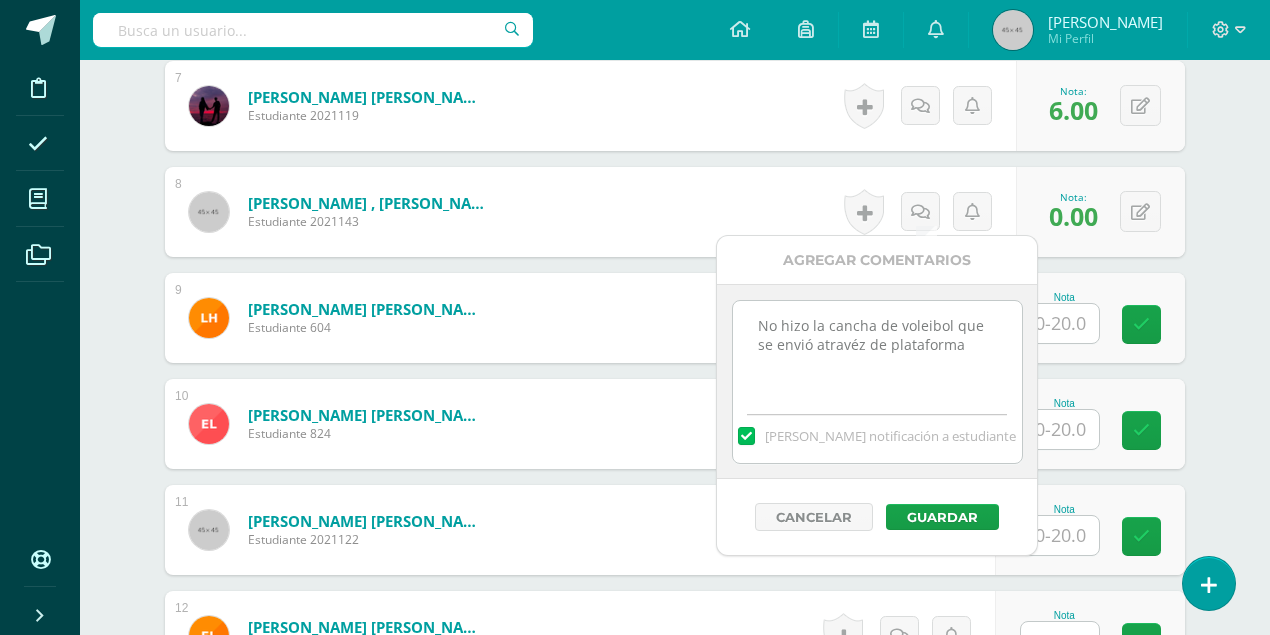 click on "No hizo la cancha de voleibol que se envió atravéz de plataforma" at bounding box center (877, 351) 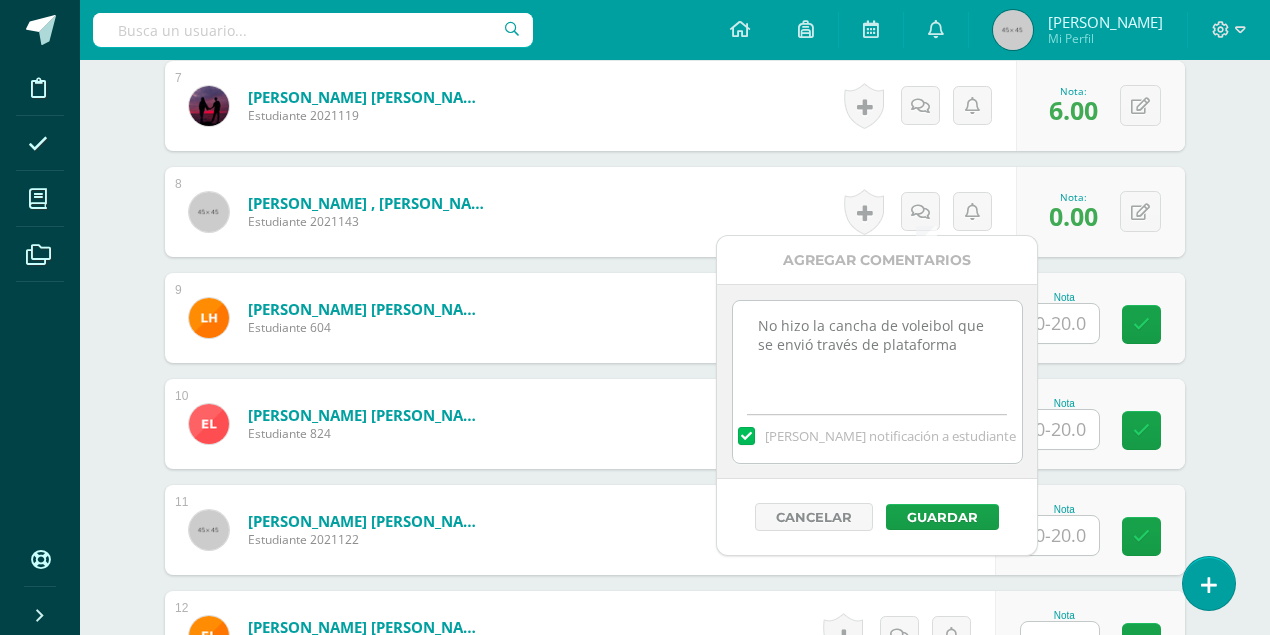 click on "No hizo la cancha de voleibol que se envió través de plataforma" at bounding box center (877, 351) 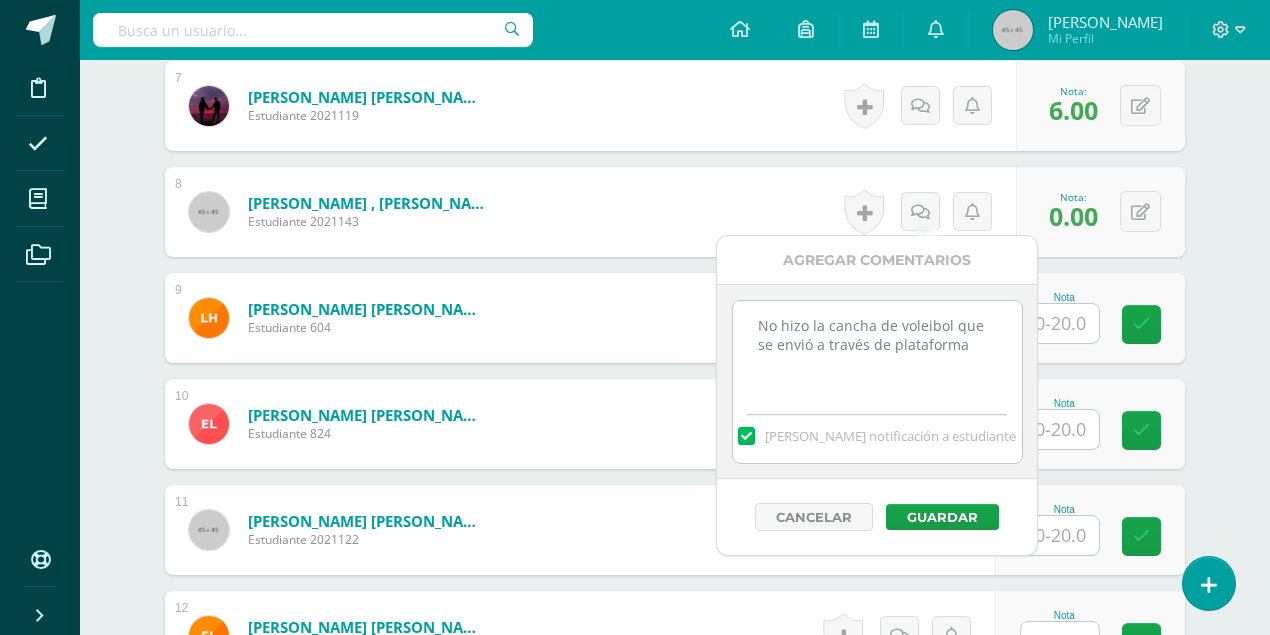 click on "No hizo la cancha de voleibol que se envió a través de plataforma" at bounding box center [877, 351] 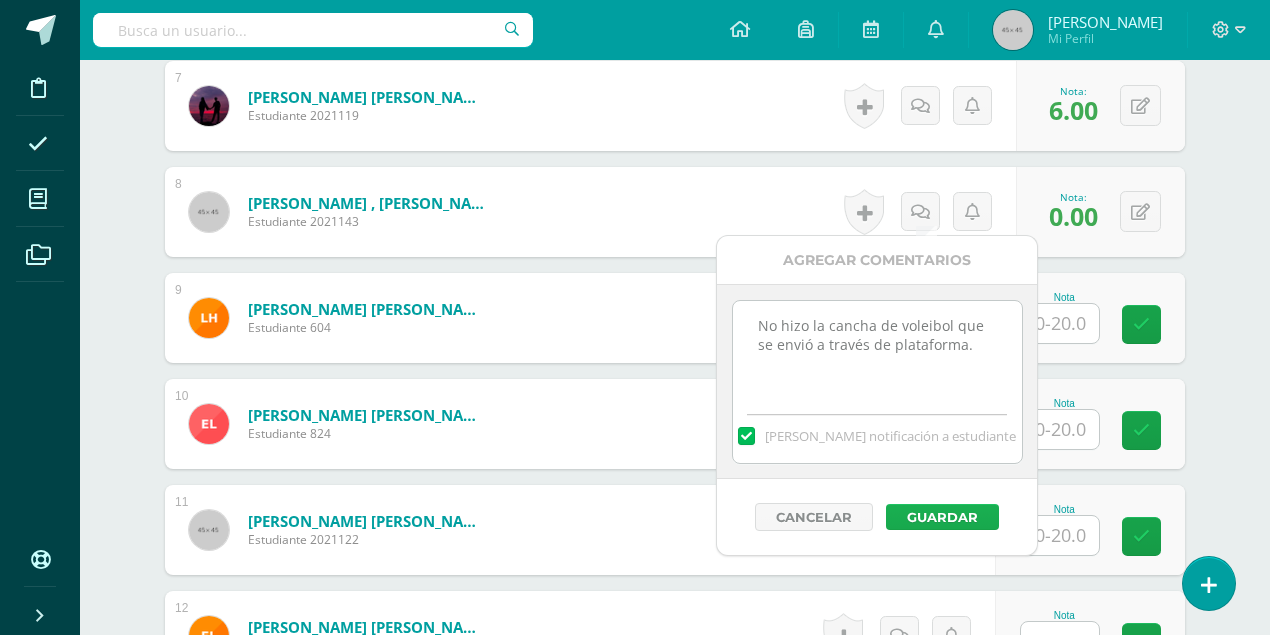type on "No hizo la cancha de voleibol que se envió a través de plataforma." 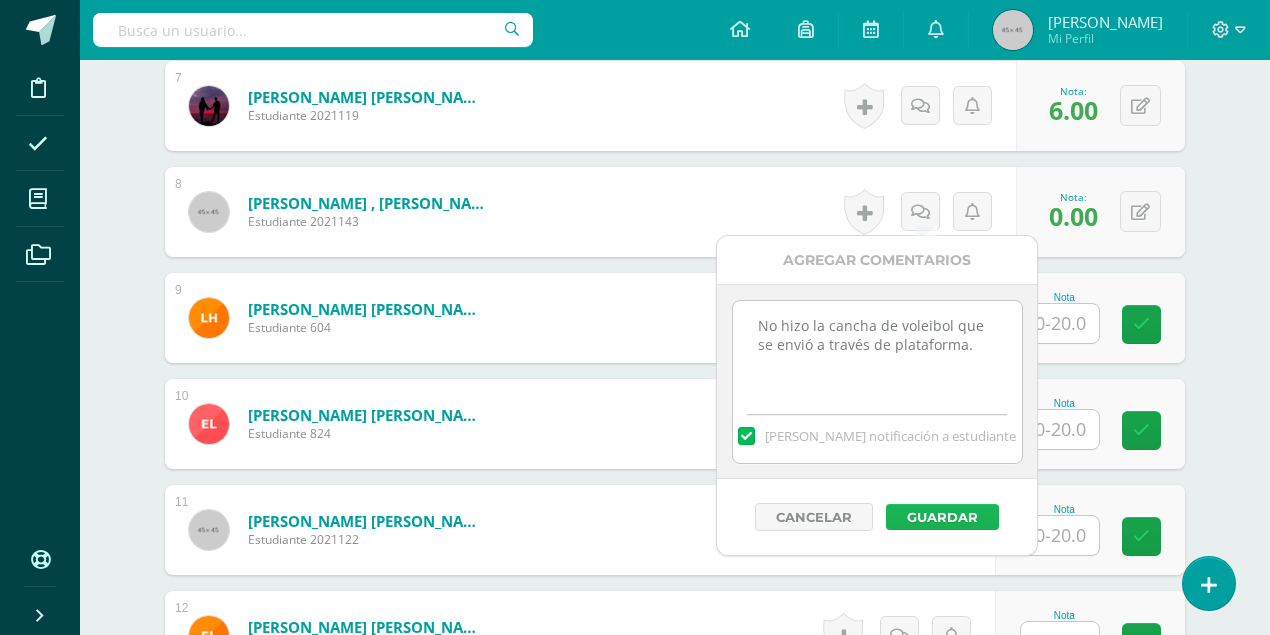 click on "Guardar" at bounding box center [942, 517] 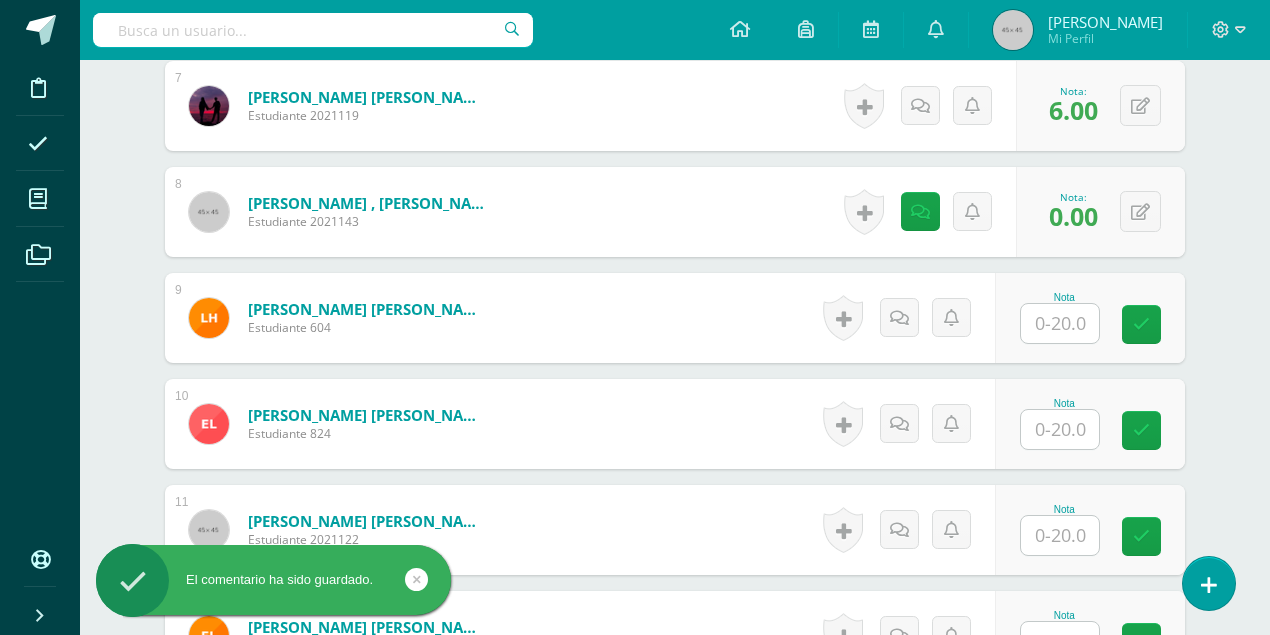 click at bounding box center (1060, 323) 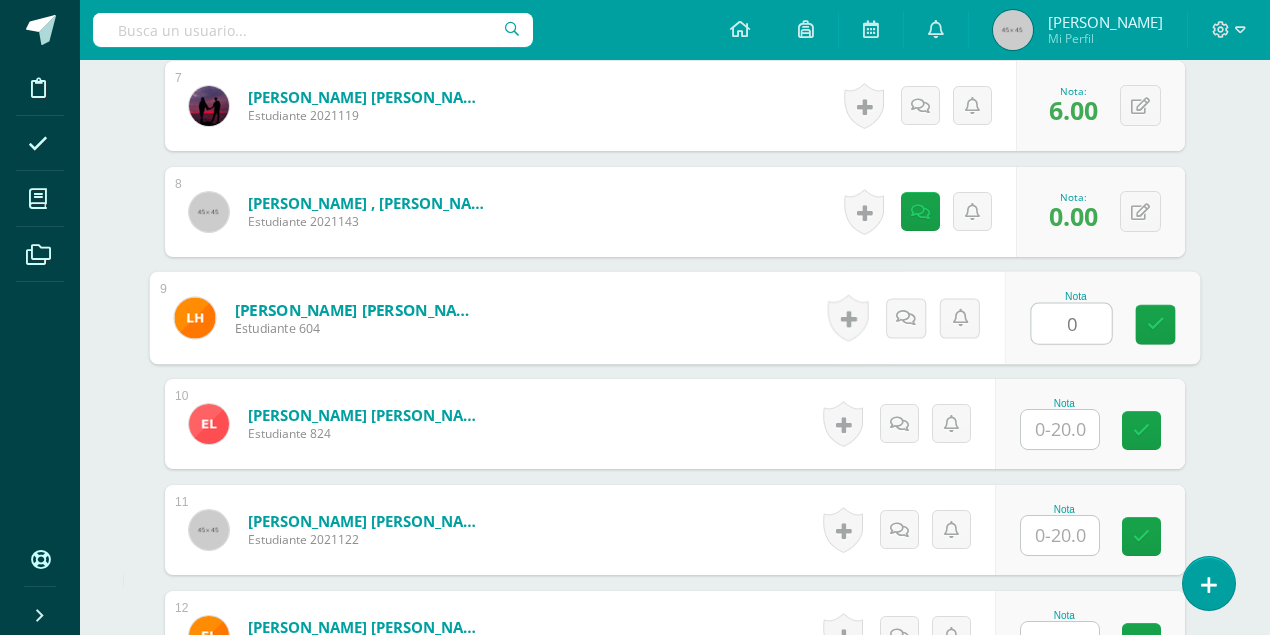 type on "0" 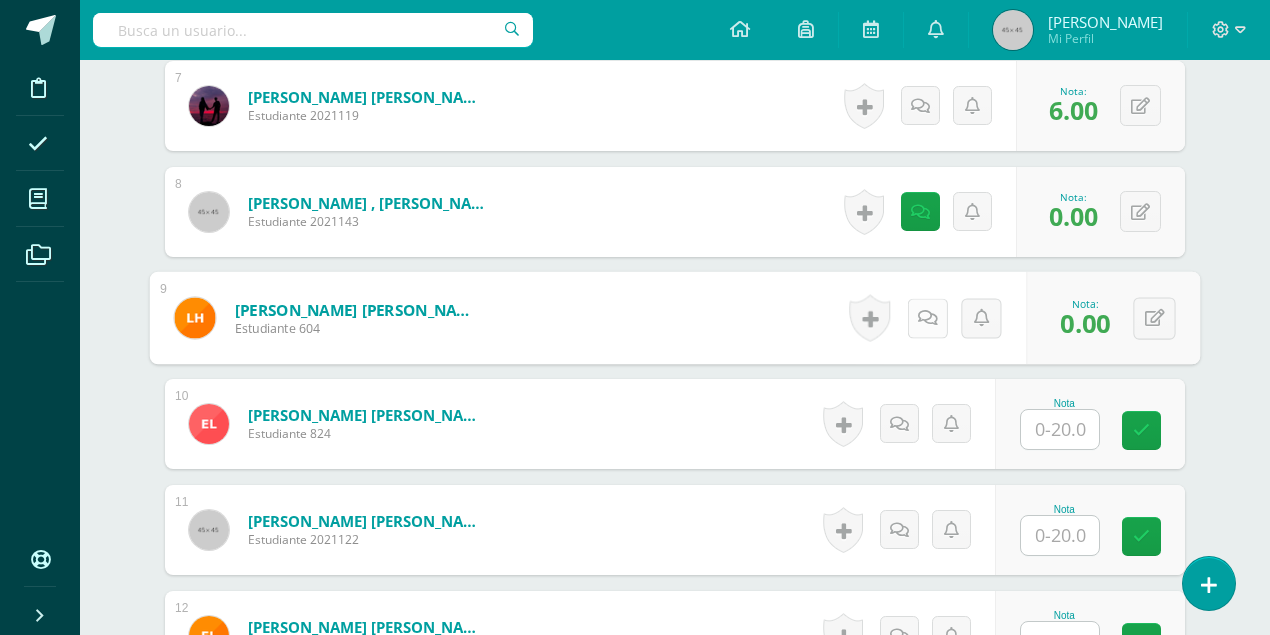 click at bounding box center (927, 318) 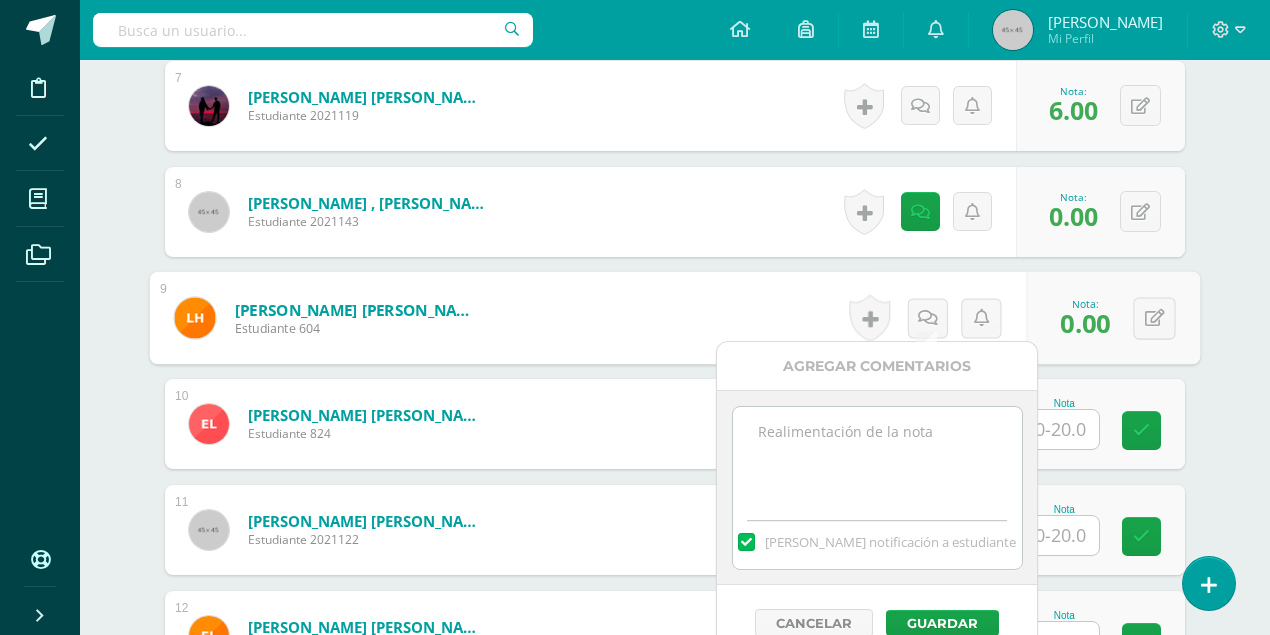 click at bounding box center (877, 457) 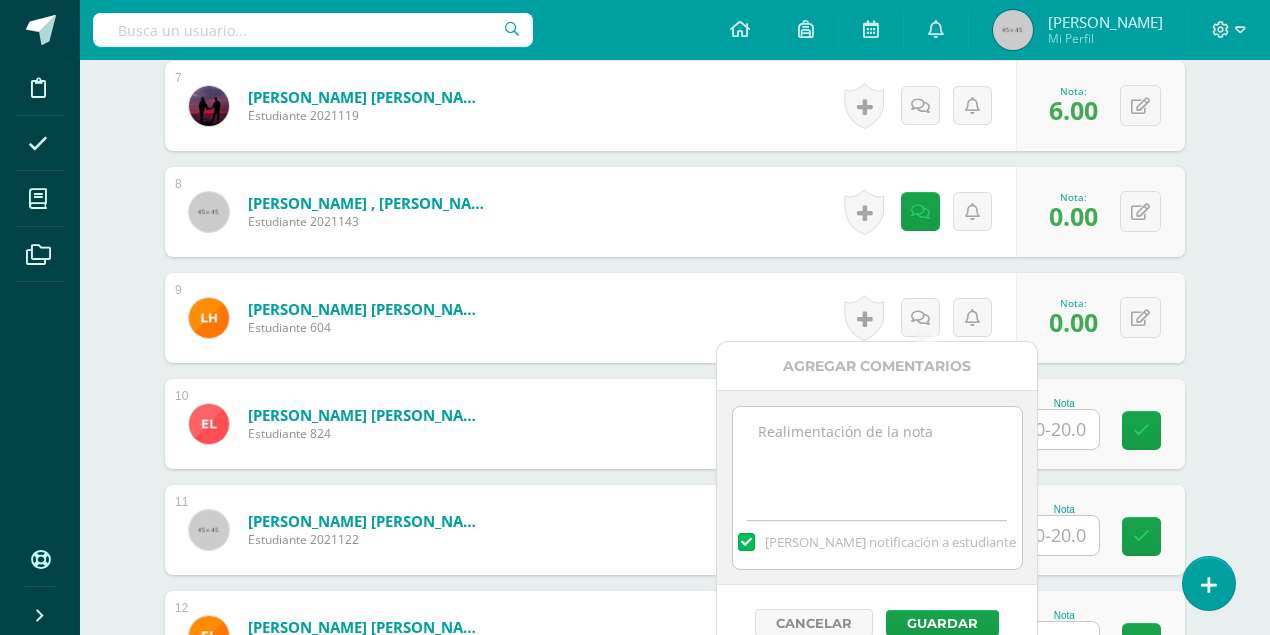 paste on "No hizo la cancha de voleibol que se envió a través de plataforma." 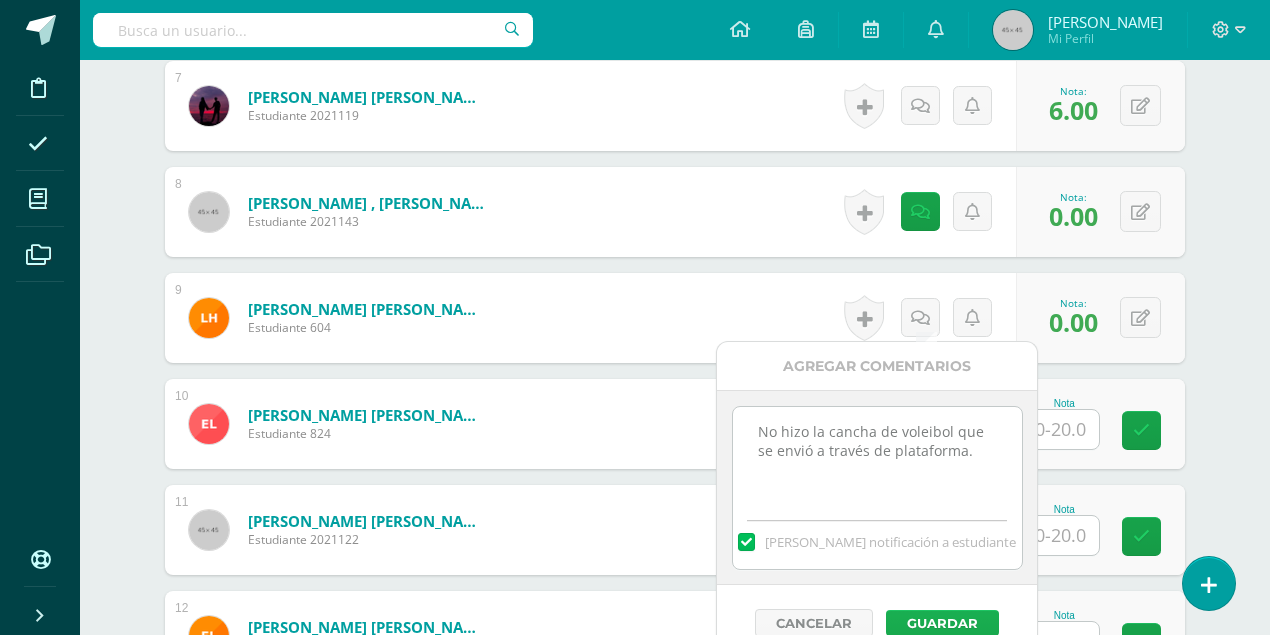 type on "No hizo la cancha de voleibol que se envió a través de plataforma." 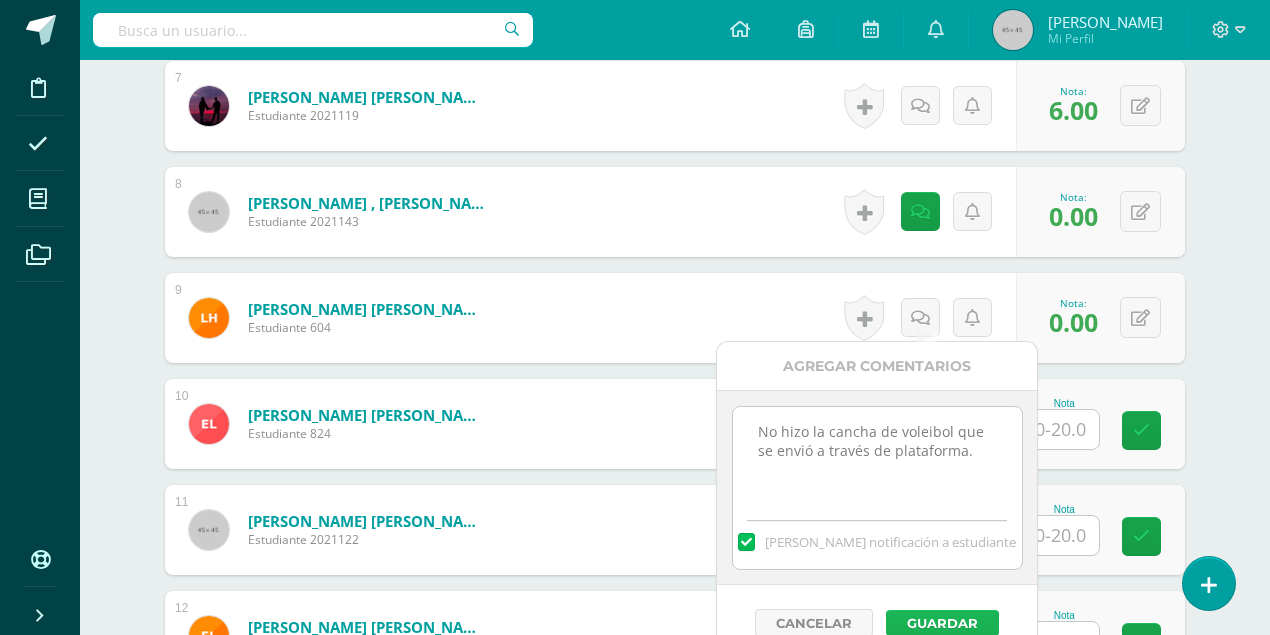 click on "Guardar" at bounding box center [942, 623] 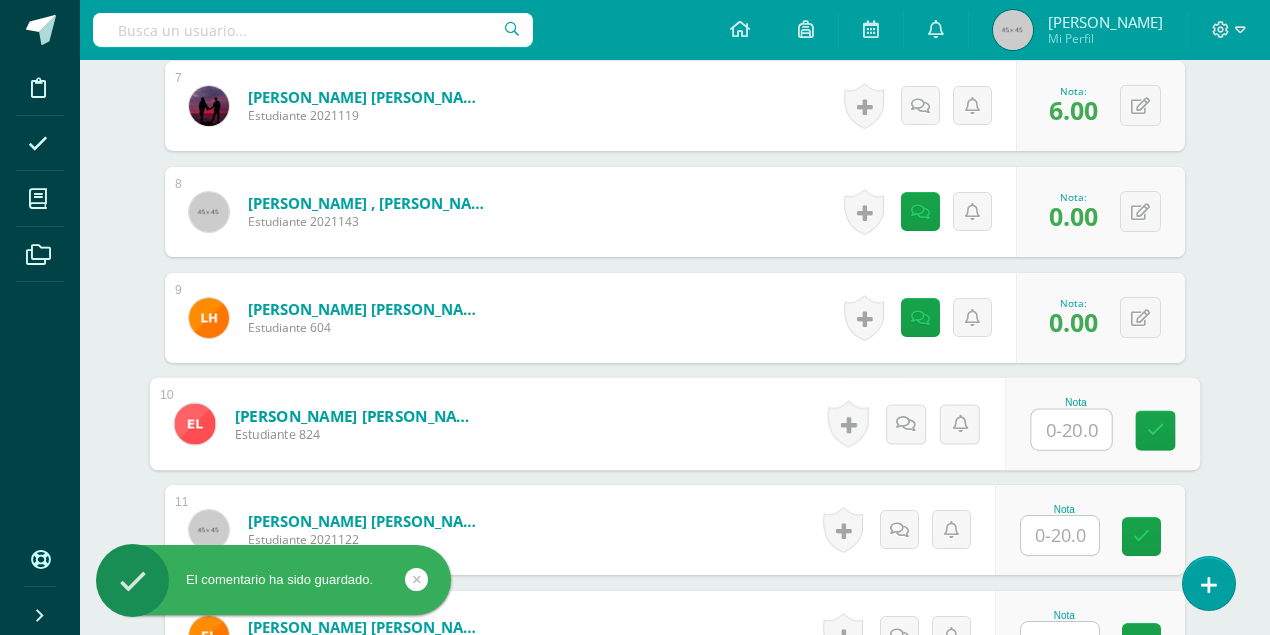 click at bounding box center (1072, 430) 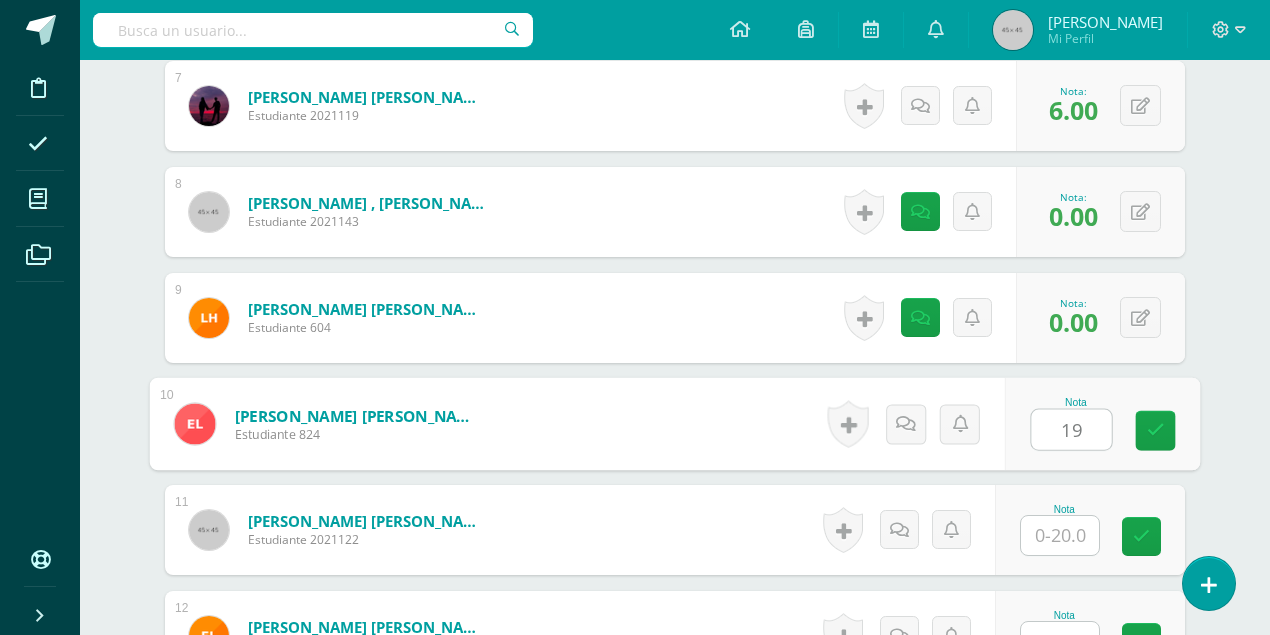 type on "19" 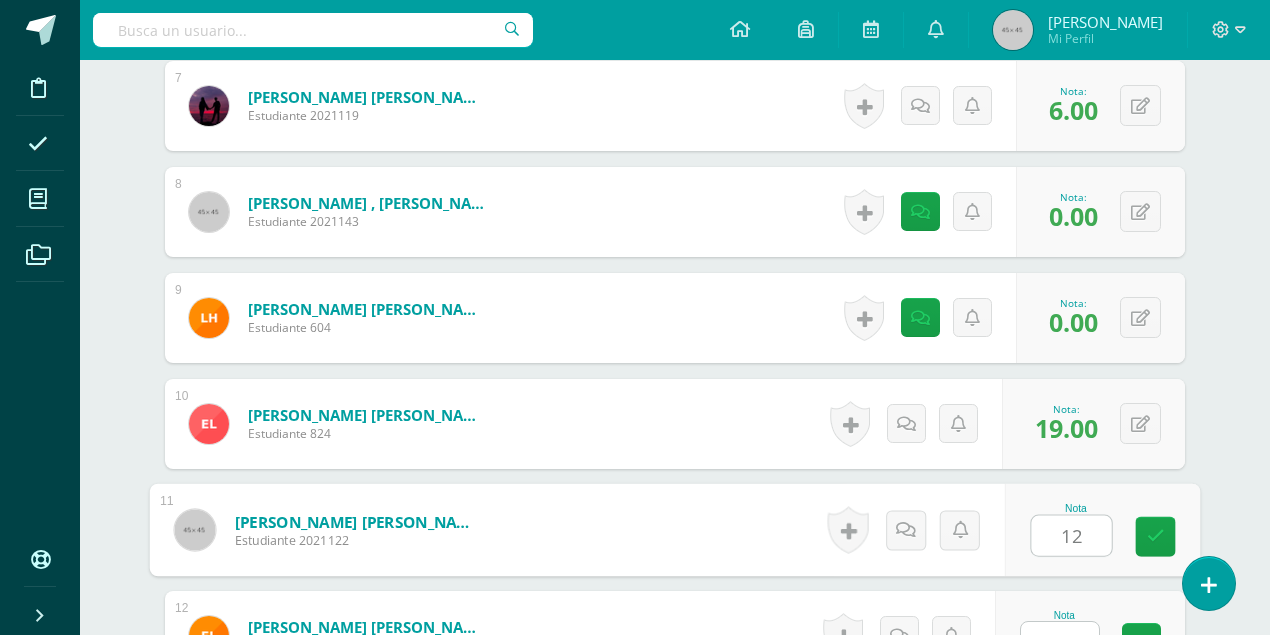 type on "12" 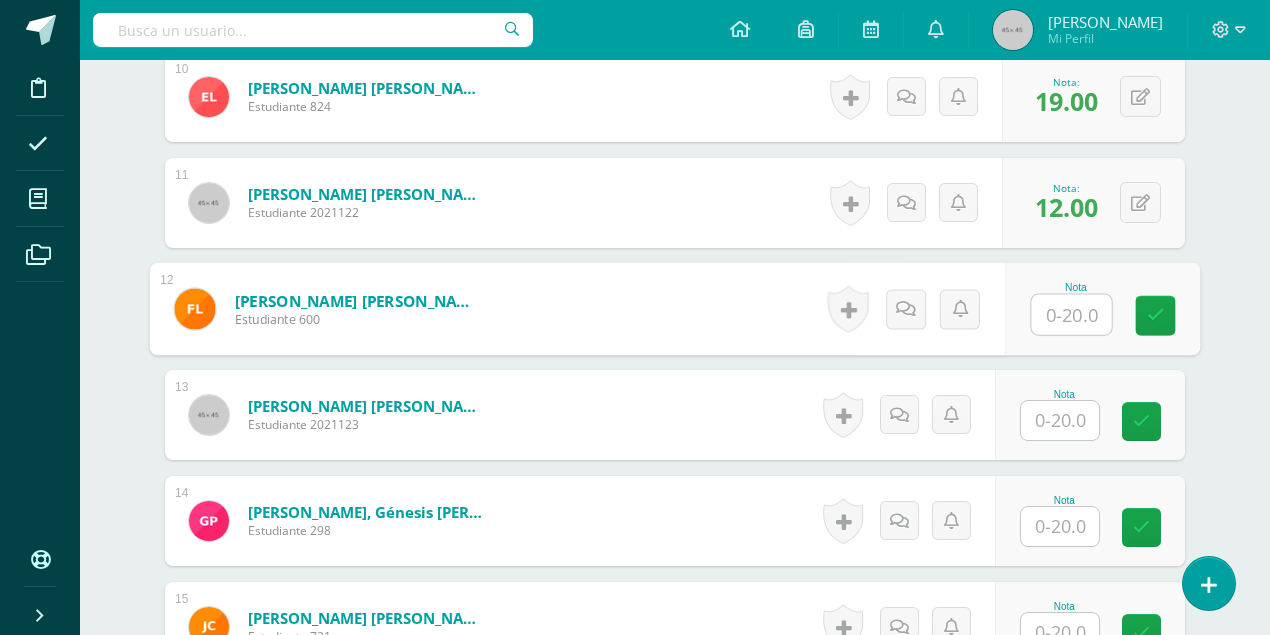 scroll, scrollTop: 1642, scrollLeft: 0, axis: vertical 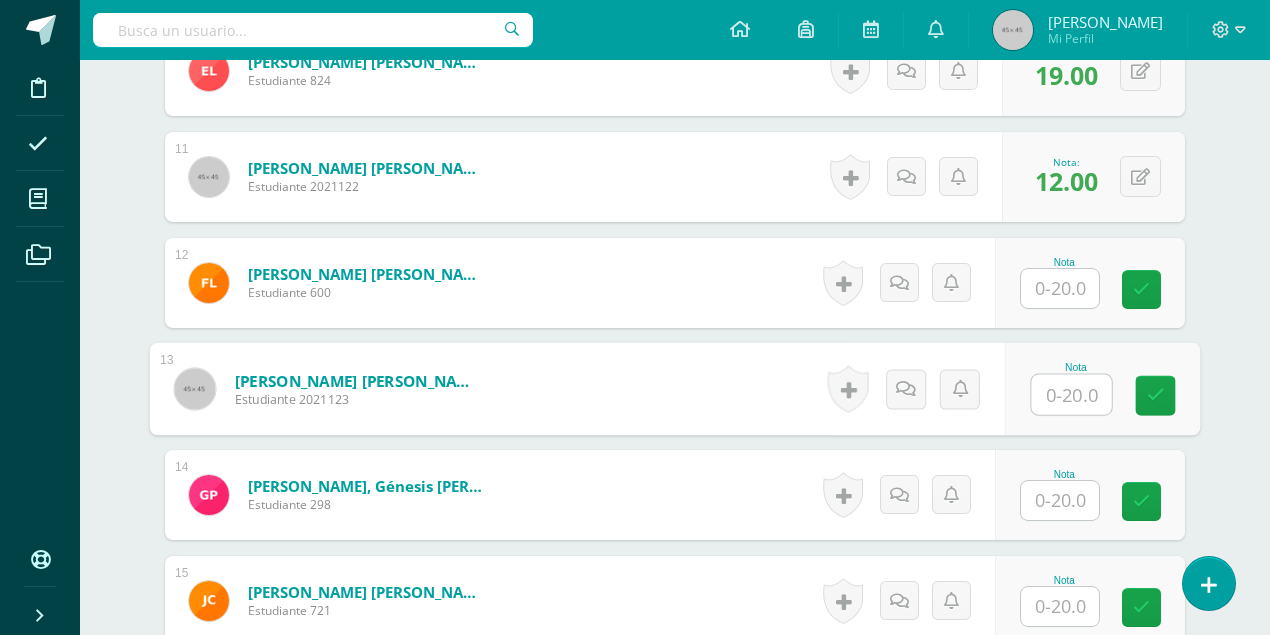 click at bounding box center (1072, 395) 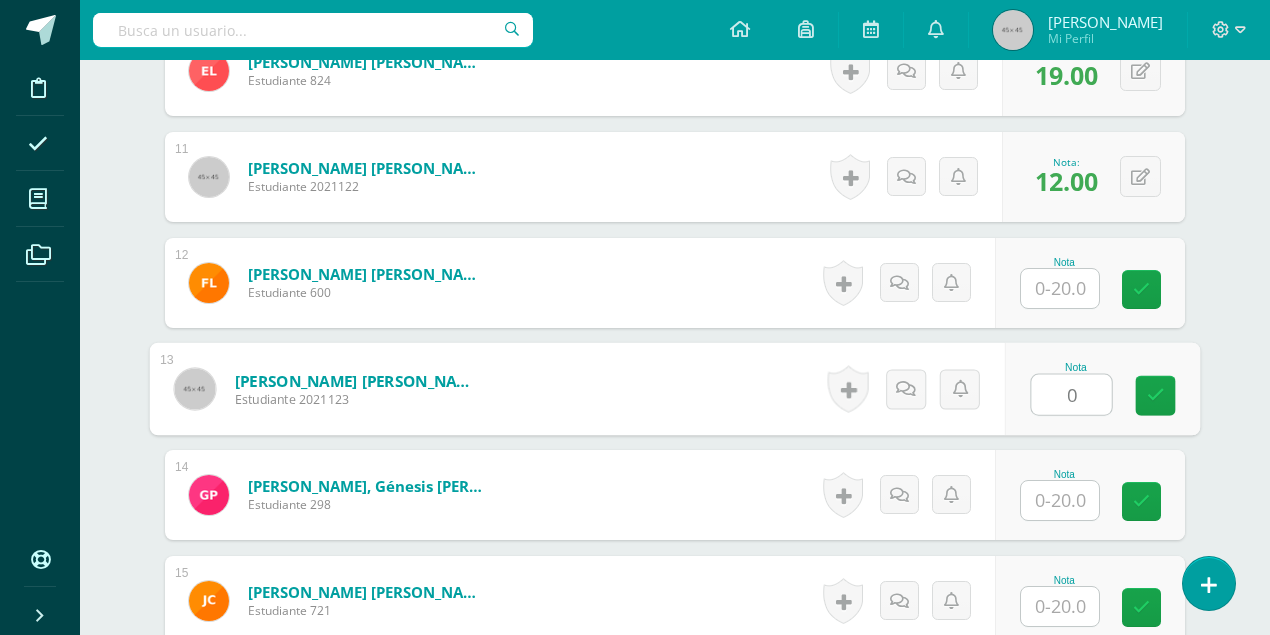 type on "0" 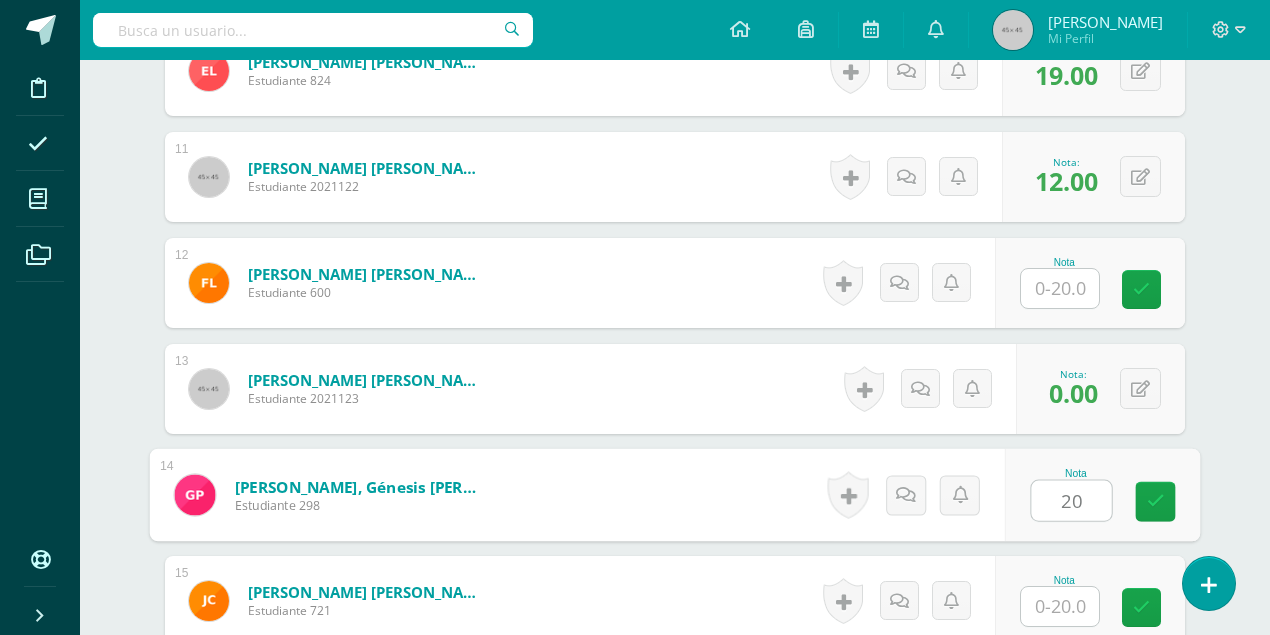 type on "20" 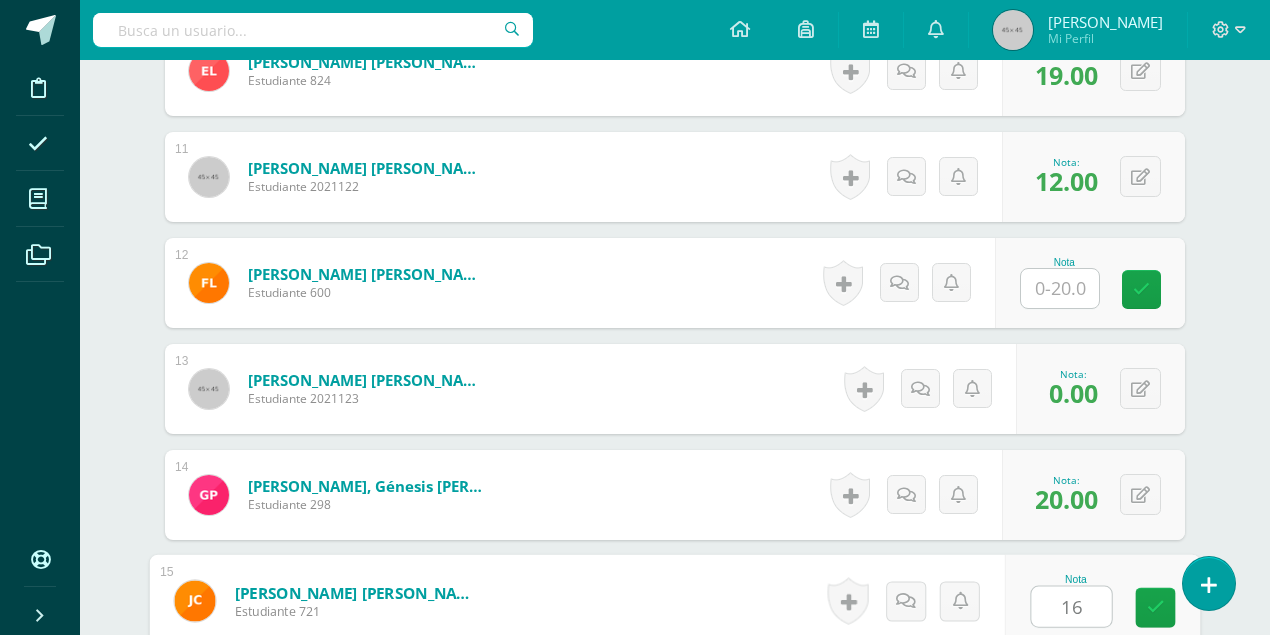 type on "16" 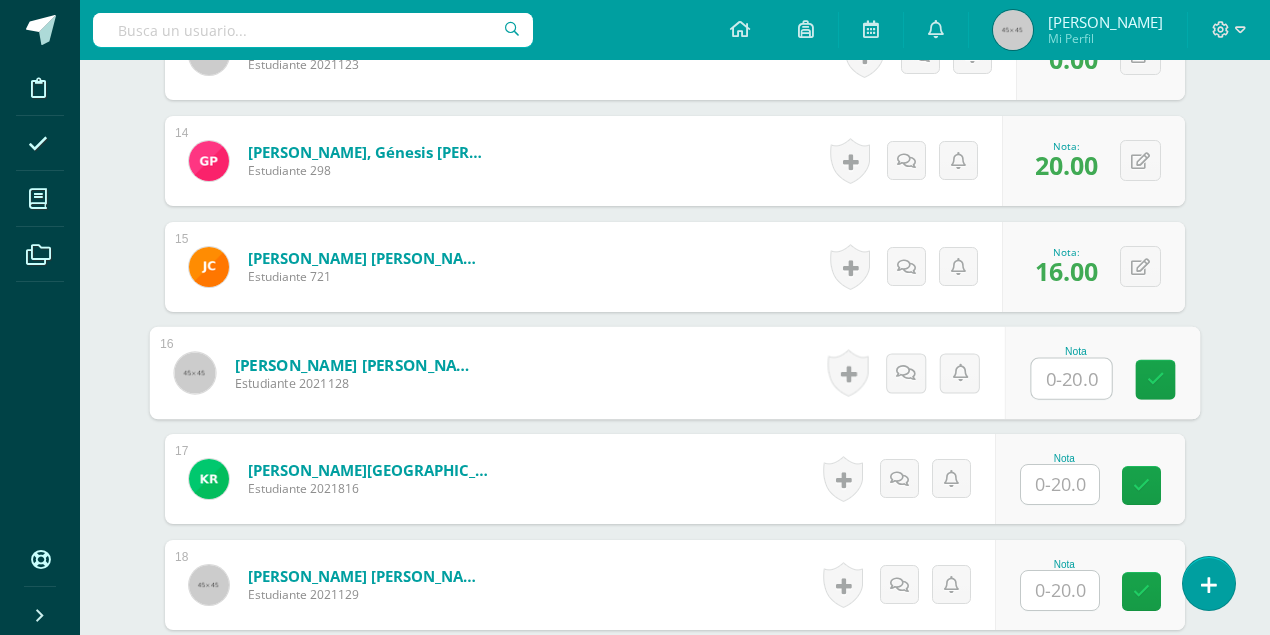 scroll, scrollTop: 1831, scrollLeft: 0, axis: vertical 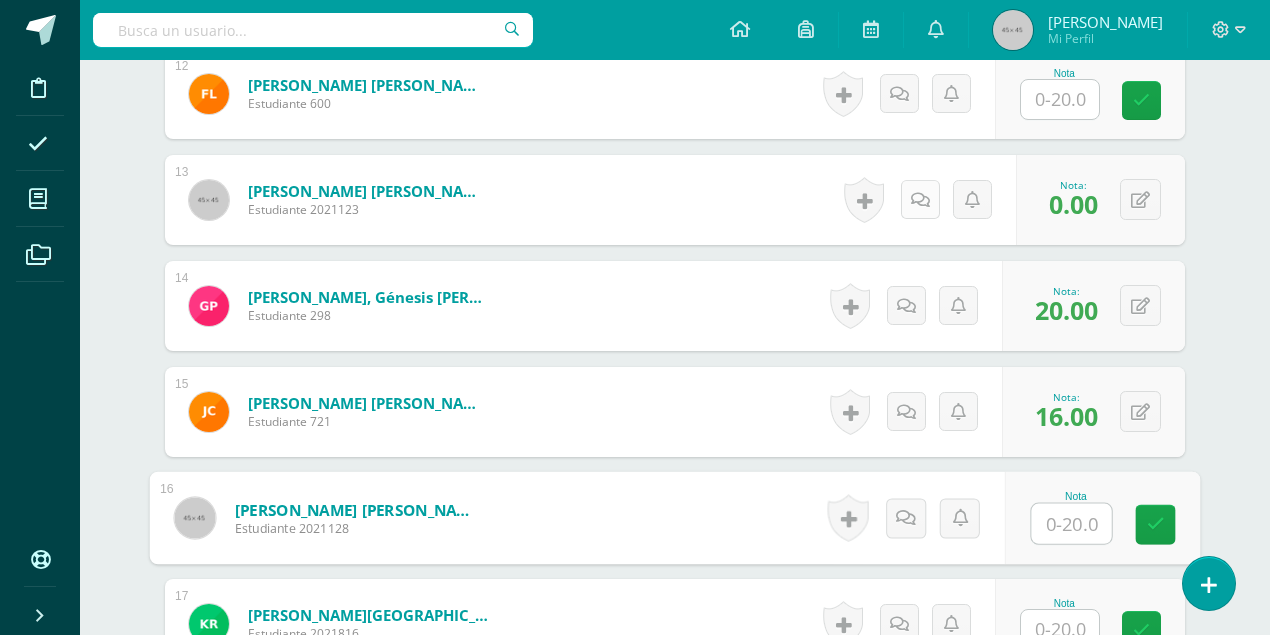 click at bounding box center [920, 200] 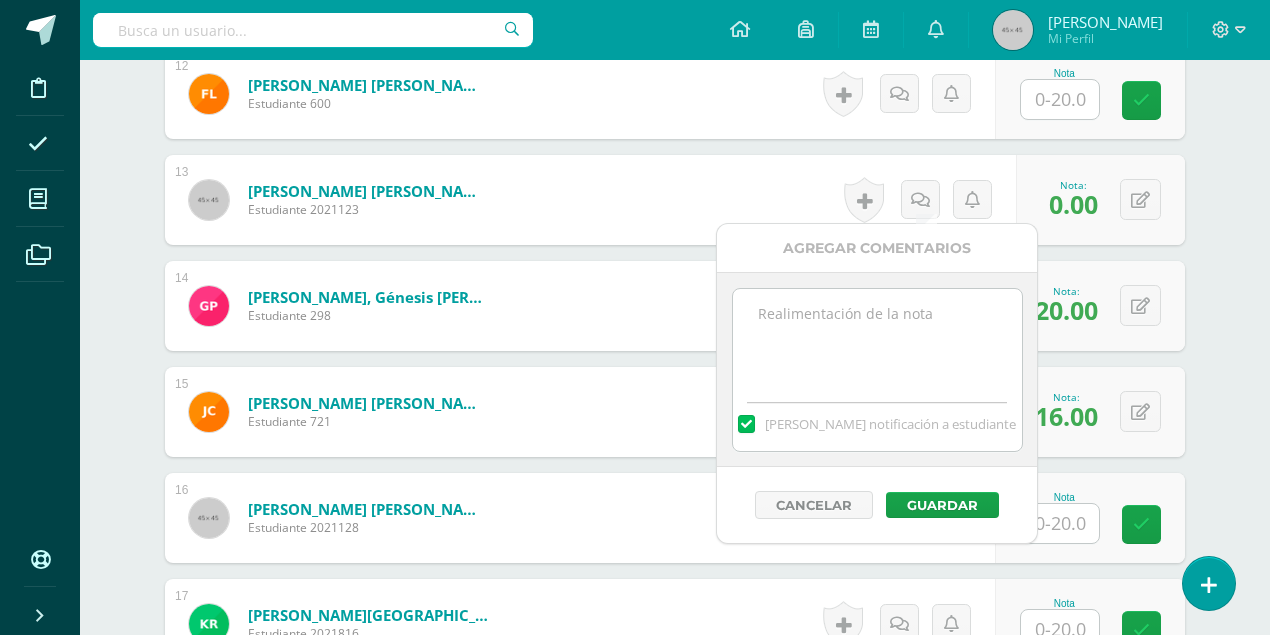 click at bounding box center [877, 339] 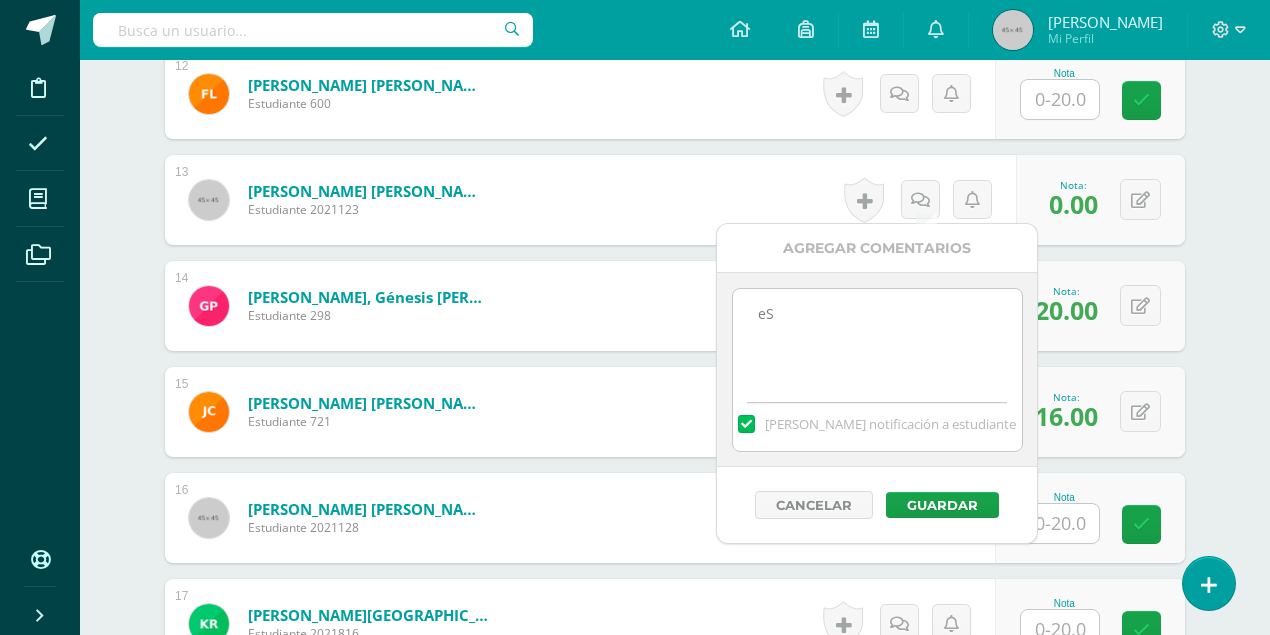 type on "e" 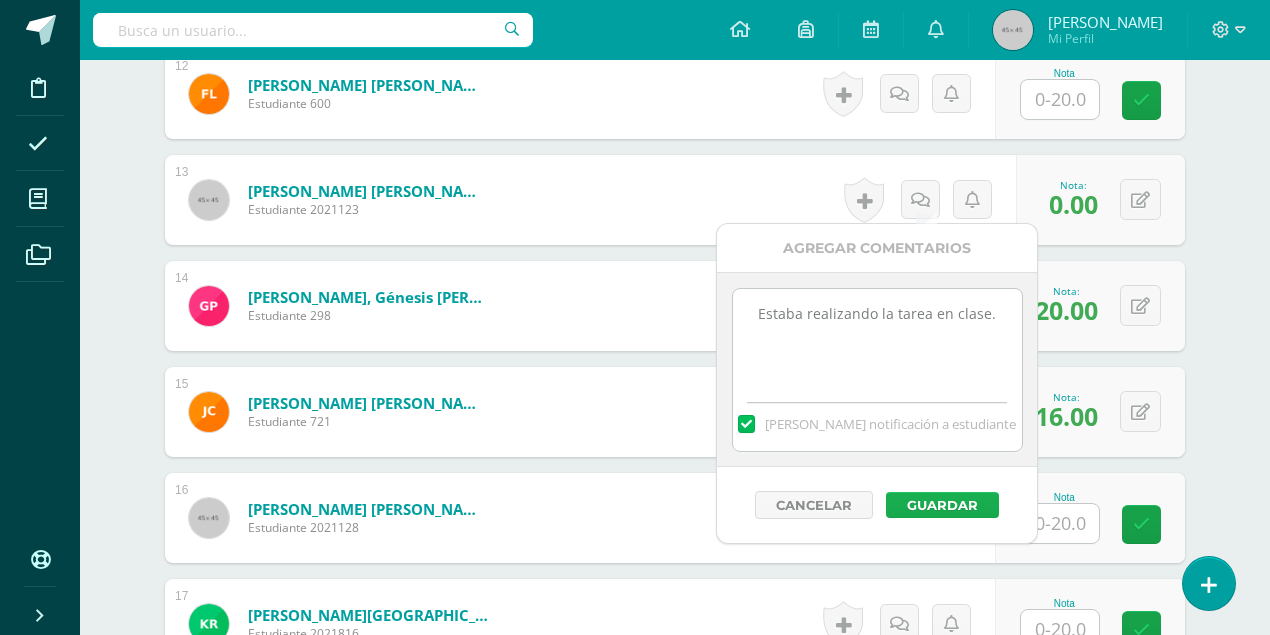 type on "Estaba realizando la tarea en clase." 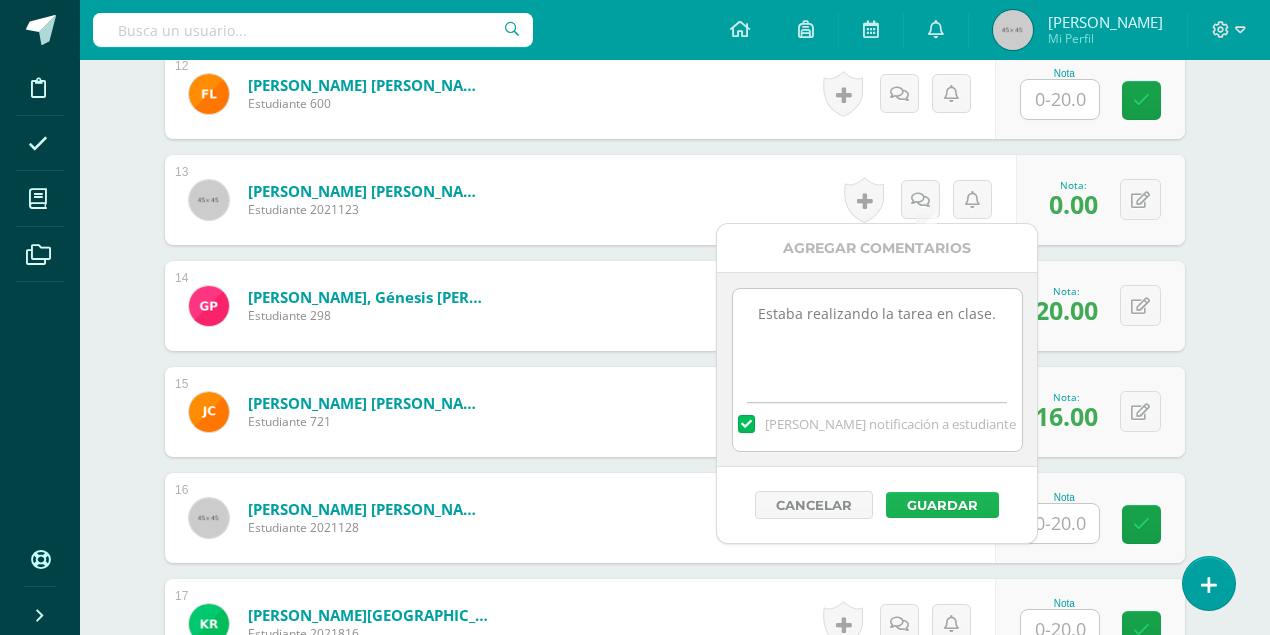 click on "Guardar" at bounding box center [942, 505] 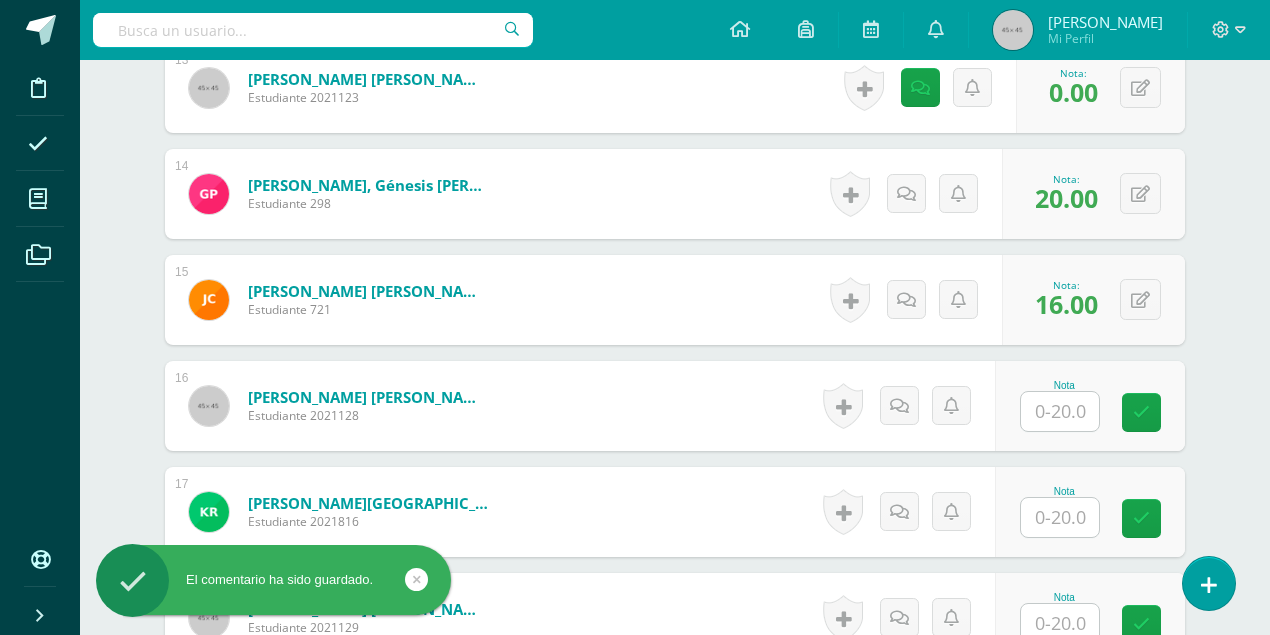 scroll, scrollTop: 1964, scrollLeft: 0, axis: vertical 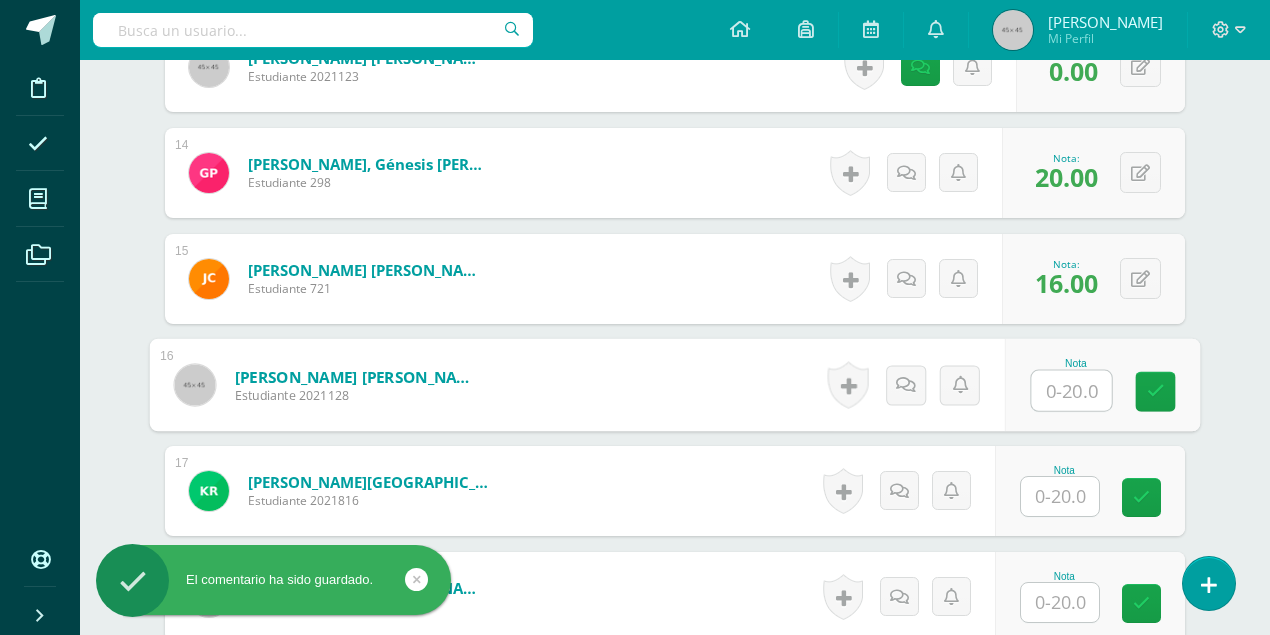 click at bounding box center (1072, 391) 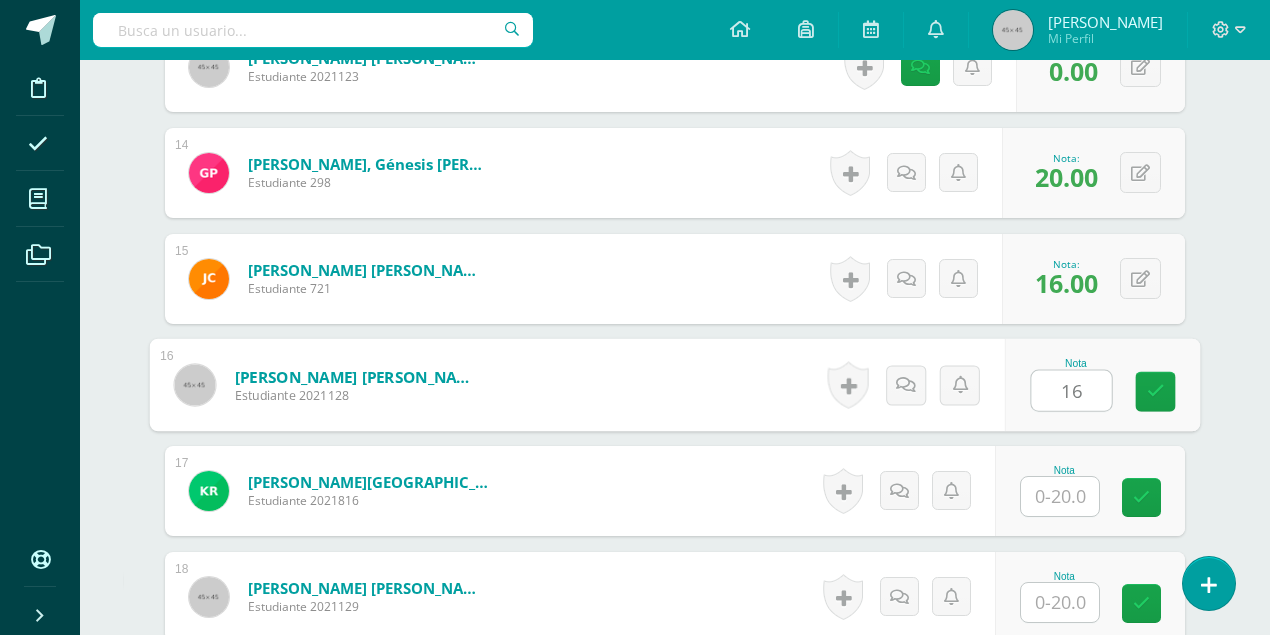type on "16" 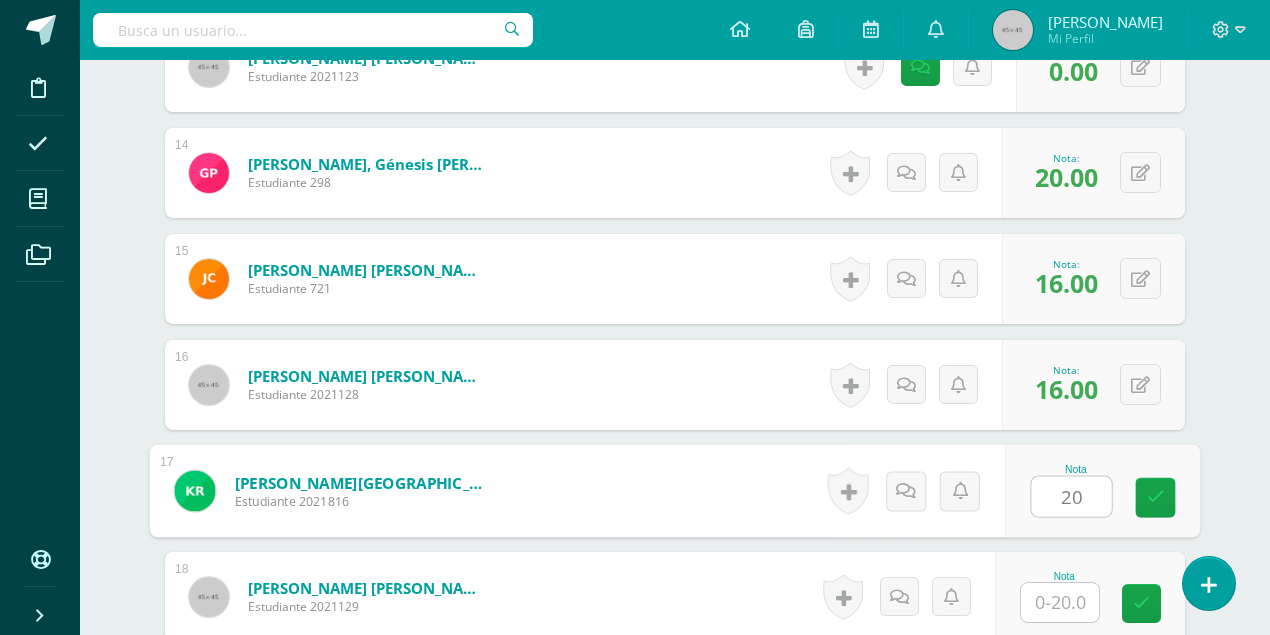 type on "20" 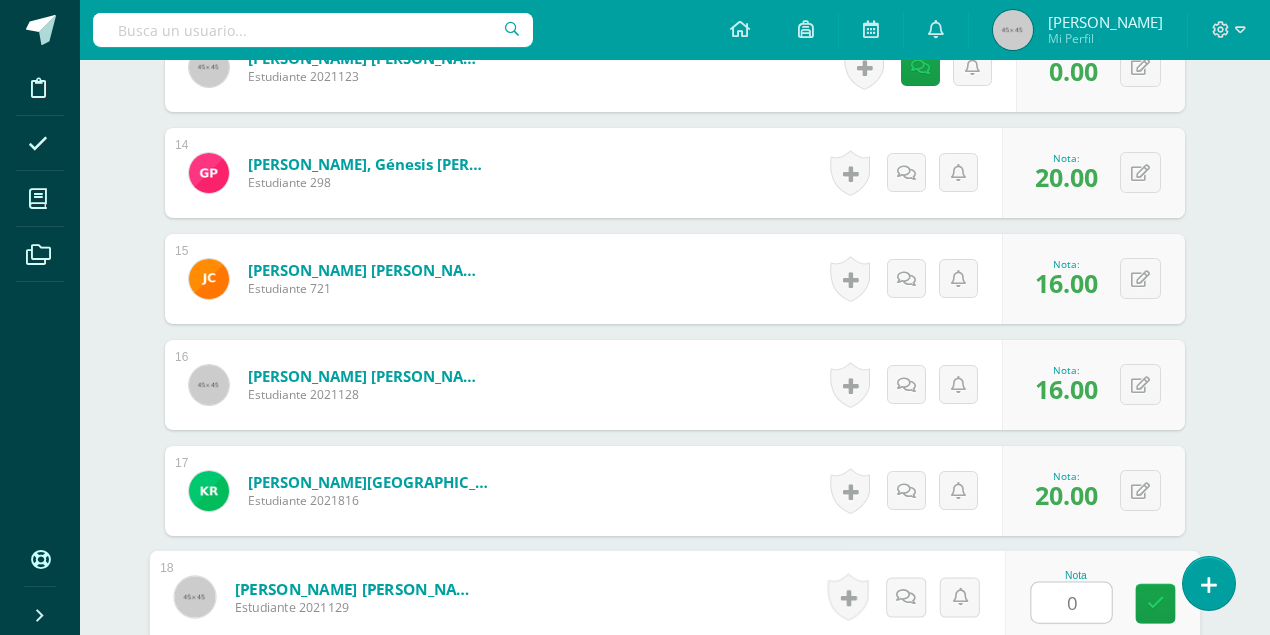type on "0" 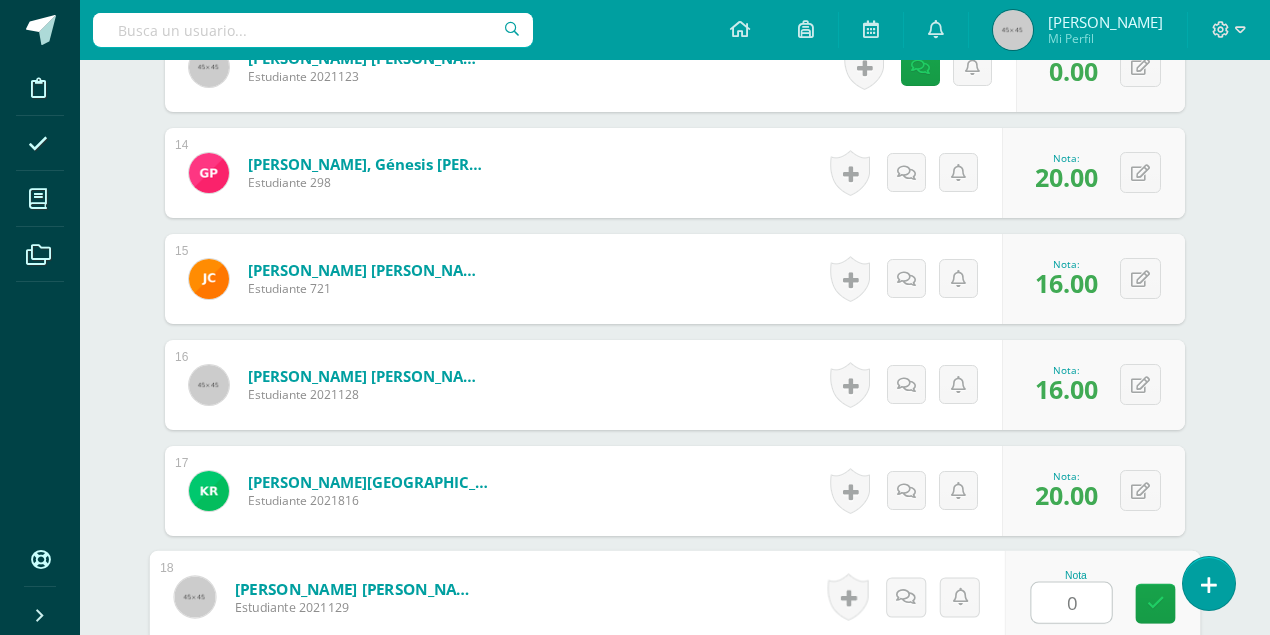 scroll, scrollTop: 2349, scrollLeft: 0, axis: vertical 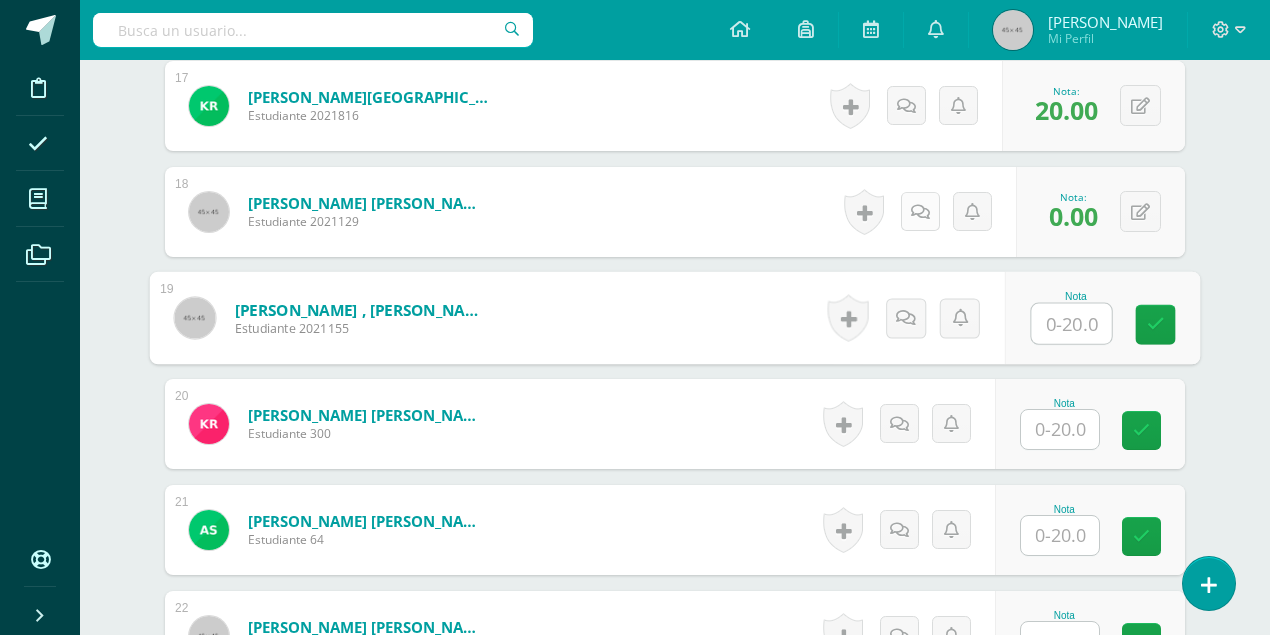click at bounding box center (920, 212) 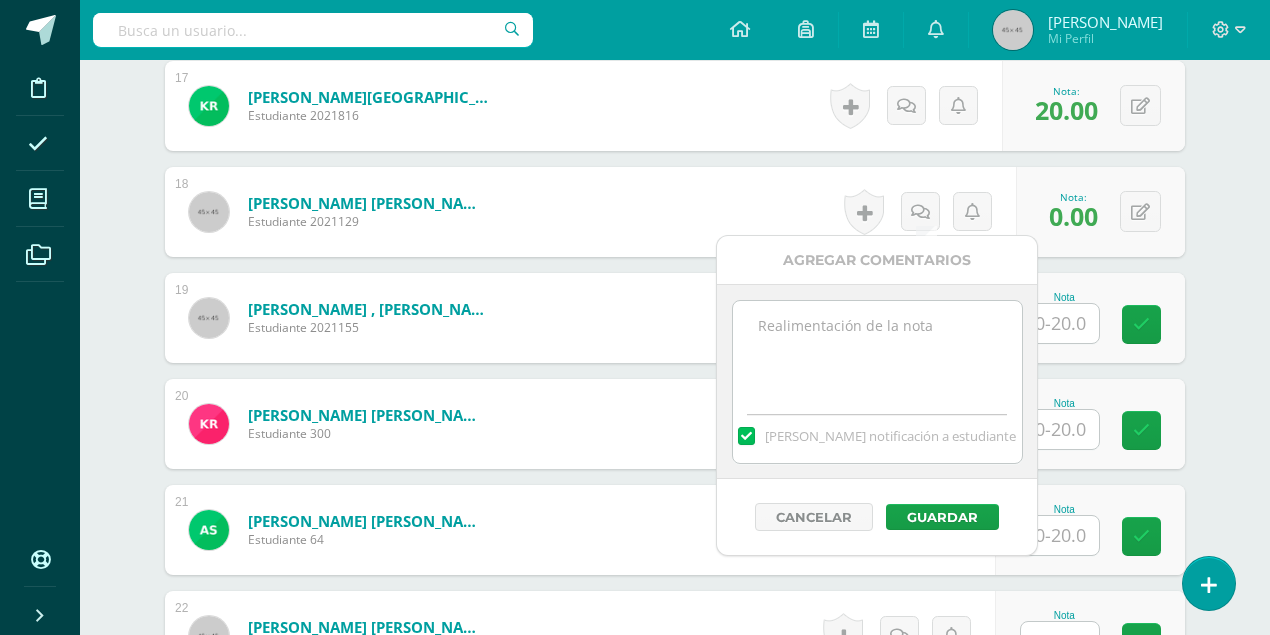click at bounding box center [877, 351] 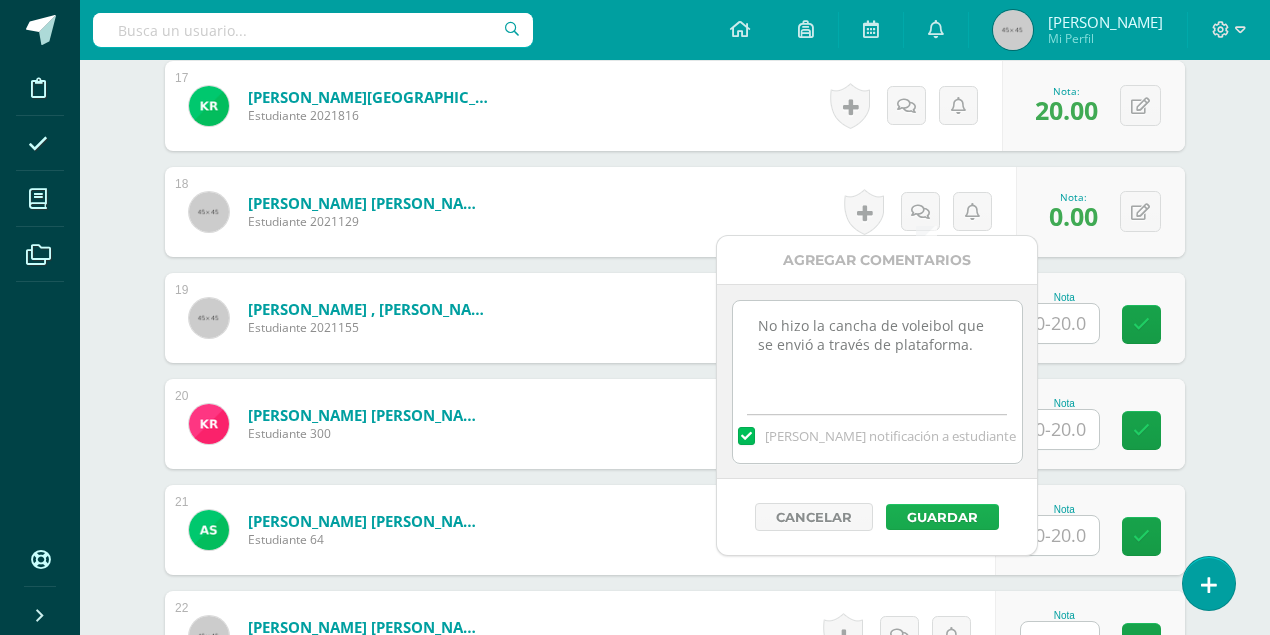 type on "No hizo la cancha de voleibol que se envió a través de plataforma." 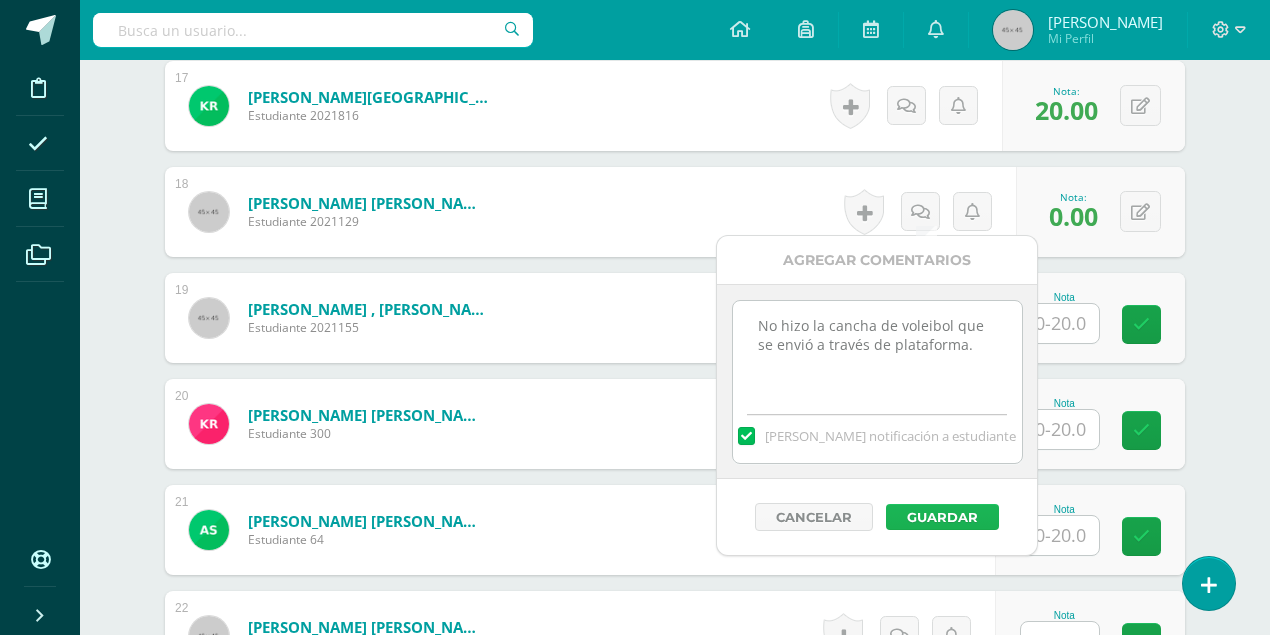 click on "Guardar" at bounding box center (942, 517) 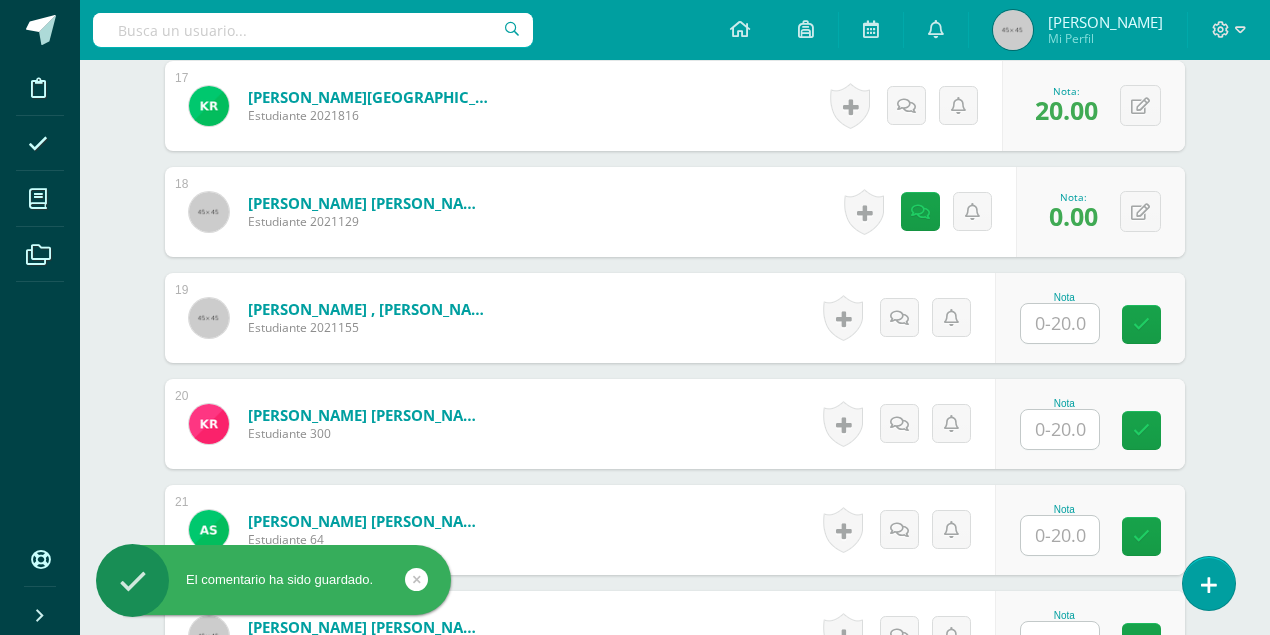click at bounding box center [1060, 323] 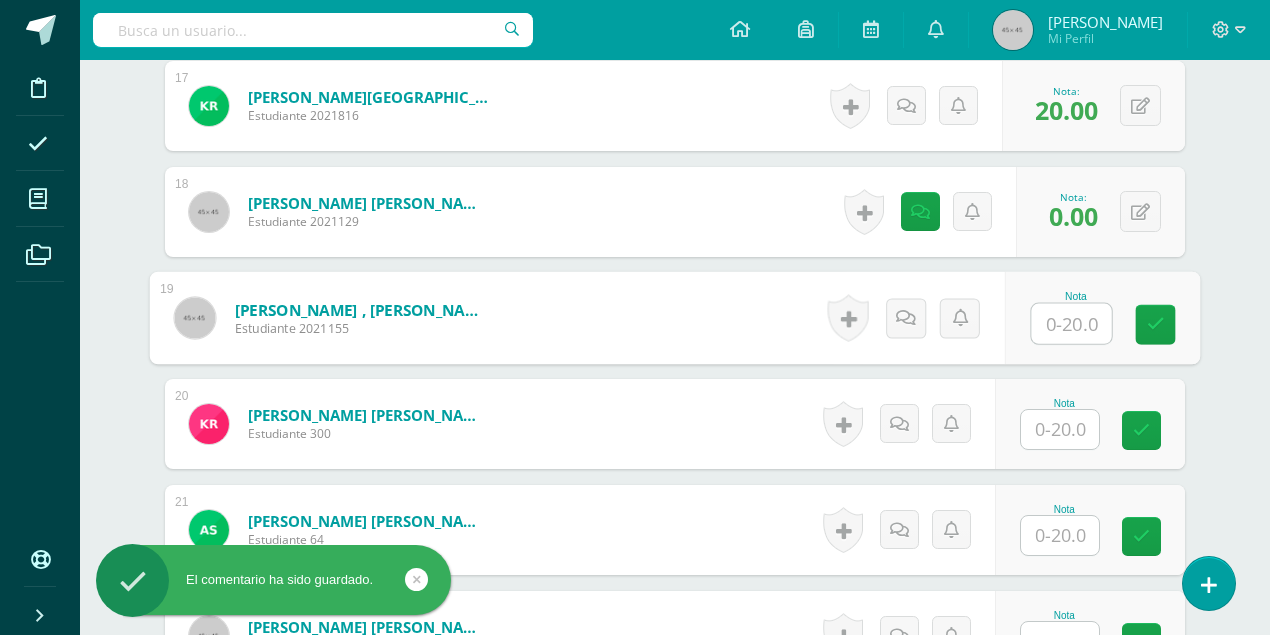 click at bounding box center (1060, 429) 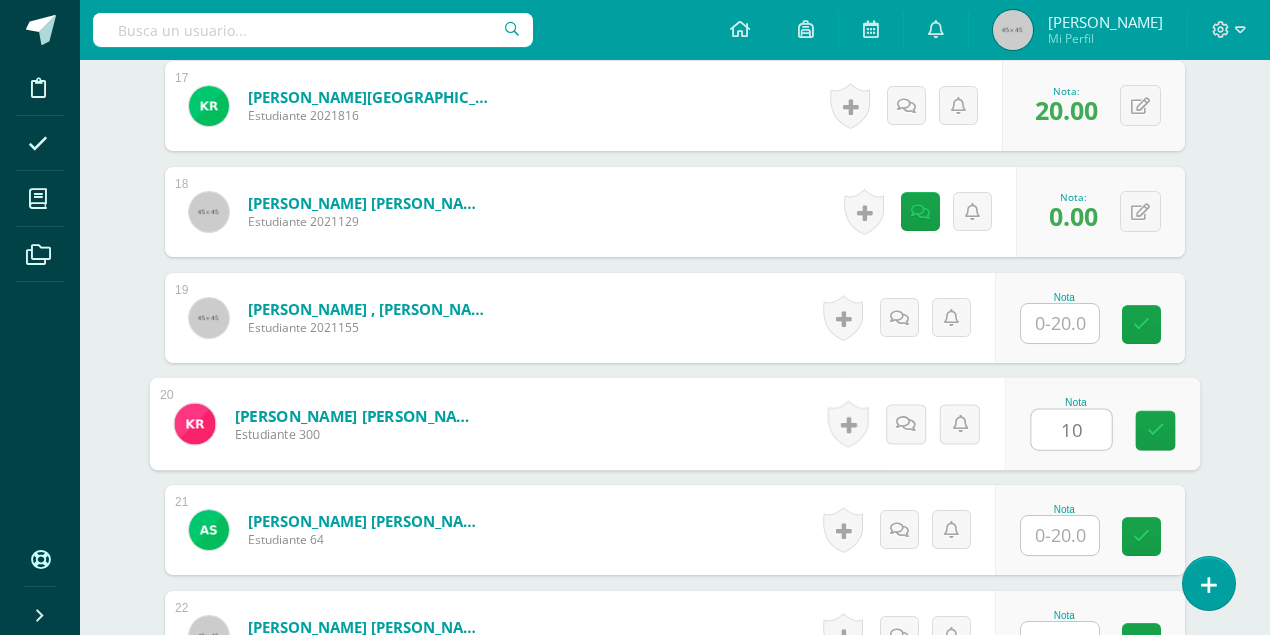 type on "10" 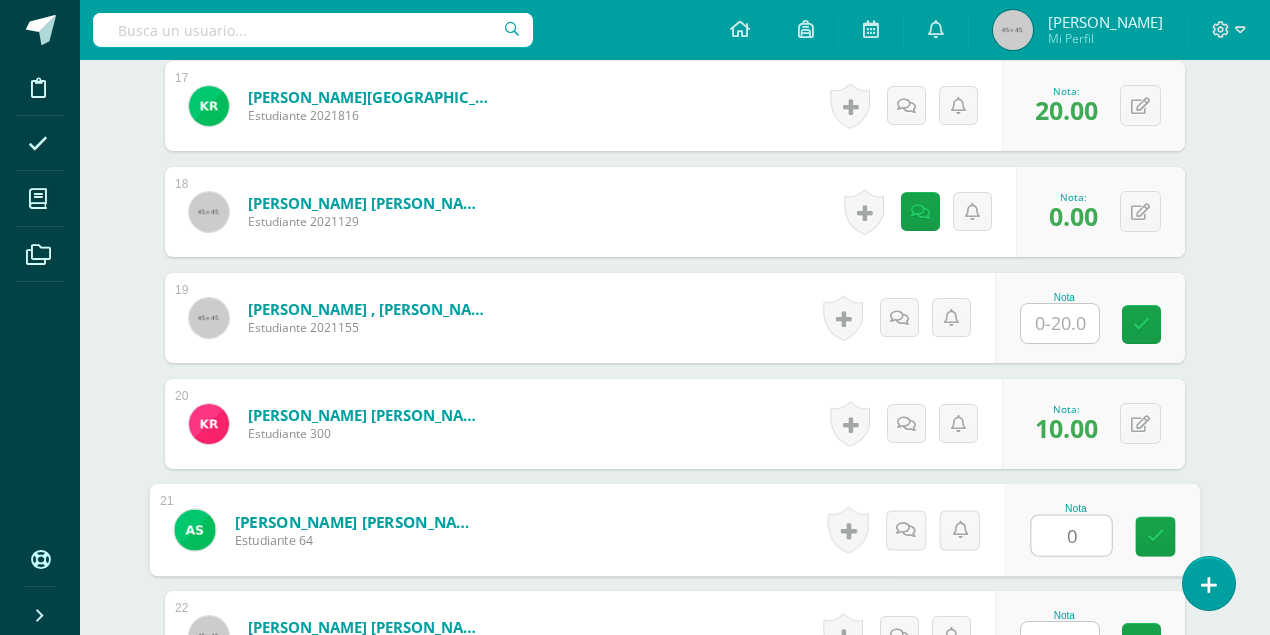 type on "0" 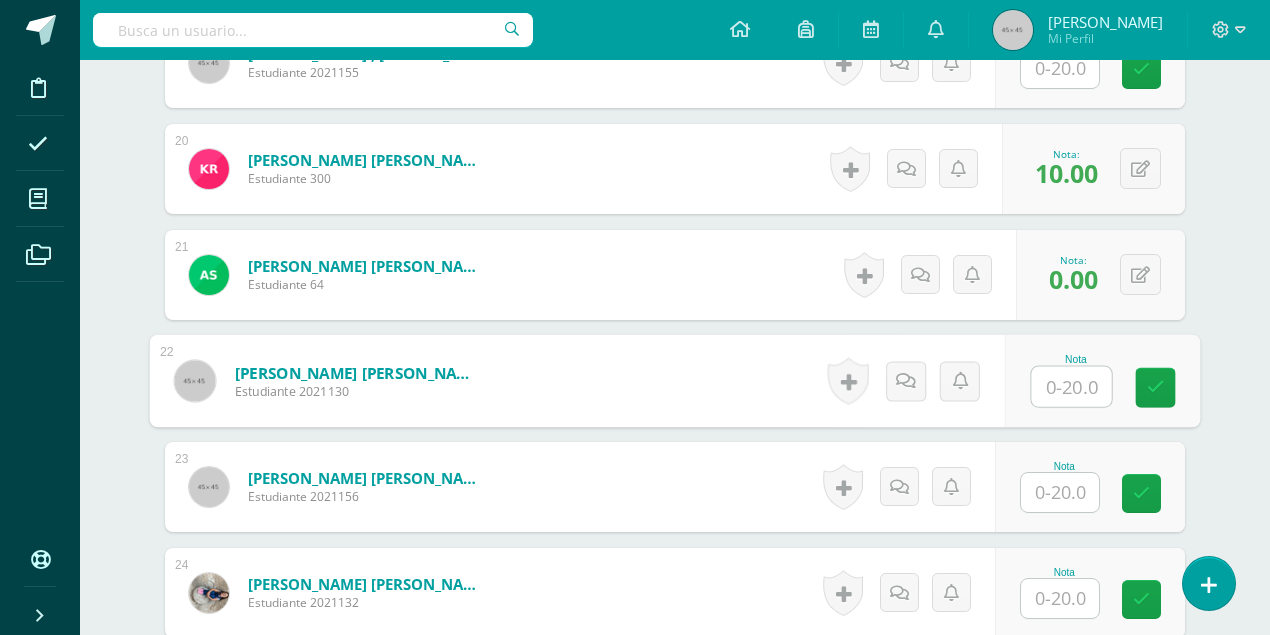 scroll, scrollTop: 2636, scrollLeft: 0, axis: vertical 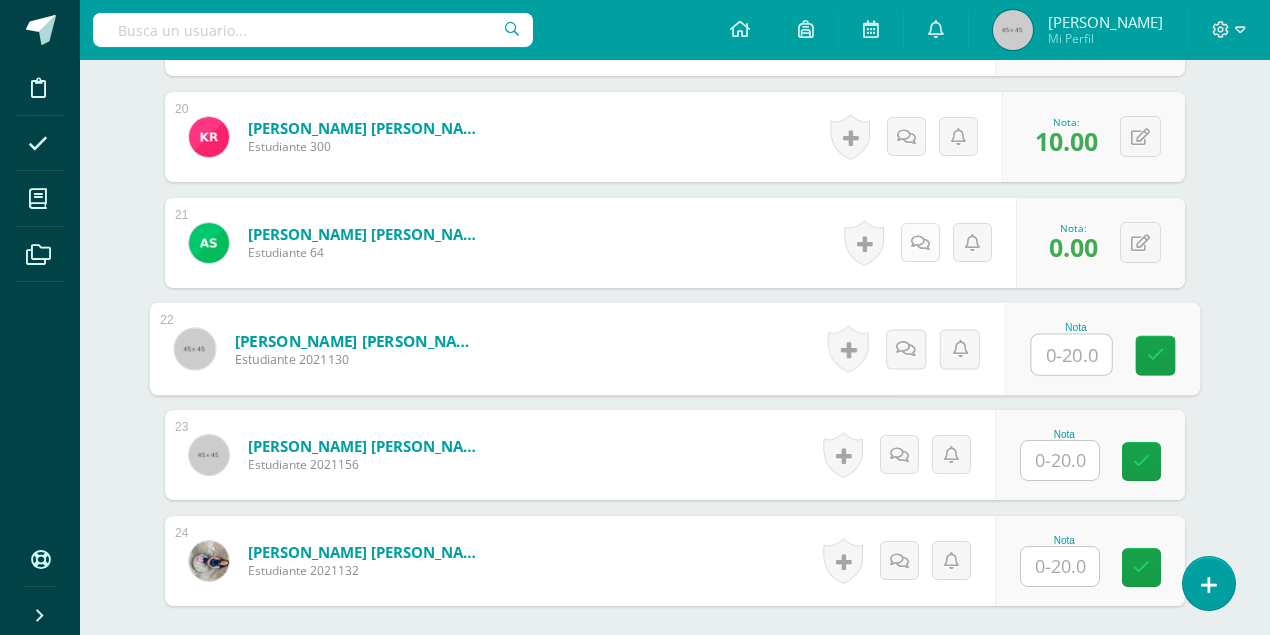 click at bounding box center (920, 242) 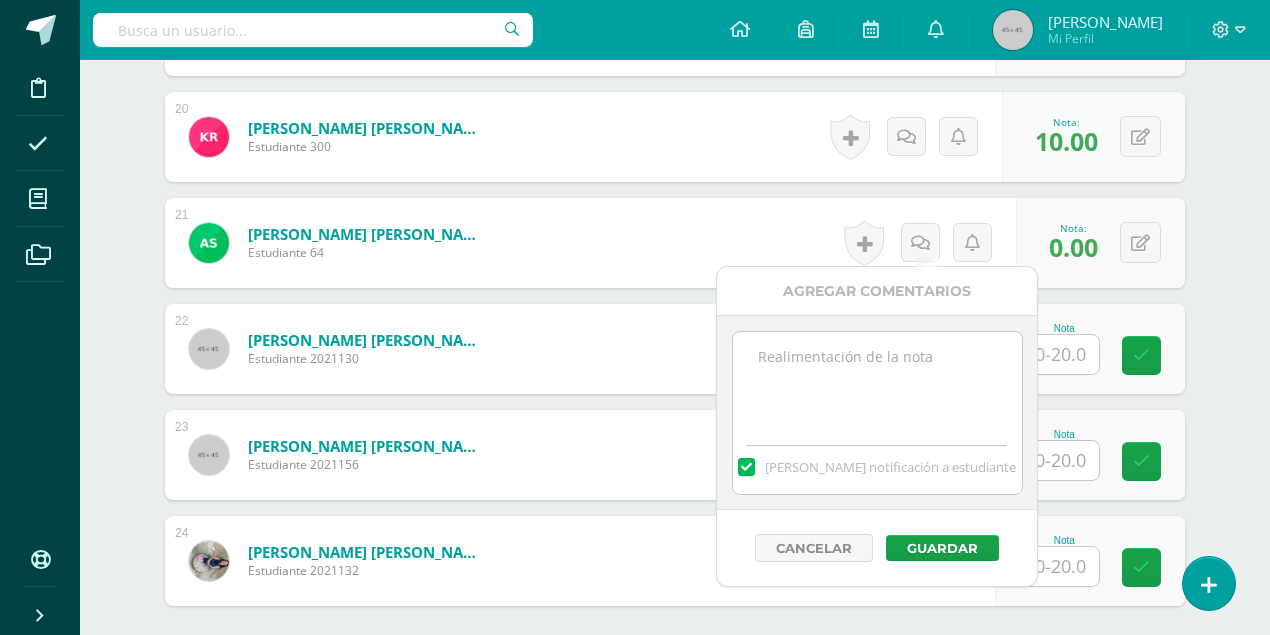 click at bounding box center [877, 382] 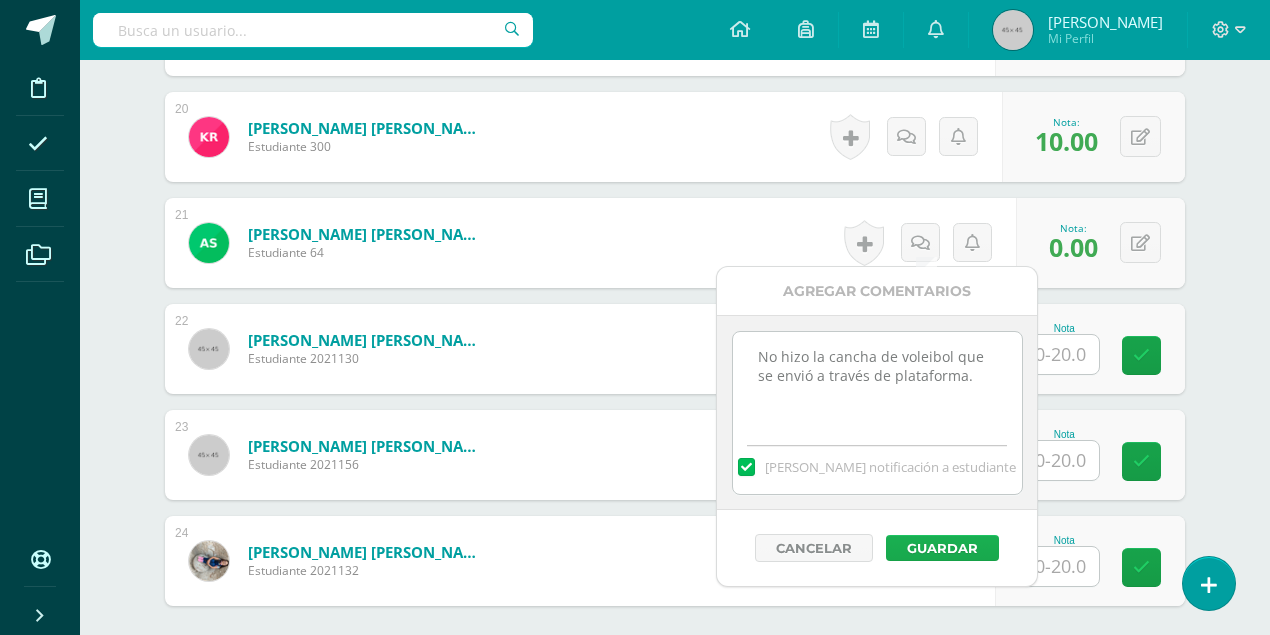type on "No hizo la cancha de voleibol que se envió a través de plataforma." 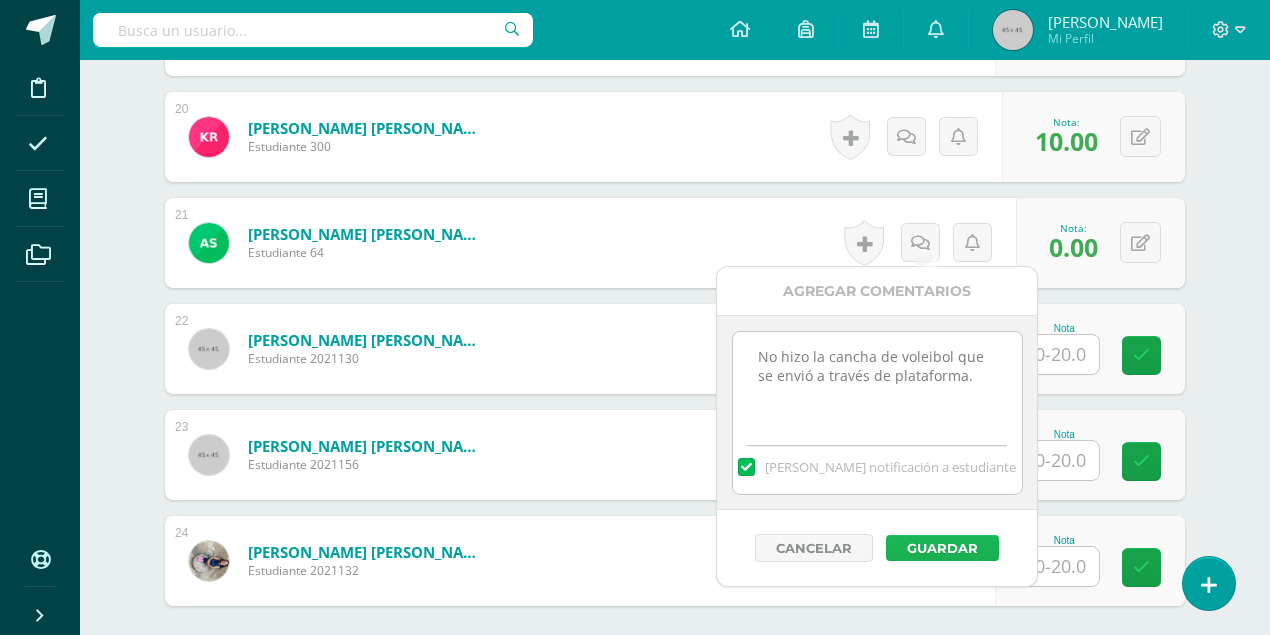 click on "Guardar" at bounding box center [942, 548] 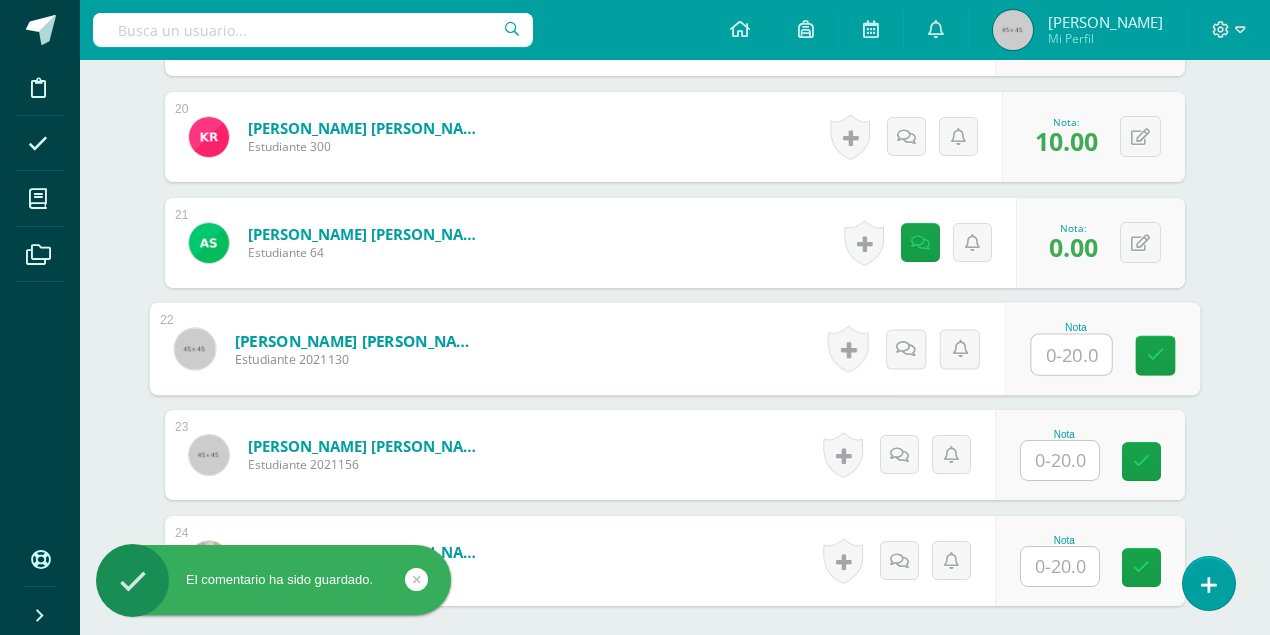 click at bounding box center [1072, 355] 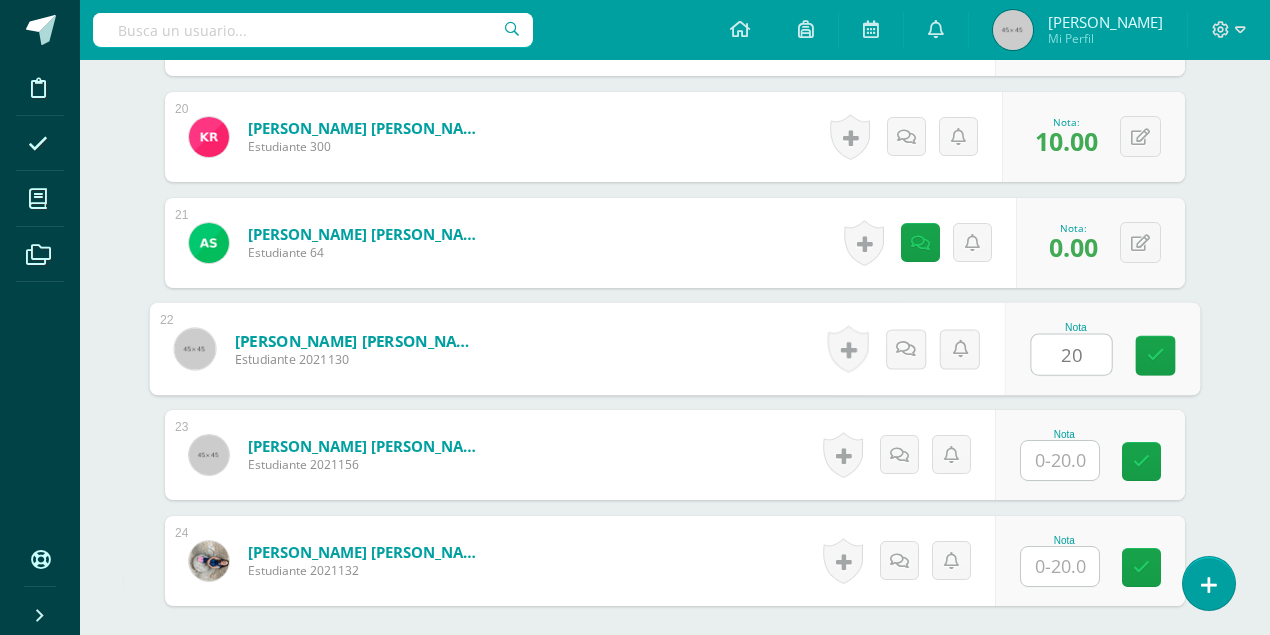type on "20" 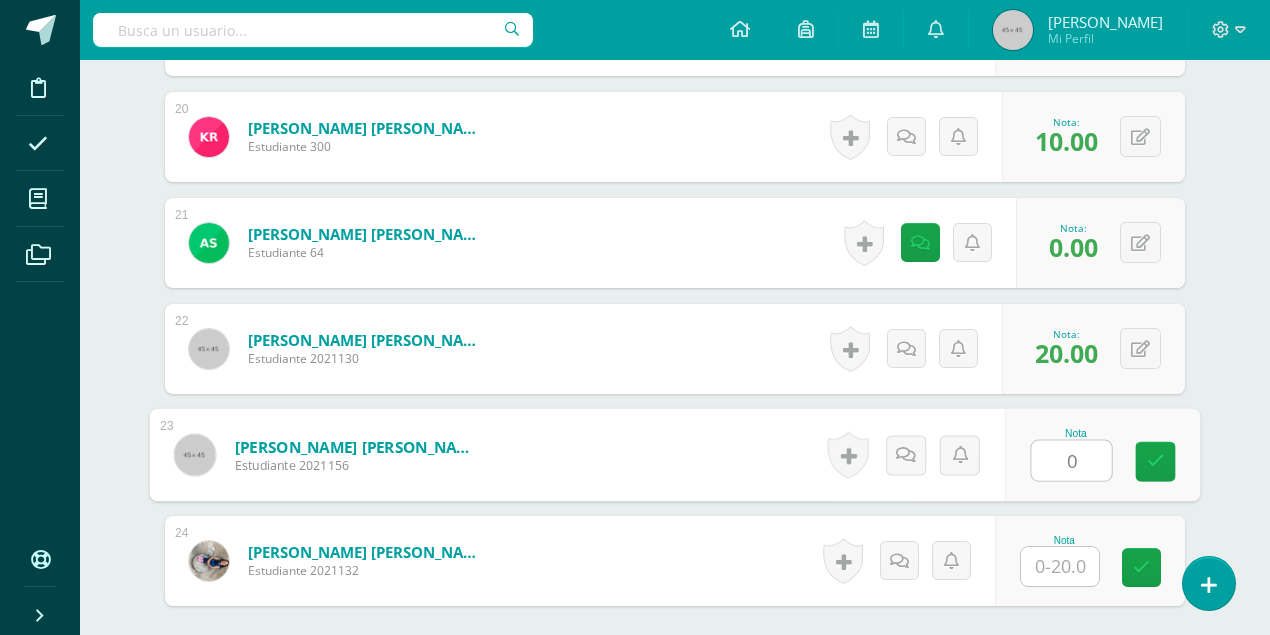 type on "0" 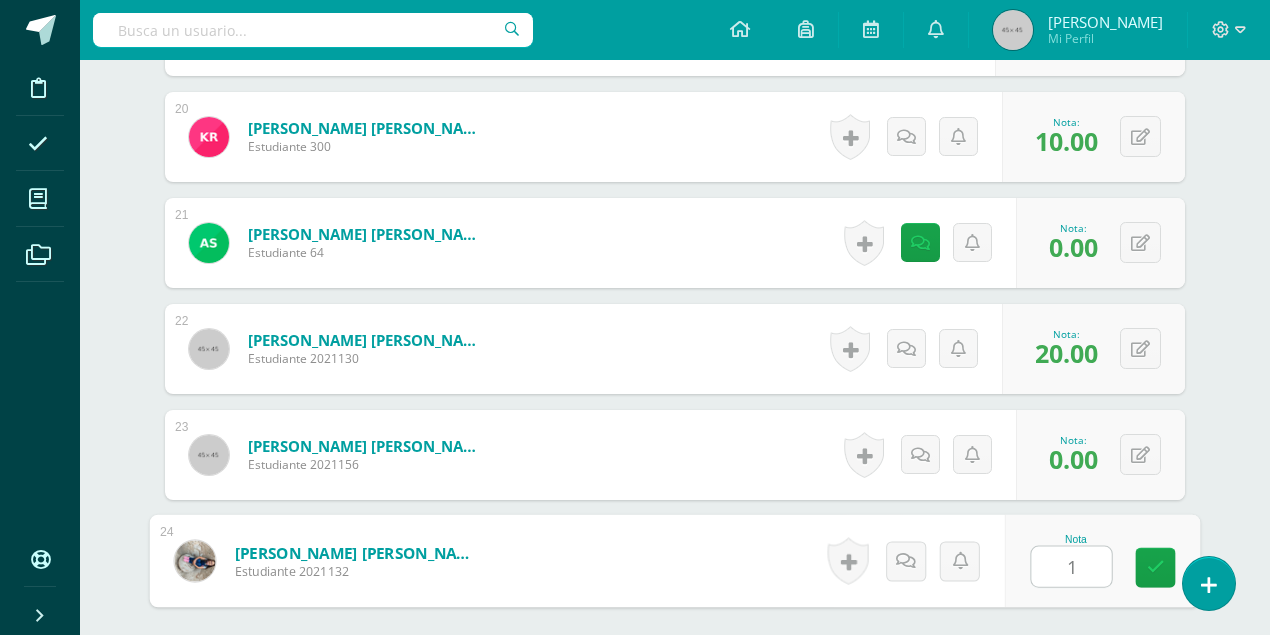 type on "18" 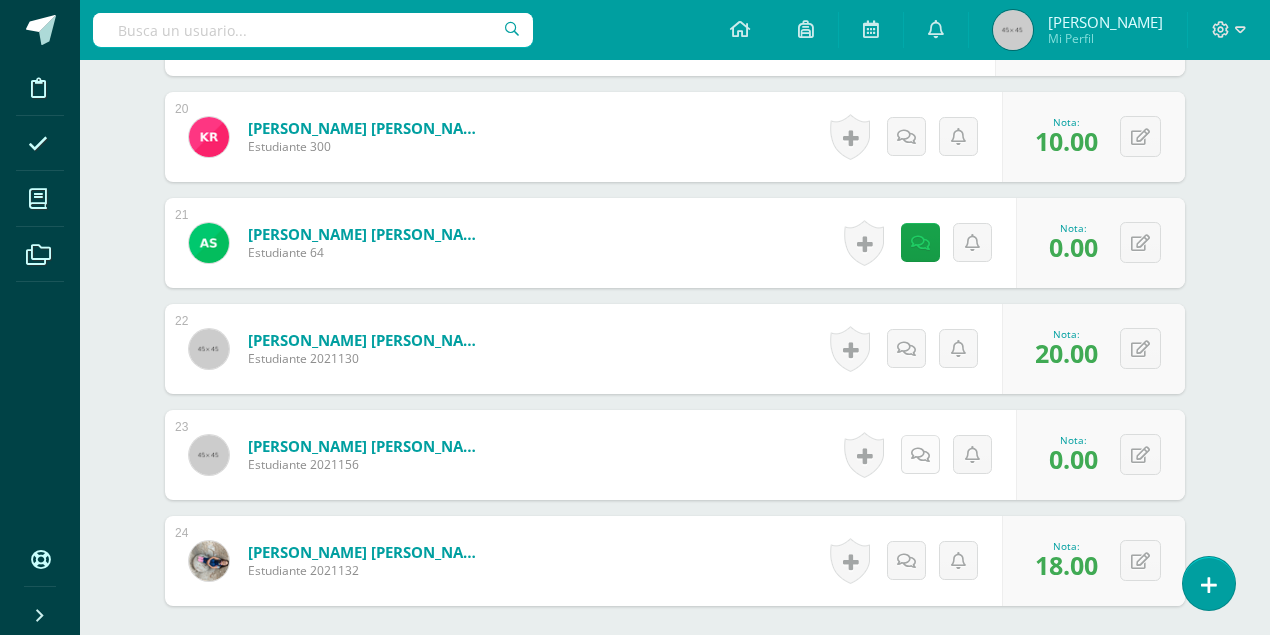 click at bounding box center (920, 454) 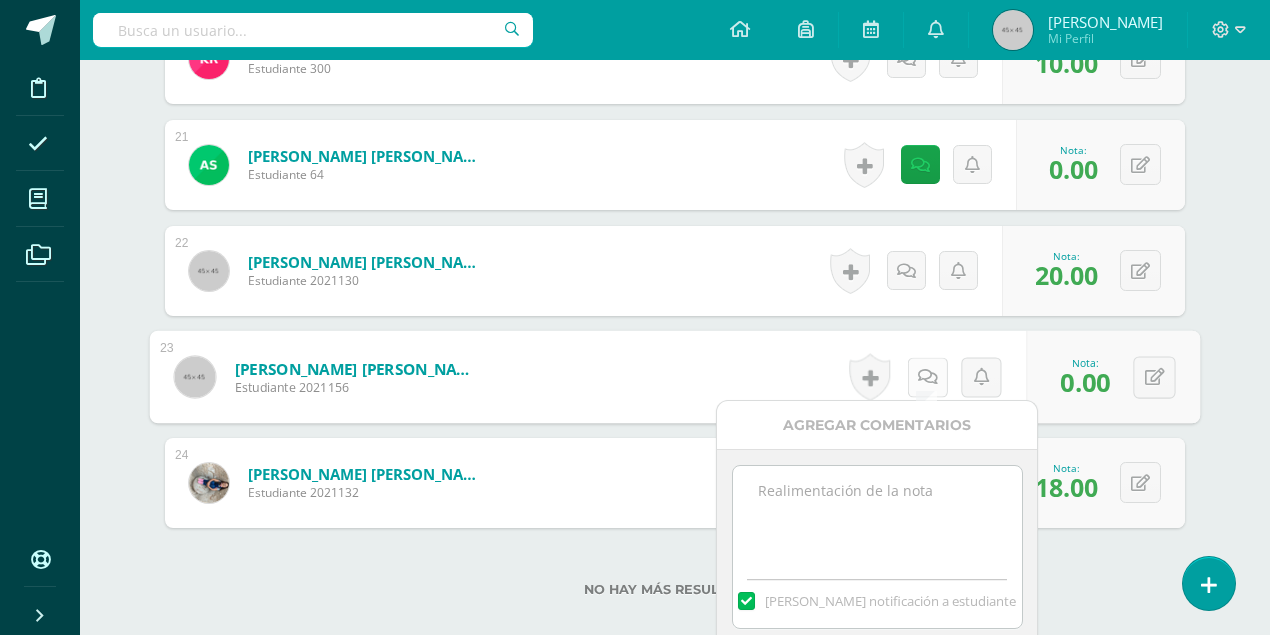 scroll, scrollTop: 2829, scrollLeft: 0, axis: vertical 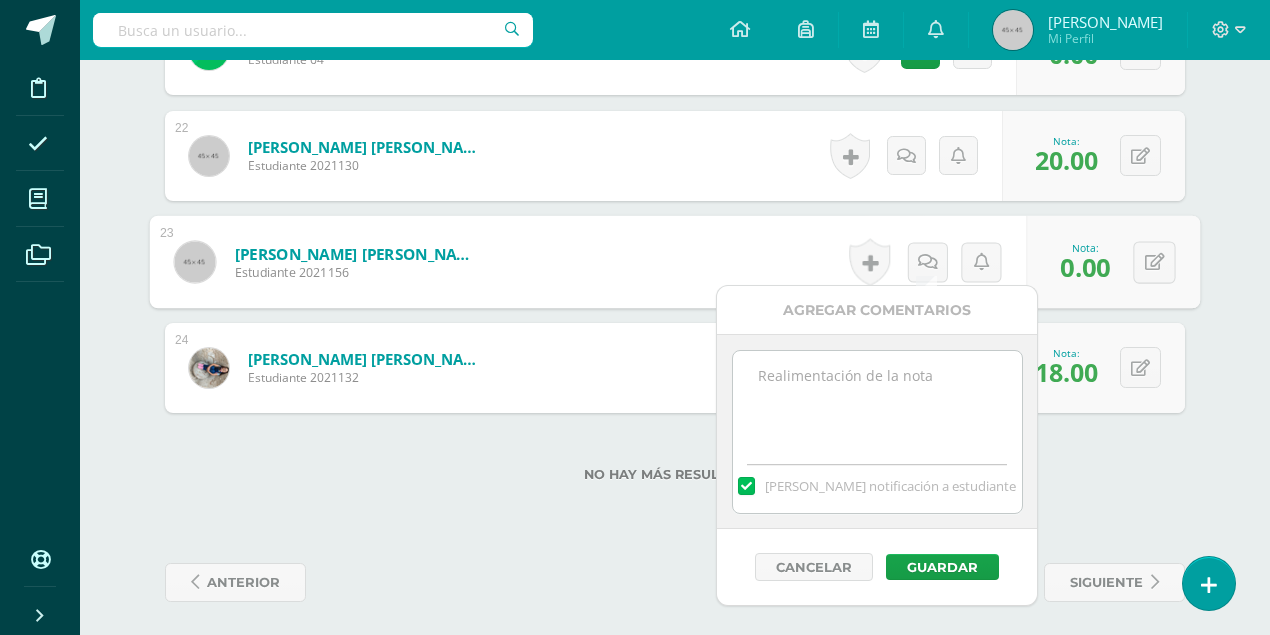 click at bounding box center (877, 401) 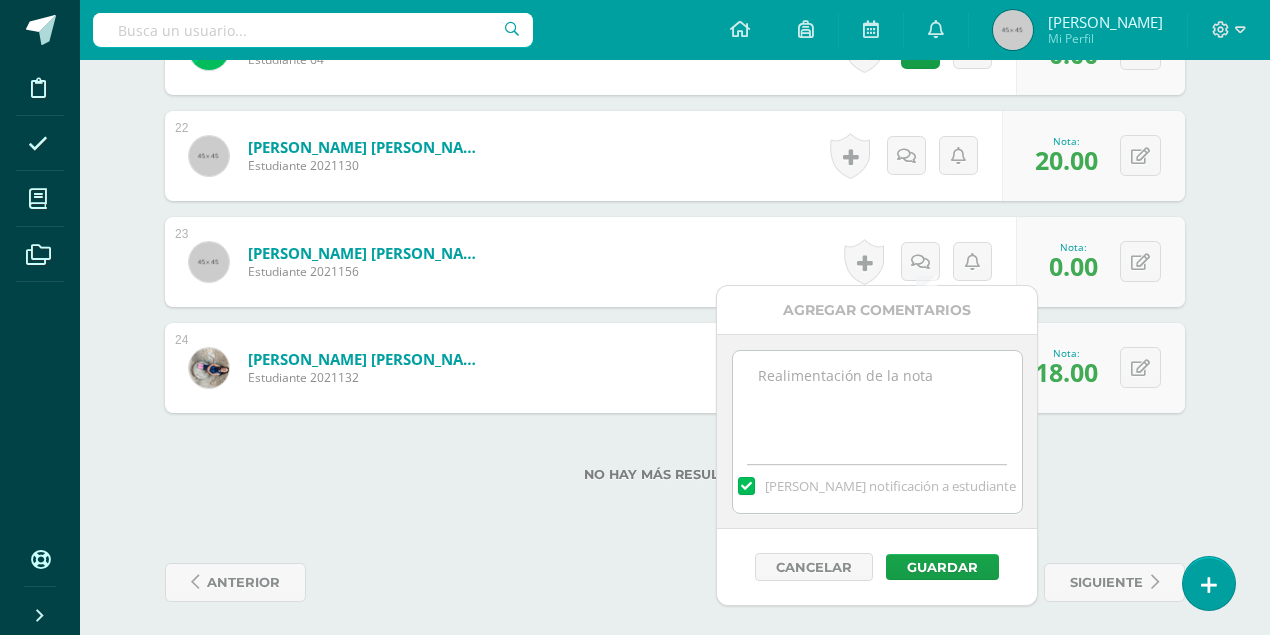 paste on "No hizo la cancha de voleibol que se envió a través de plataforma." 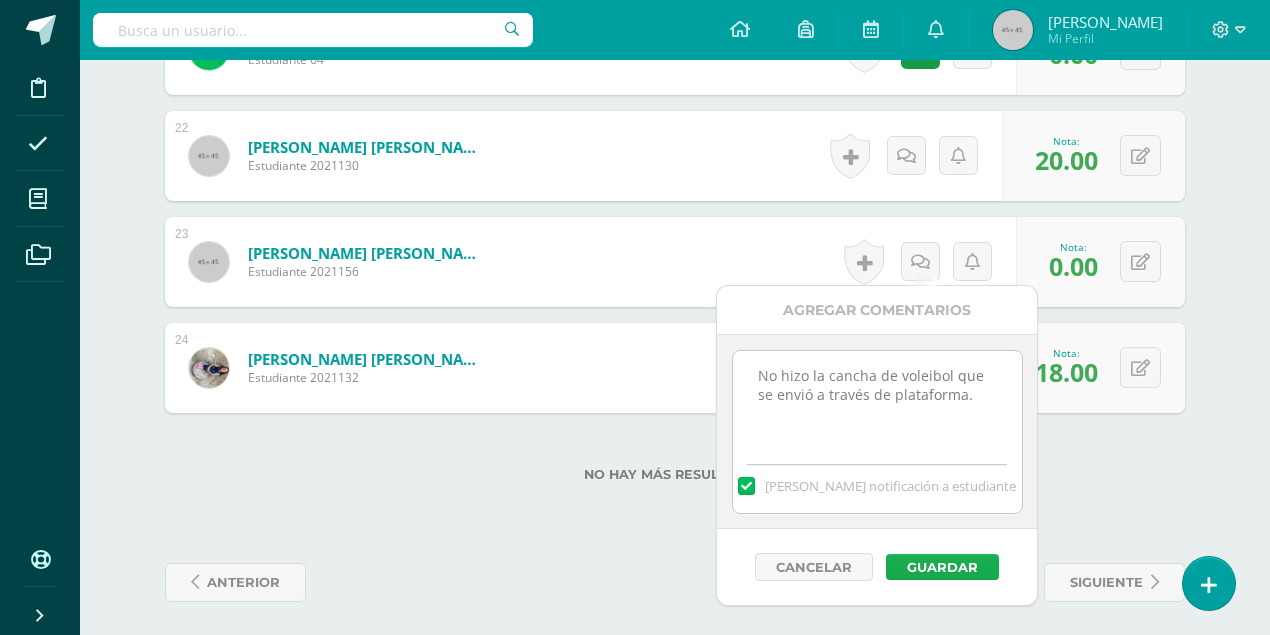 type on "No hizo la cancha de voleibol que se envió a través de plataforma." 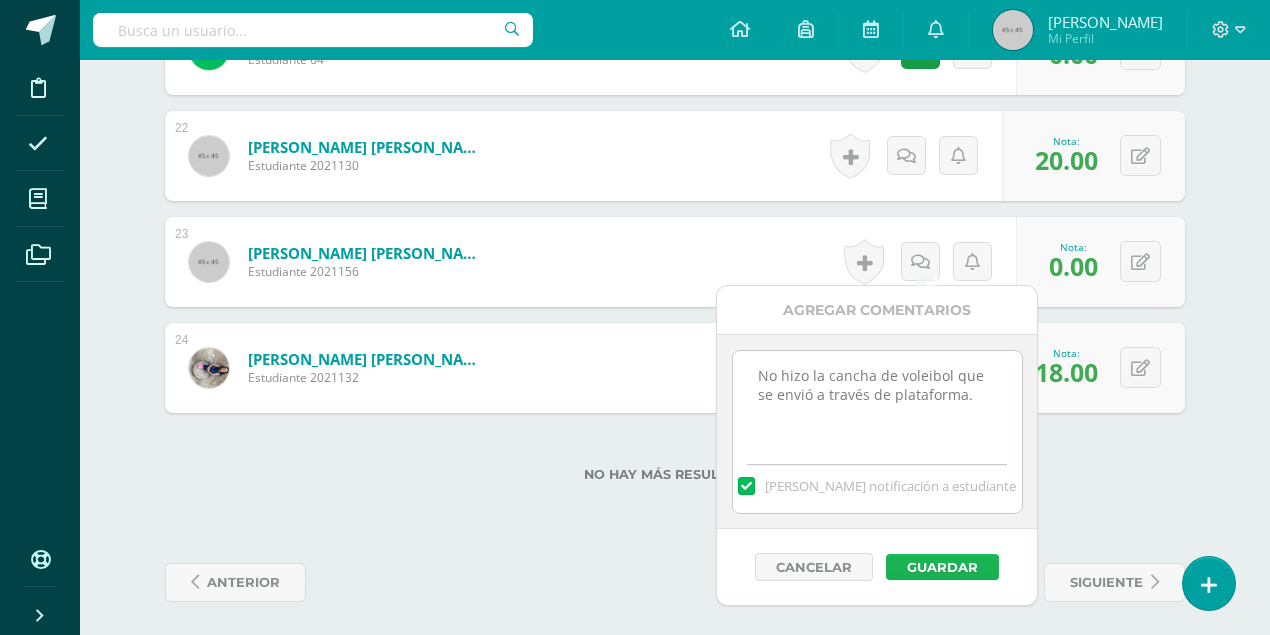 click on "Guardar" at bounding box center (942, 567) 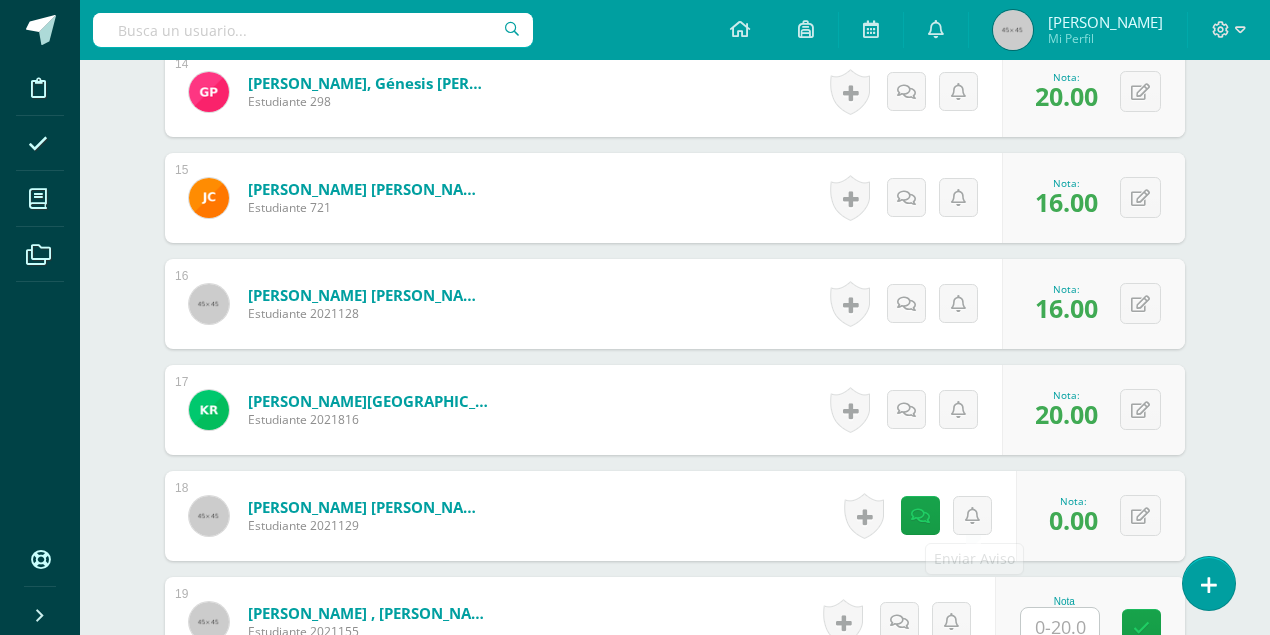 scroll, scrollTop: 1896, scrollLeft: 0, axis: vertical 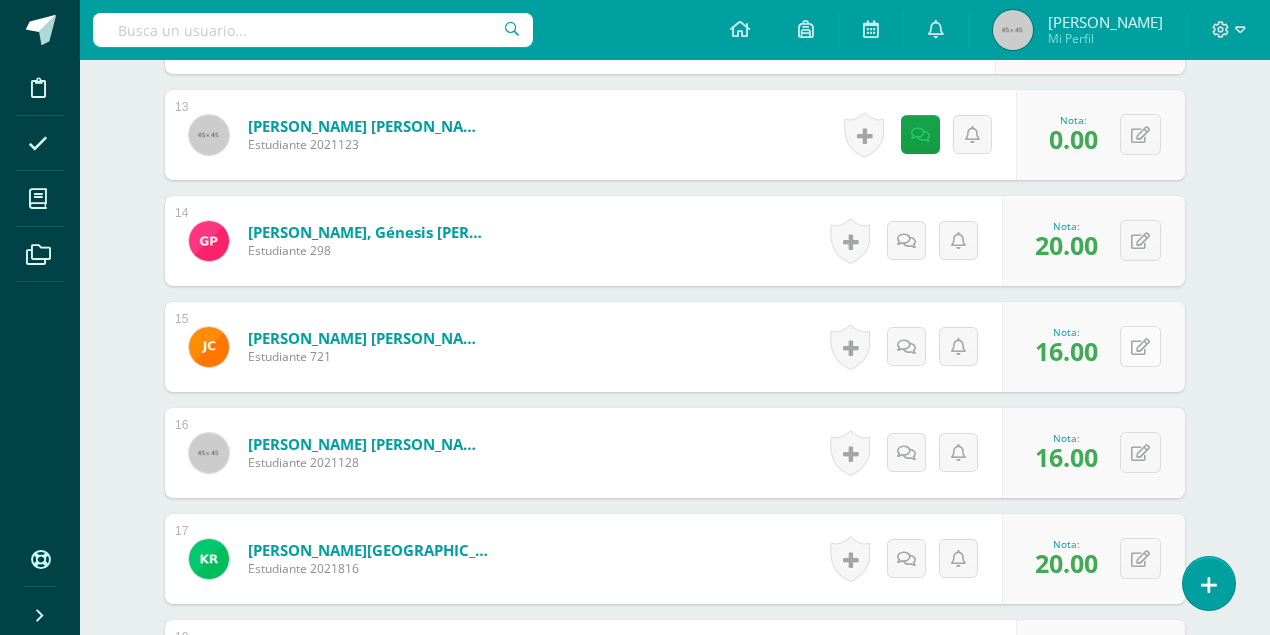 click at bounding box center [1140, 347] 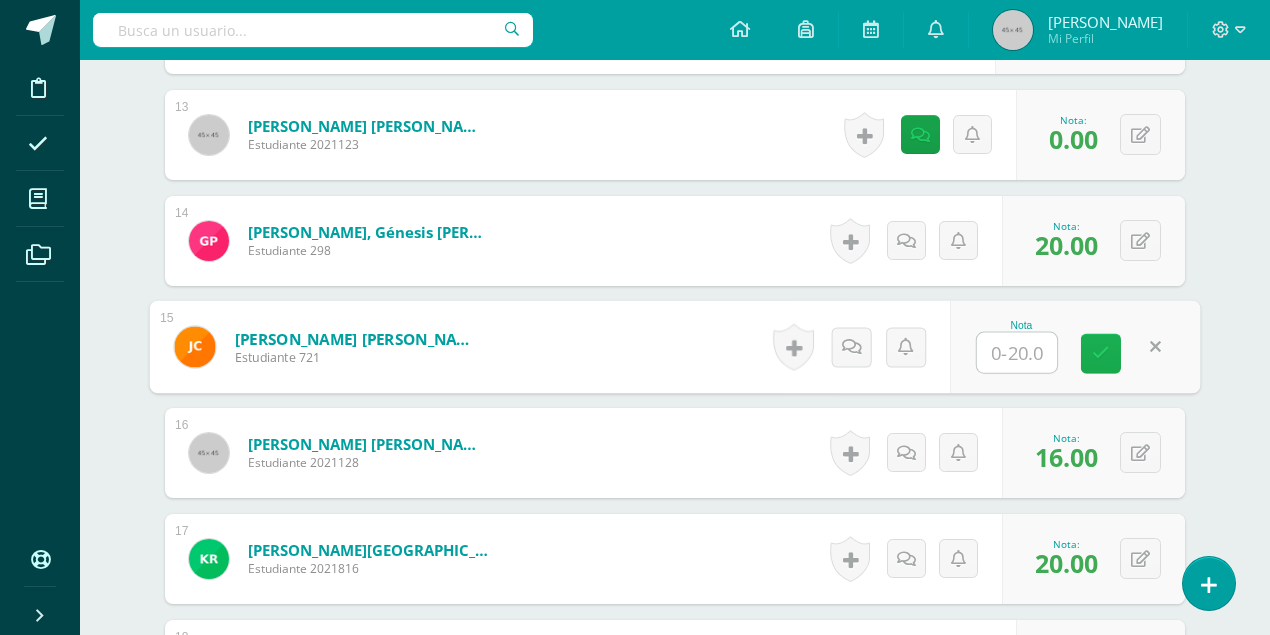 click at bounding box center [1101, 354] 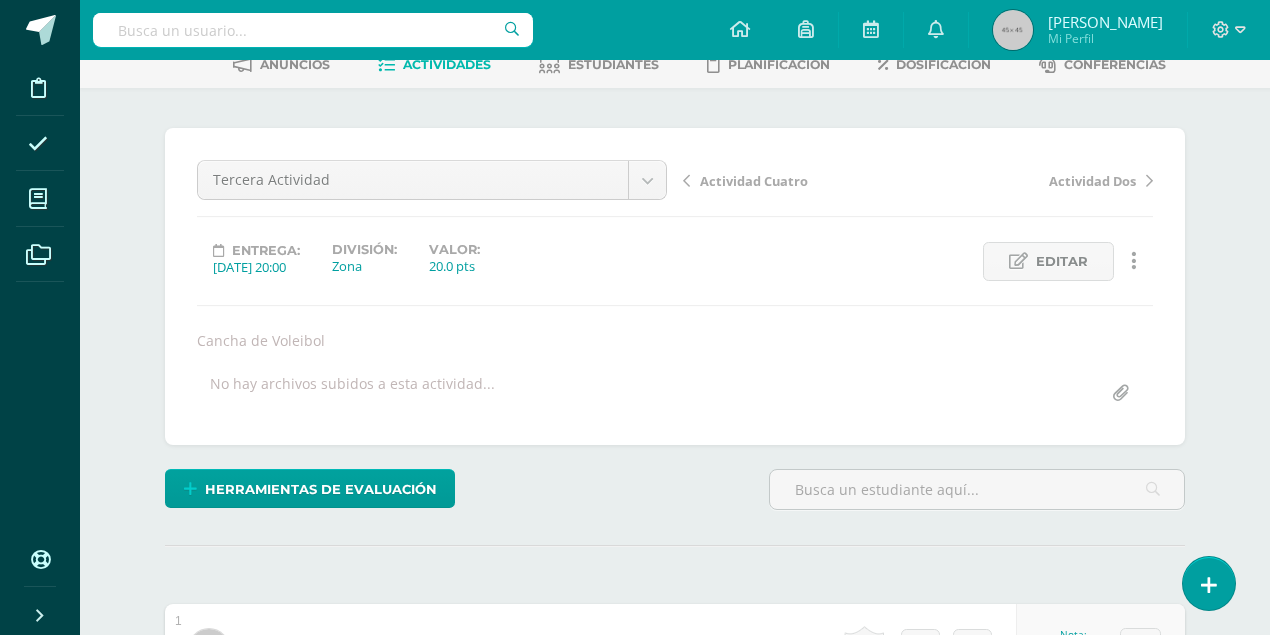 scroll, scrollTop: 0, scrollLeft: 0, axis: both 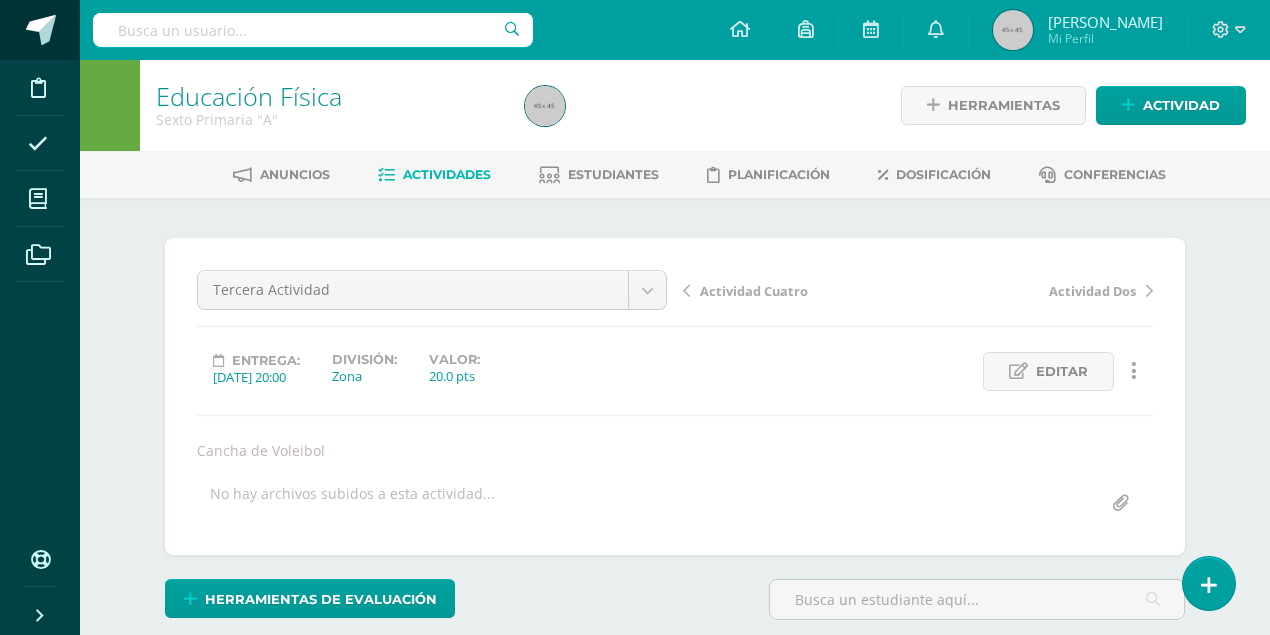 type 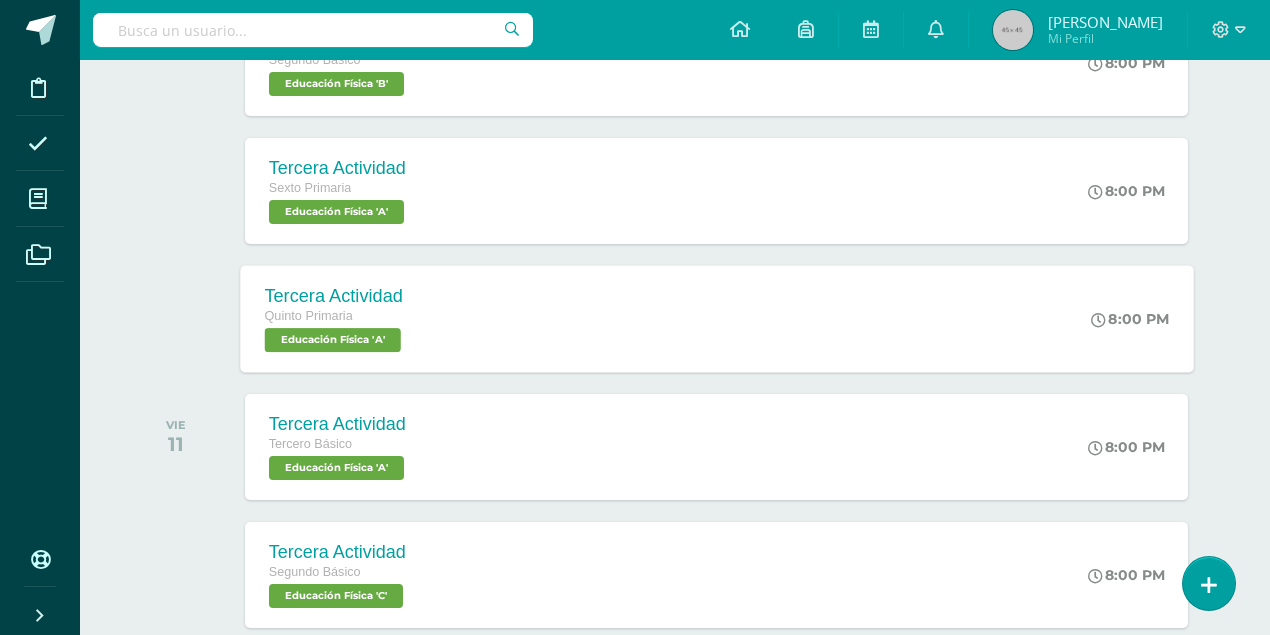 scroll, scrollTop: 533, scrollLeft: 0, axis: vertical 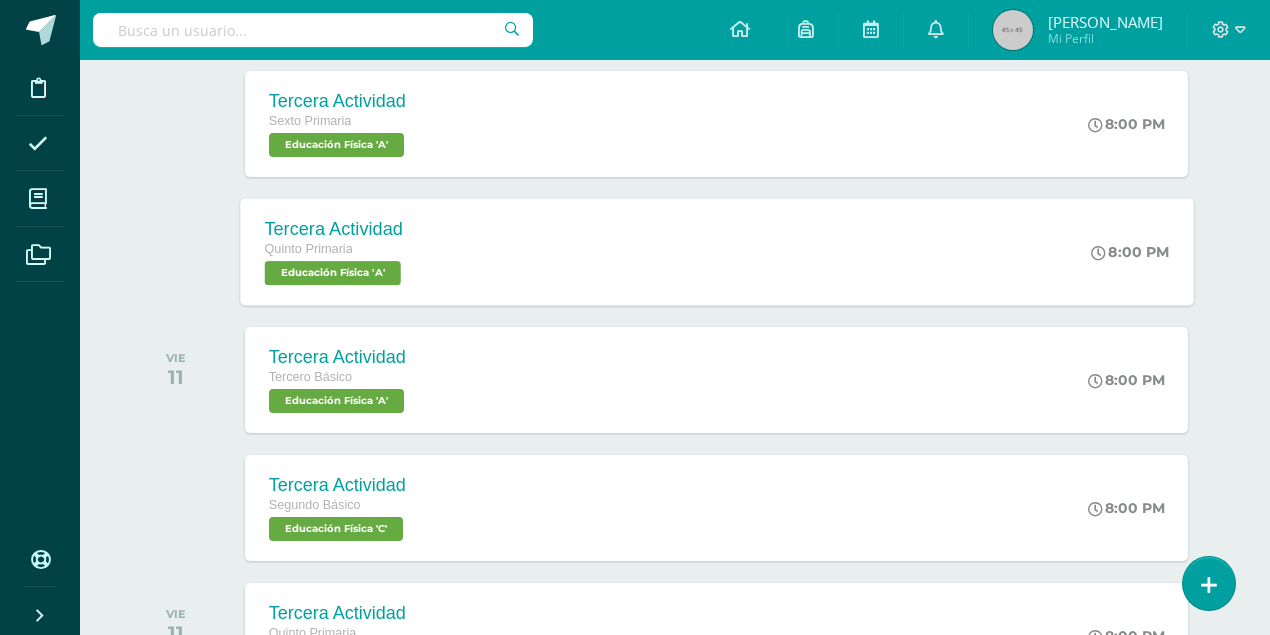 click on "Educación Física 'A'" at bounding box center (332, 273) 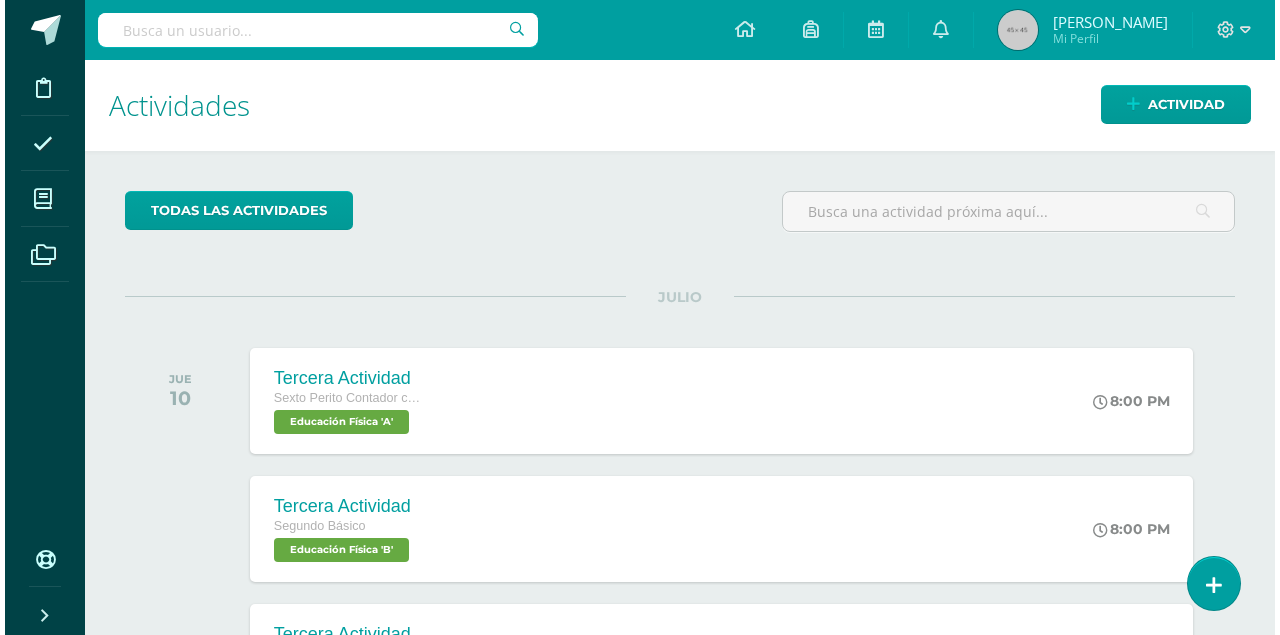 scroll, scrollTop: 0, scrollLeft: 0, axis: both 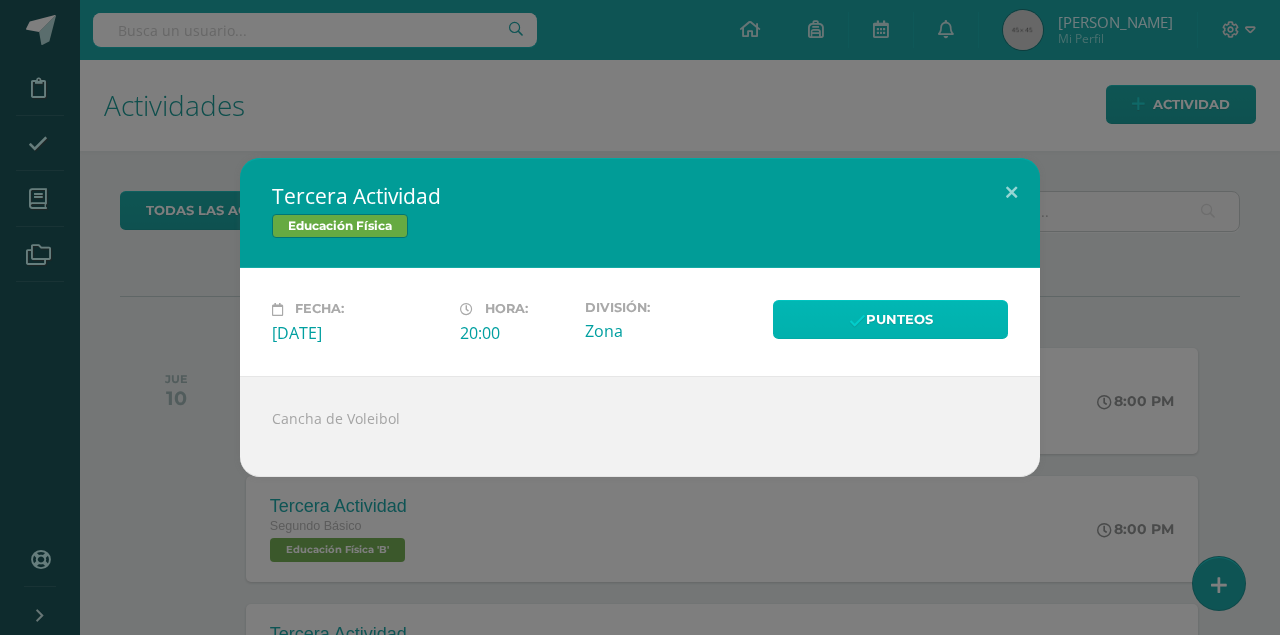 click on "Punteos" at bounding box center [890, 319] 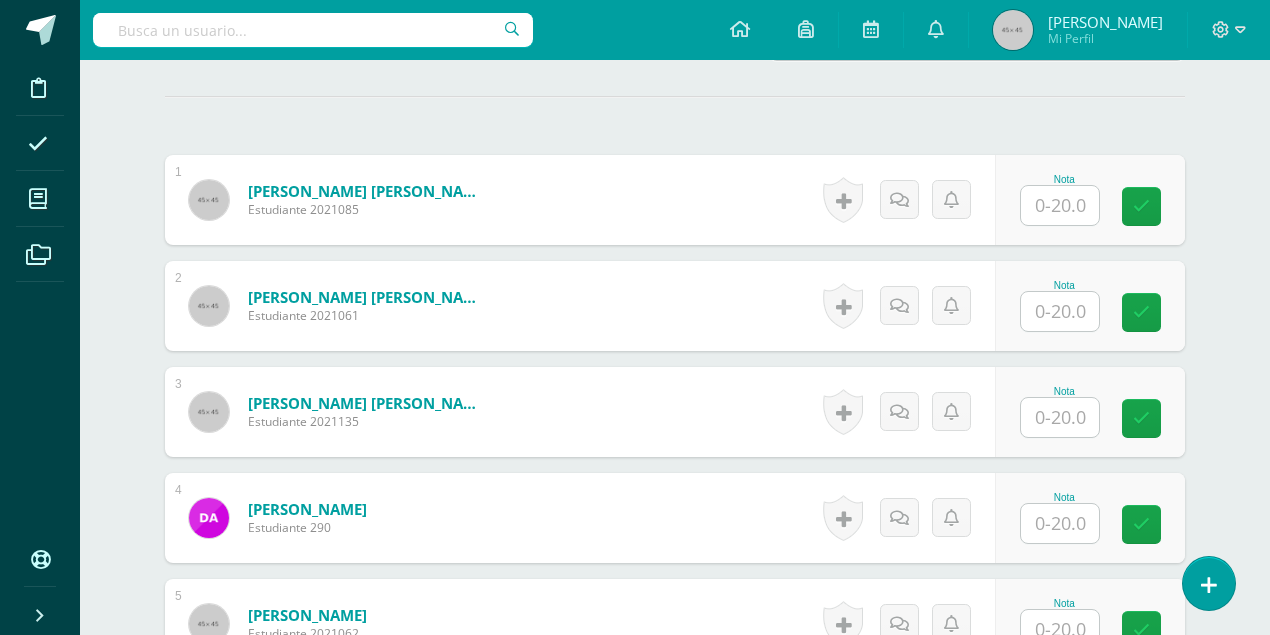 scroll, scrollTop: 626, scrollLeft: 0, axis: vertical 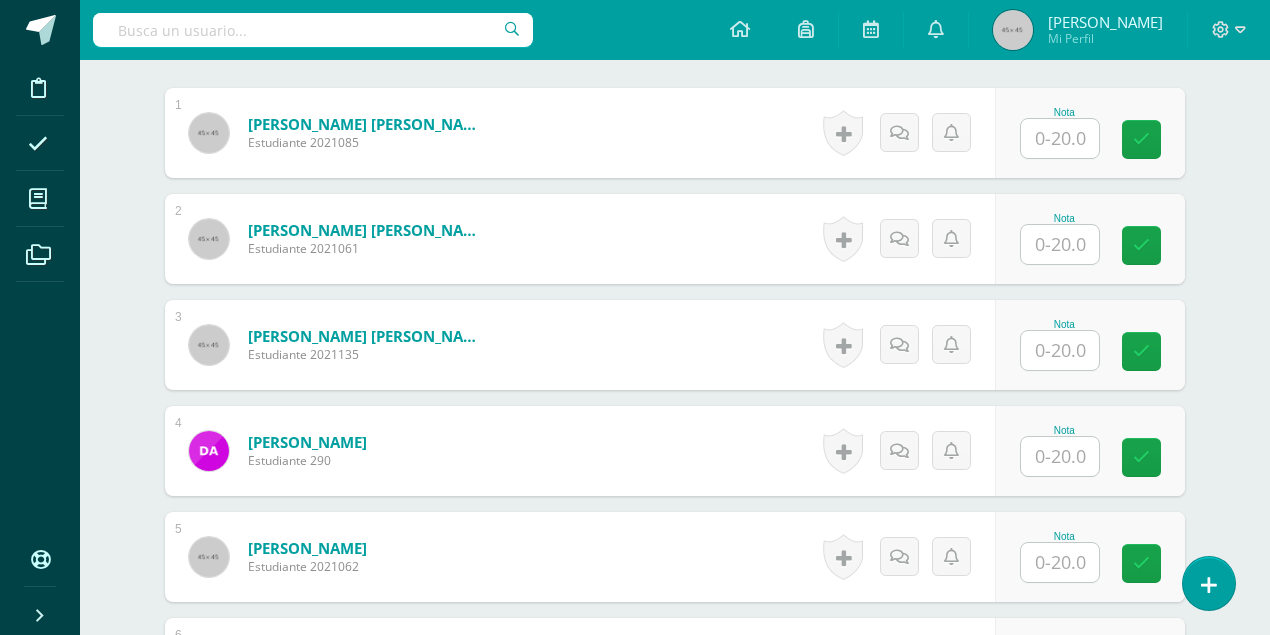 click at bounding box center [1060, 138] 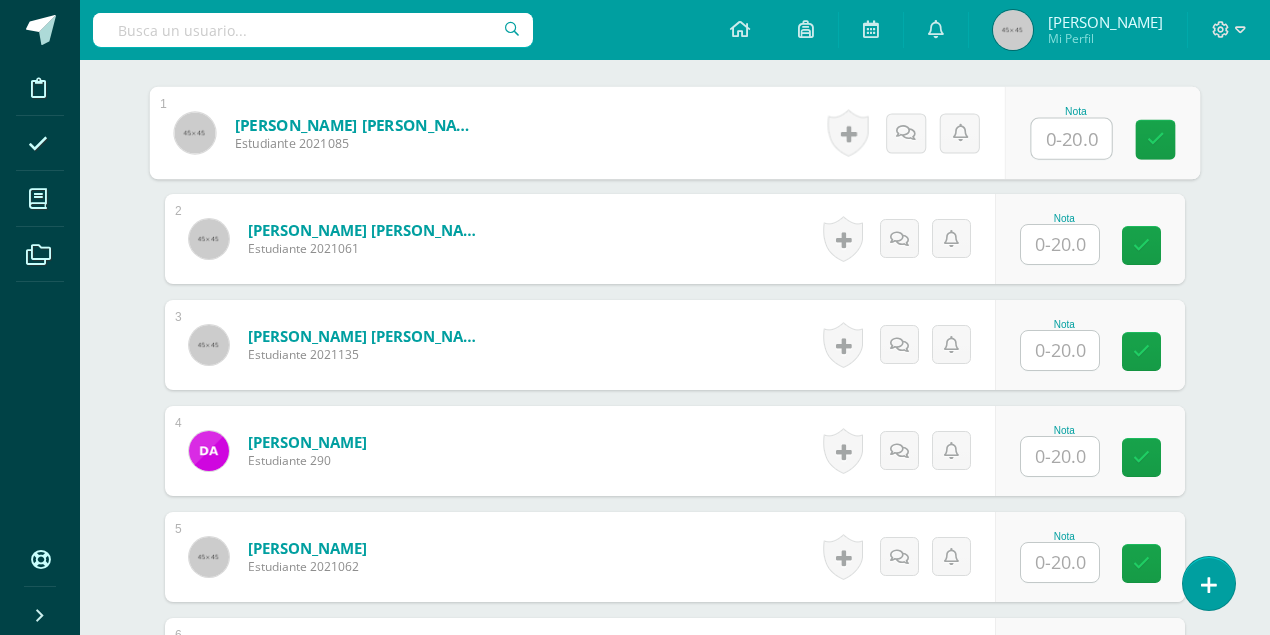 scroll, scrollTop: 627, scrollLeft: 0, axis: vertical 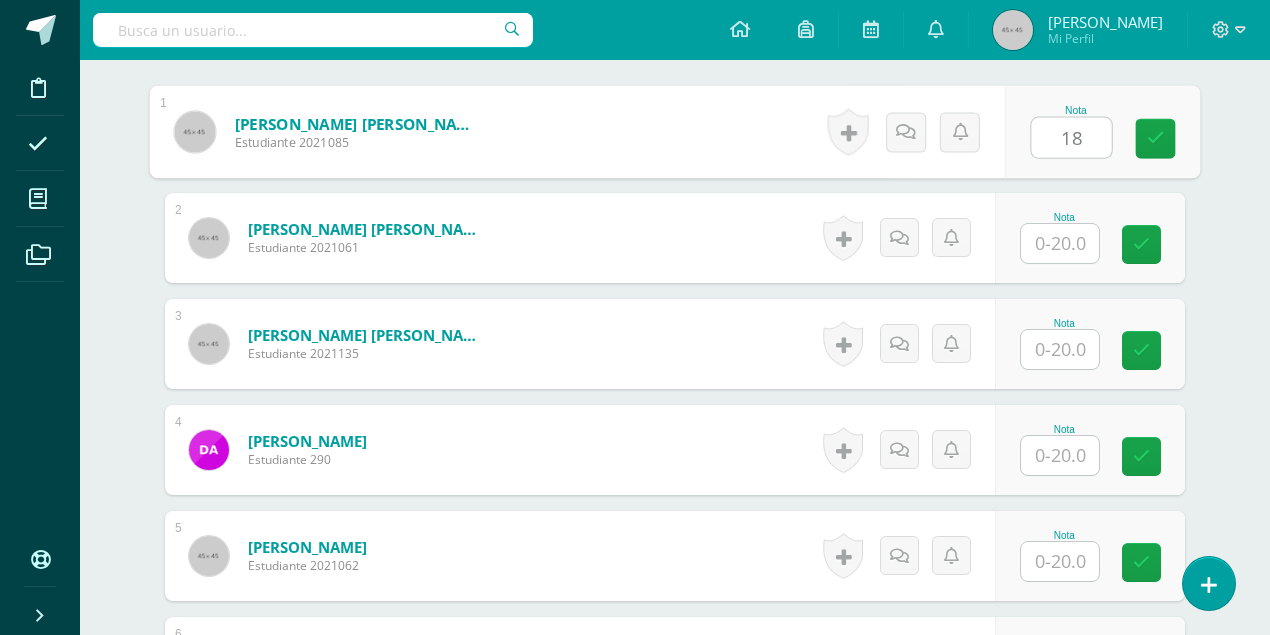 type on "18" 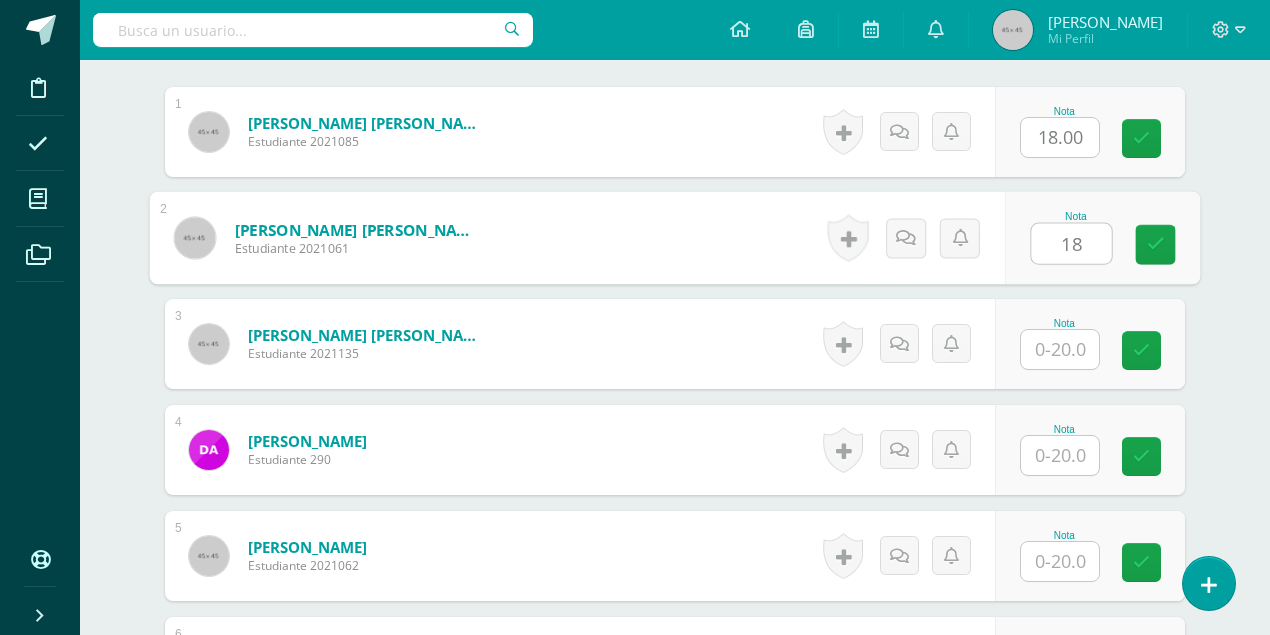 type on "18" 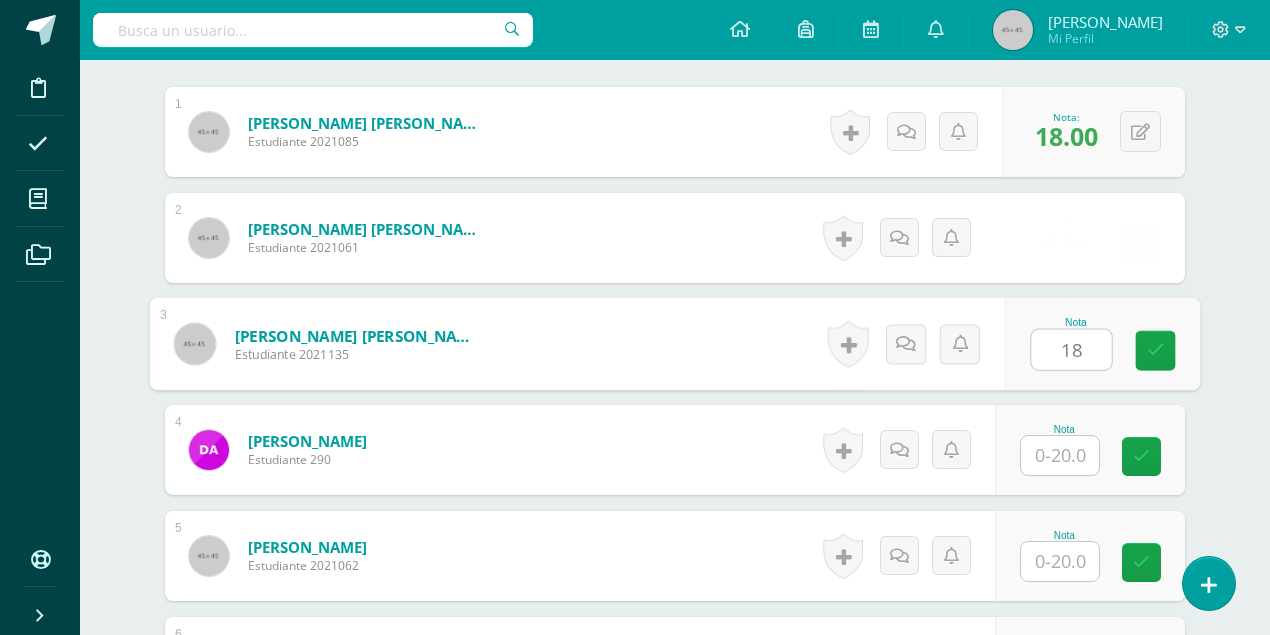 type on "18" 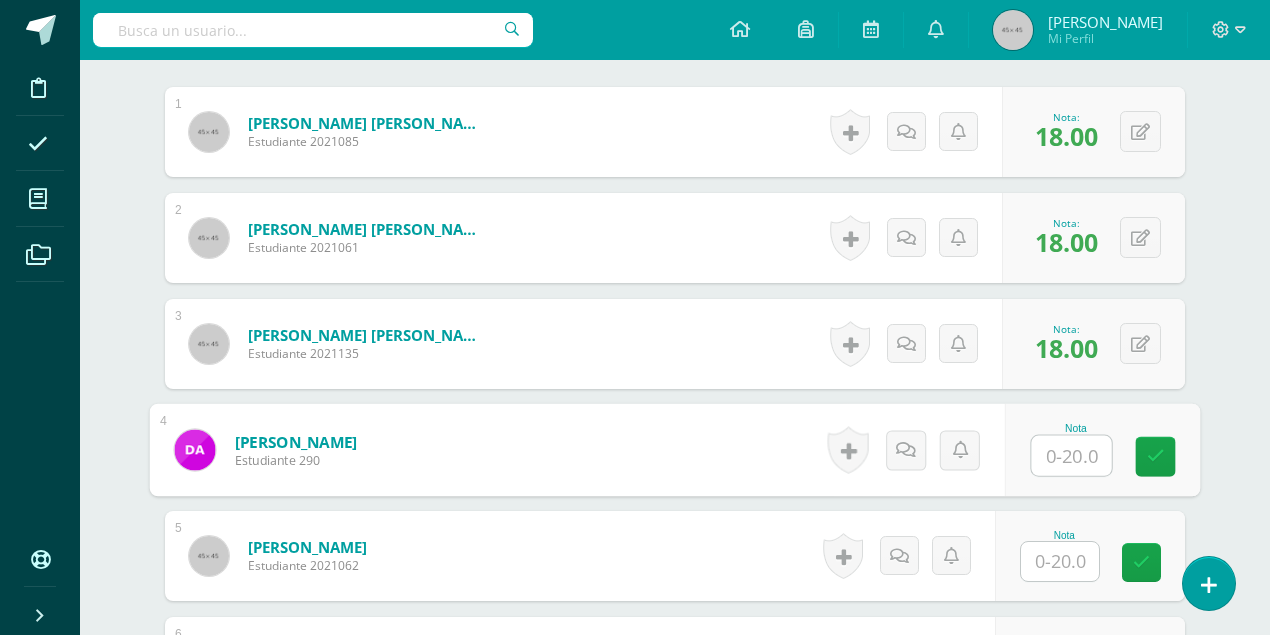 scroll, scrollTop: 628, scrollLeft: 0, axis: vertical 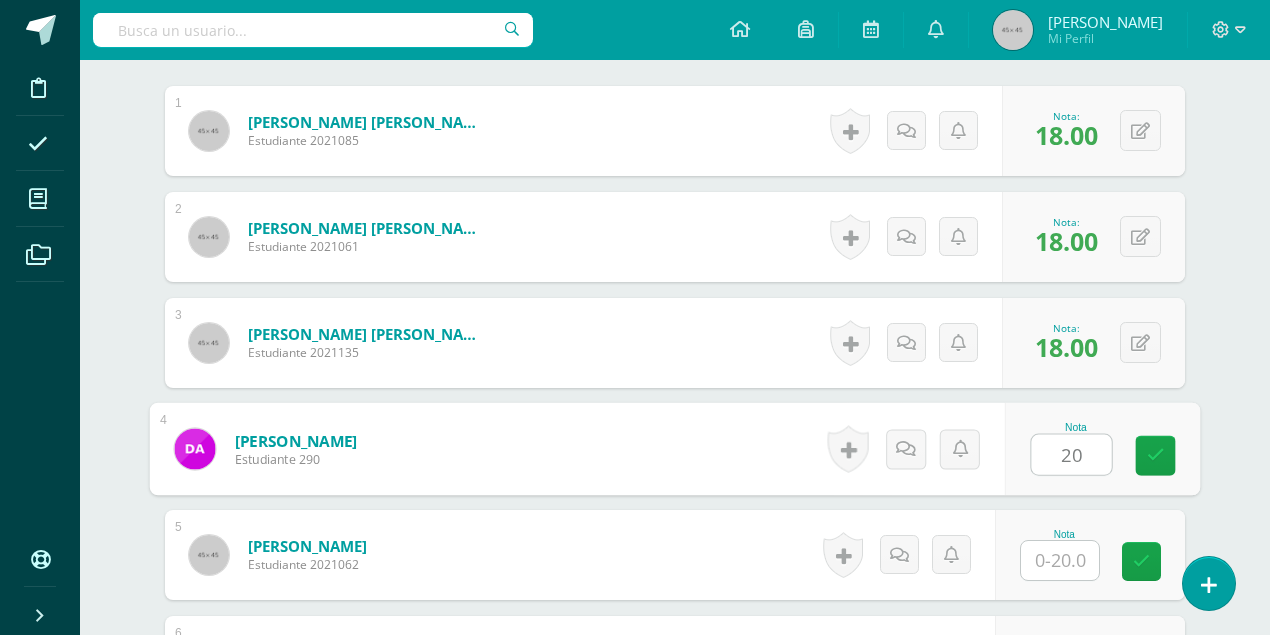 type on "20" 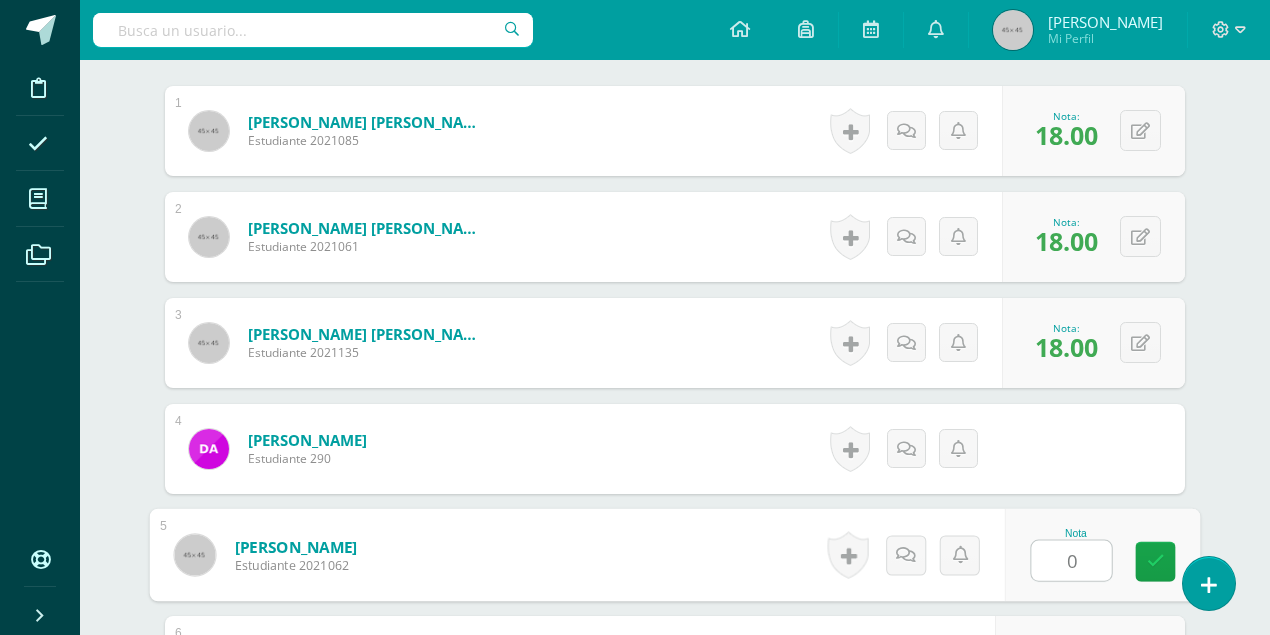 type on "0" 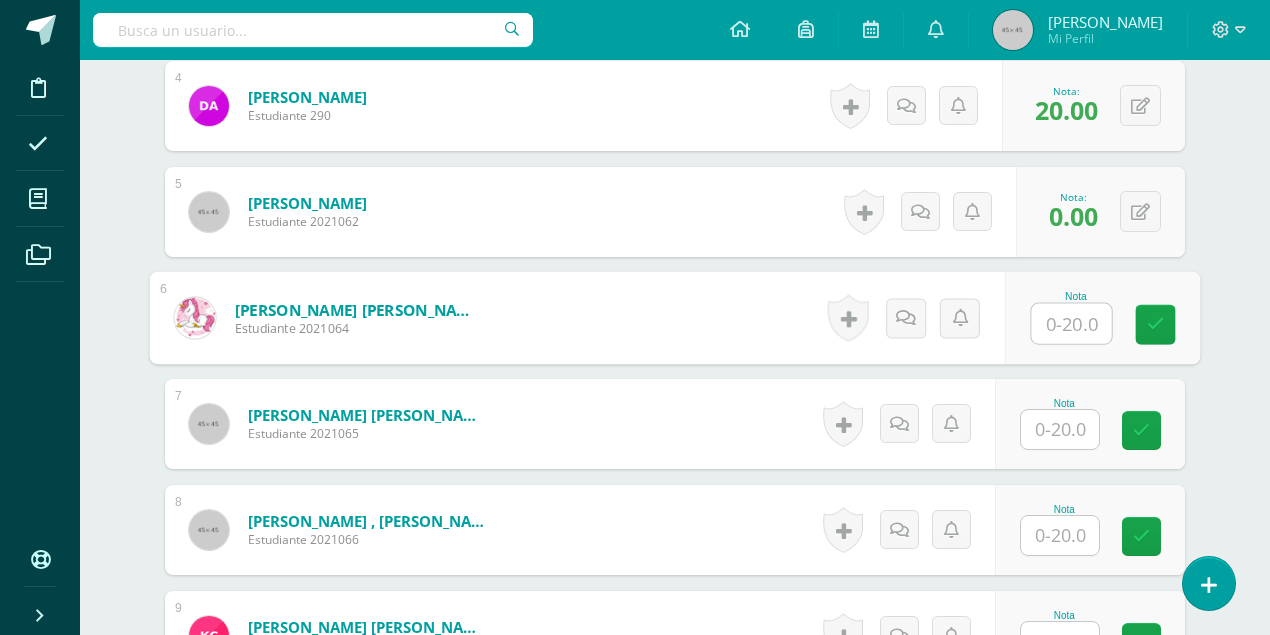 scroll, scrollTop: 972, scrollLeft: 0, axis: vertical 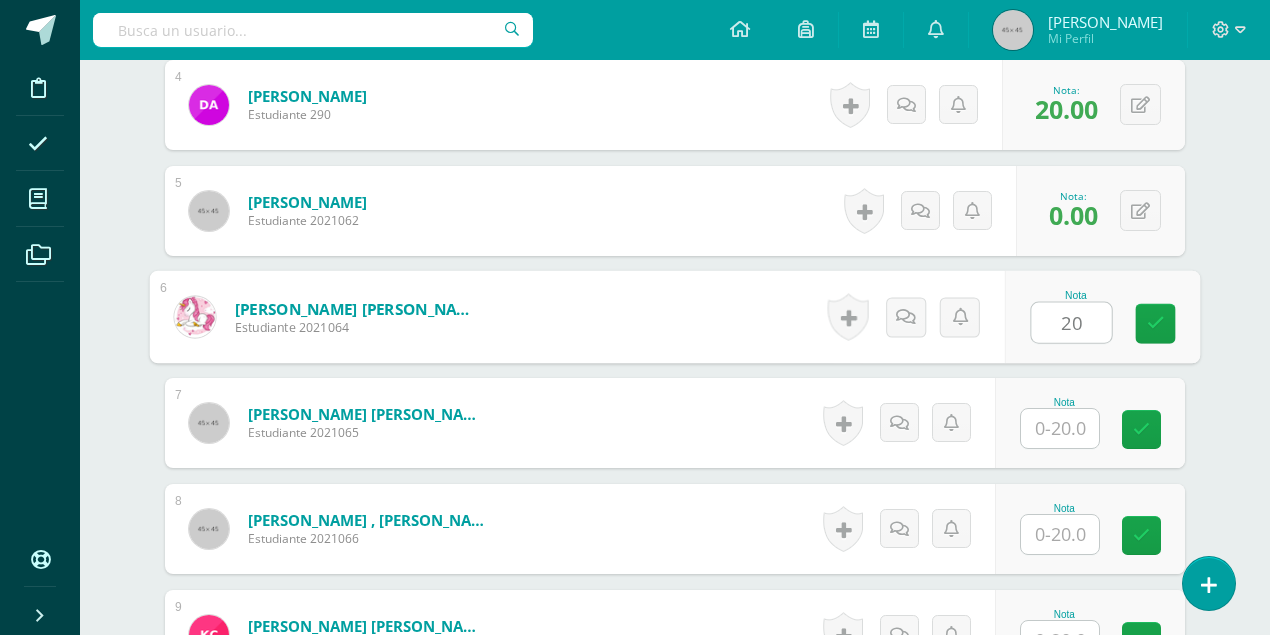 type on "20" 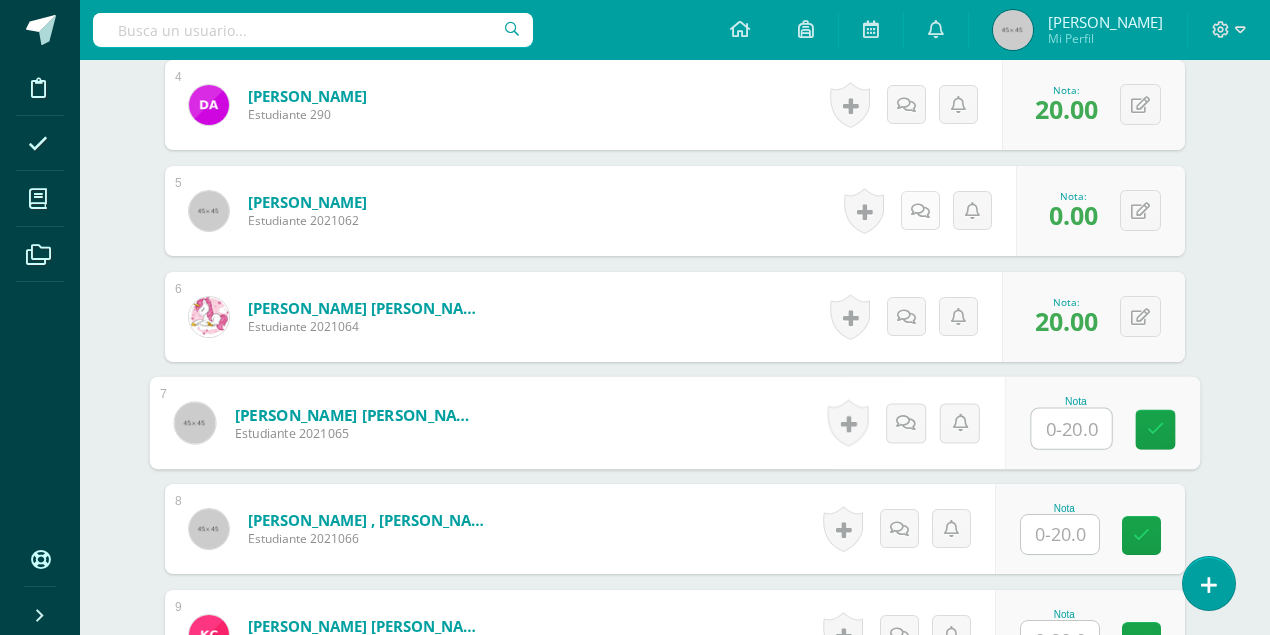 click at bounding box center [920, 210] 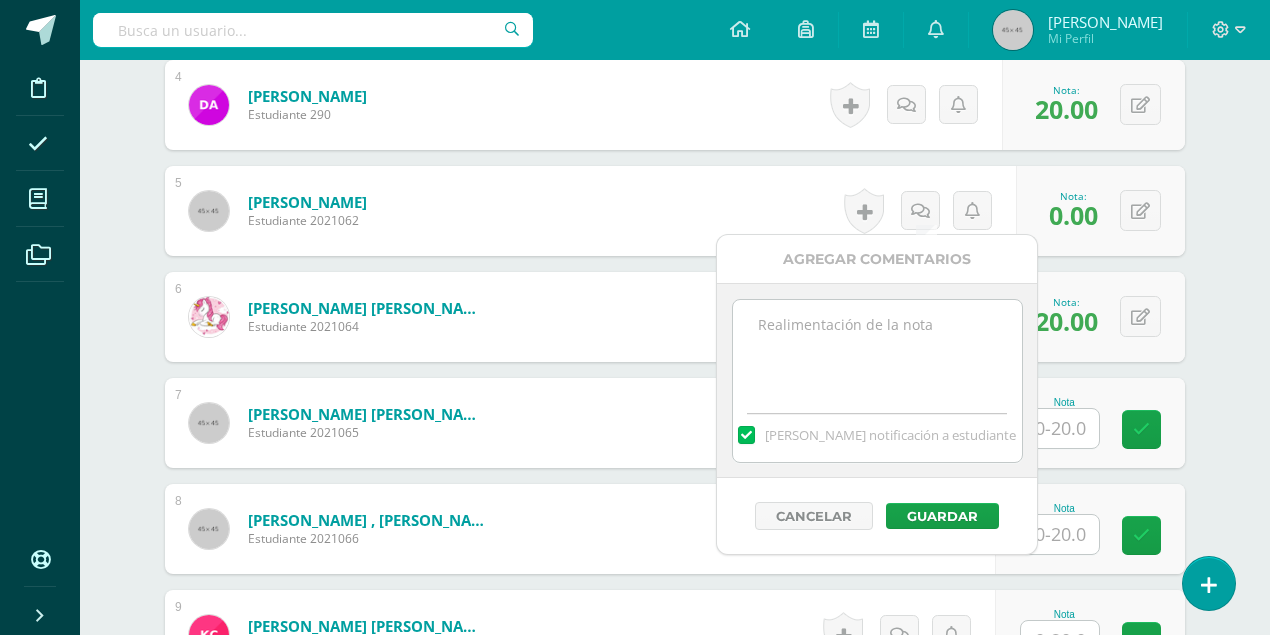click at bounding box center [877, 350] 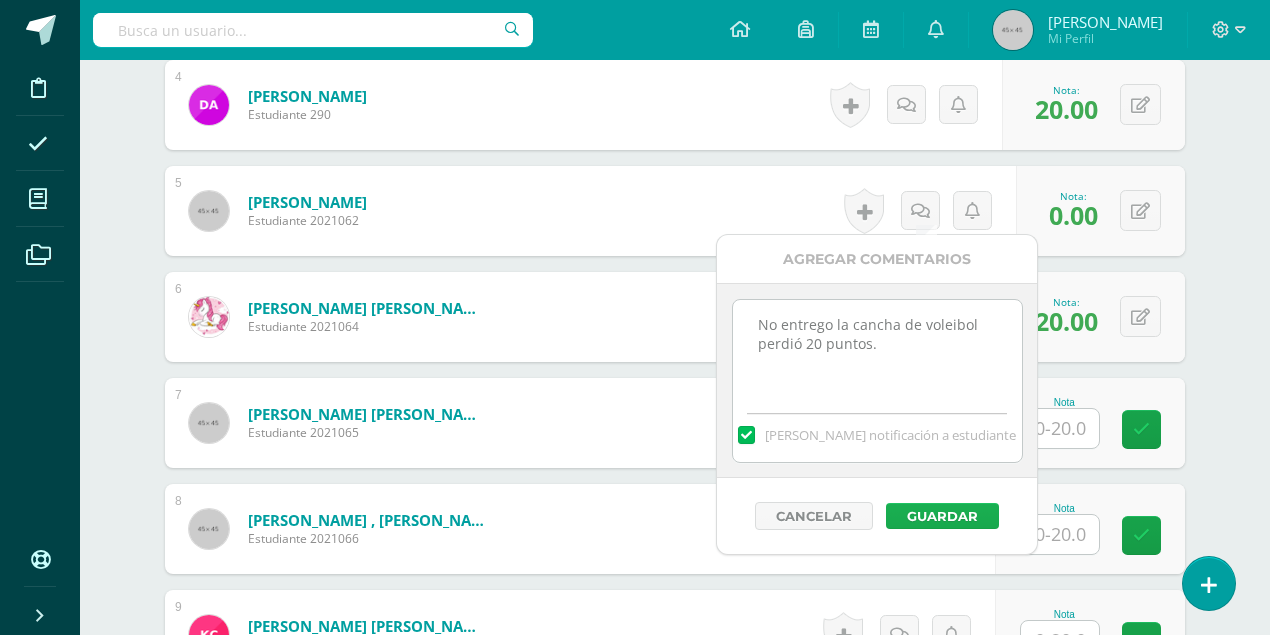 type on "No entrego la cancha de voleibol perdió 20 puntos." 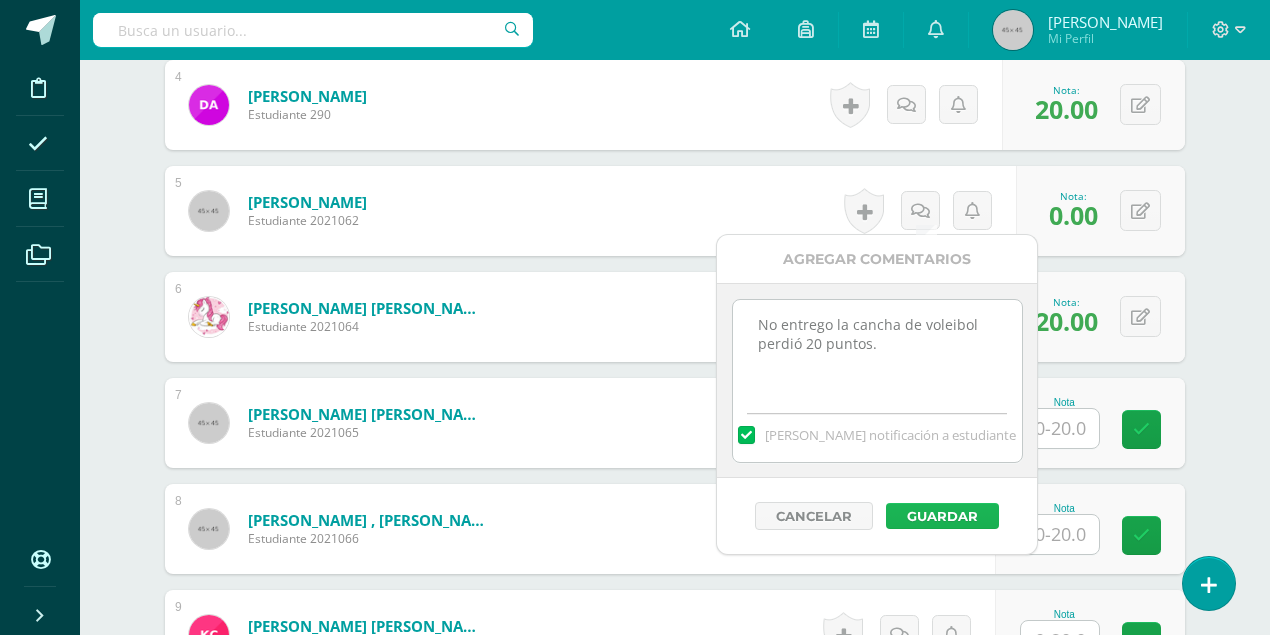 click on "Guardar" at bounding box center [942, 516] 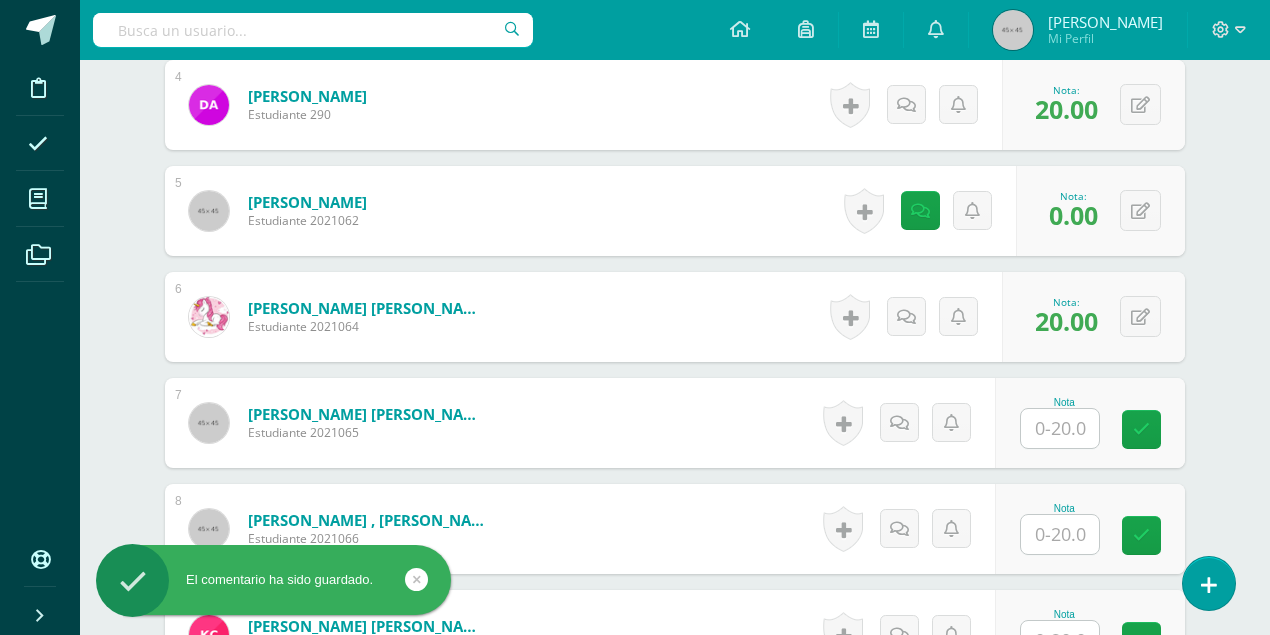 click at bounding box center [1060, 428] 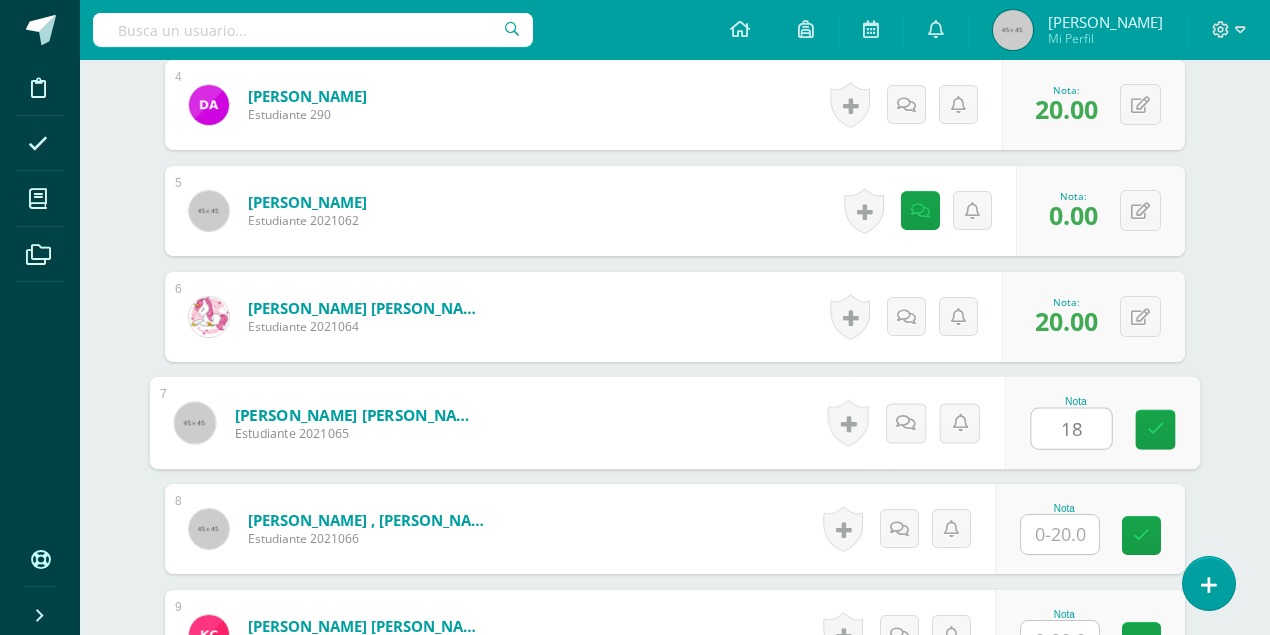 type on "18" 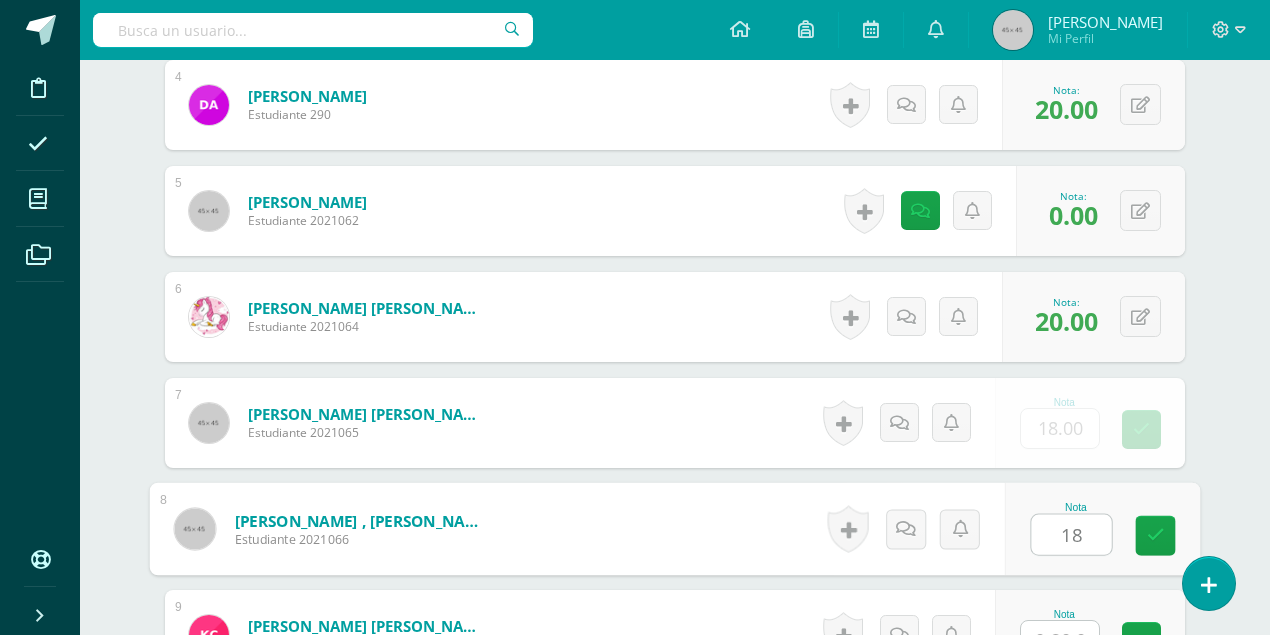 type on "18" 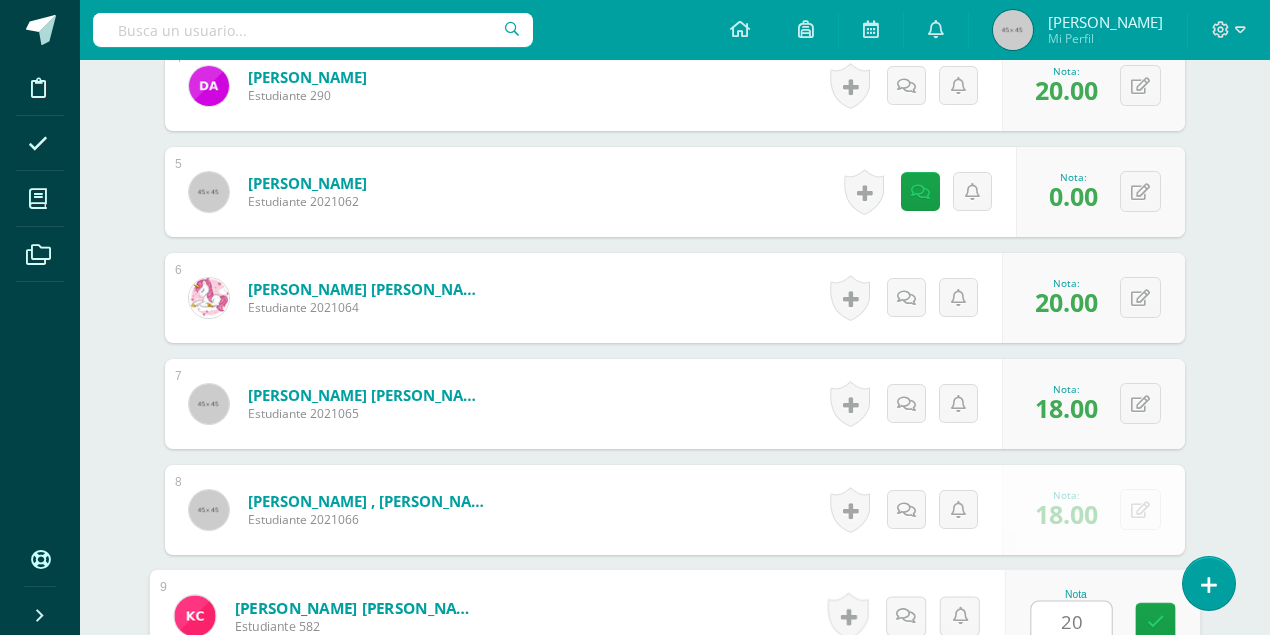 type on "20" 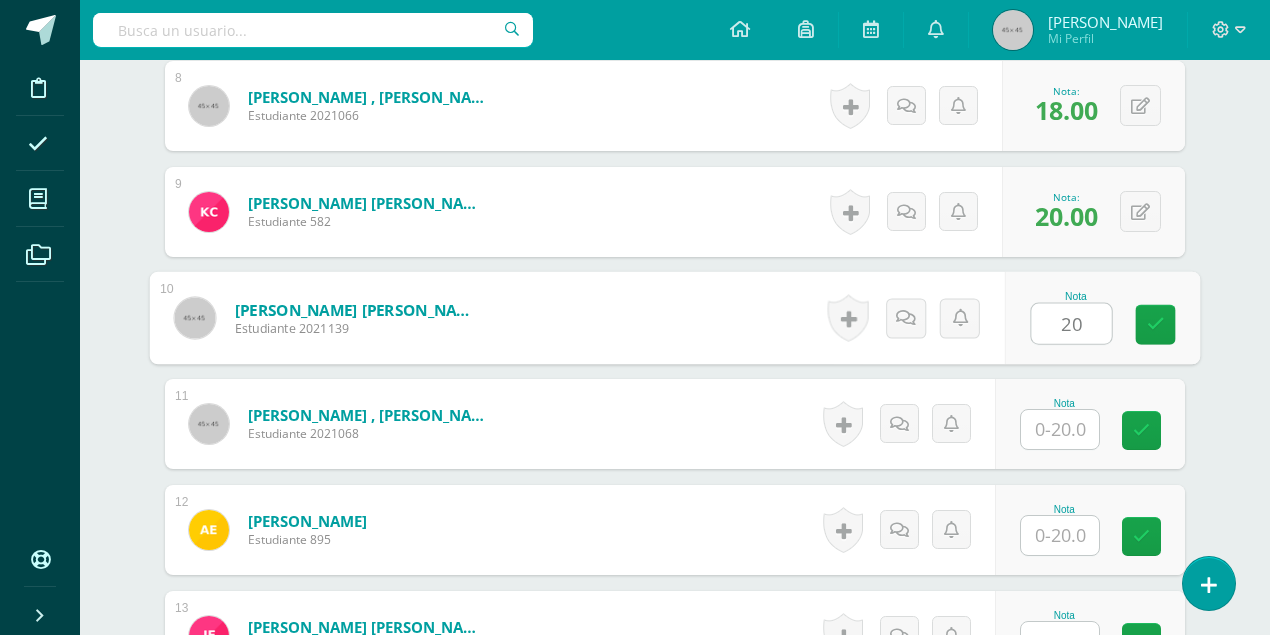 type on "20" 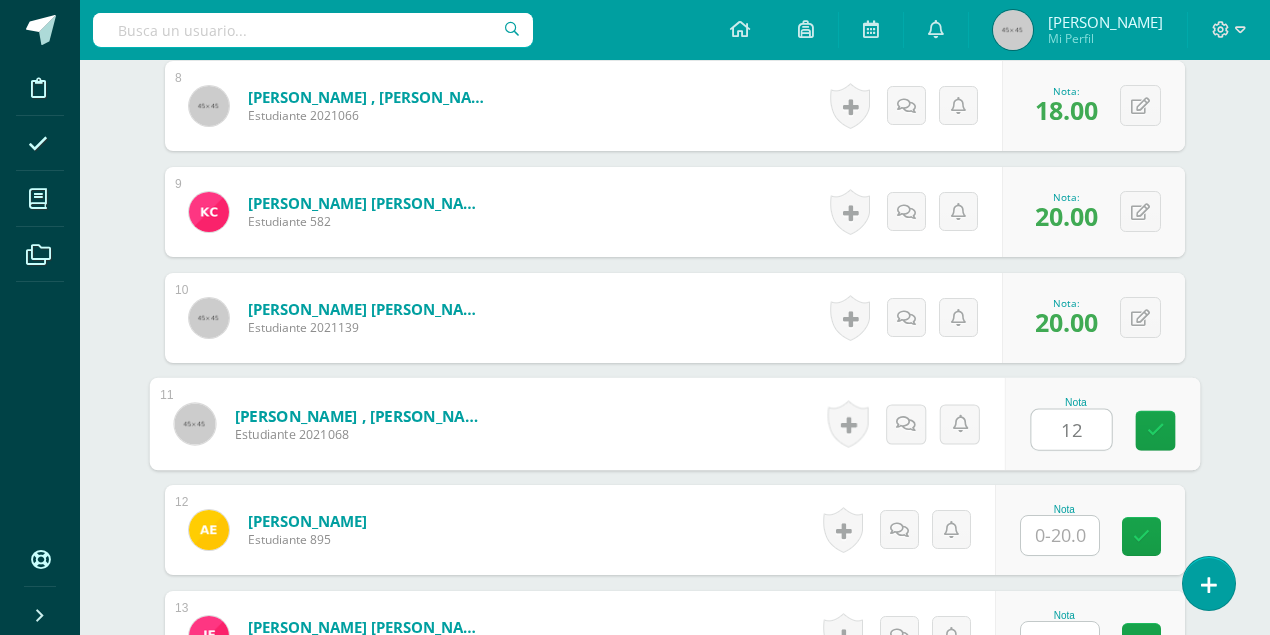 type on "12" 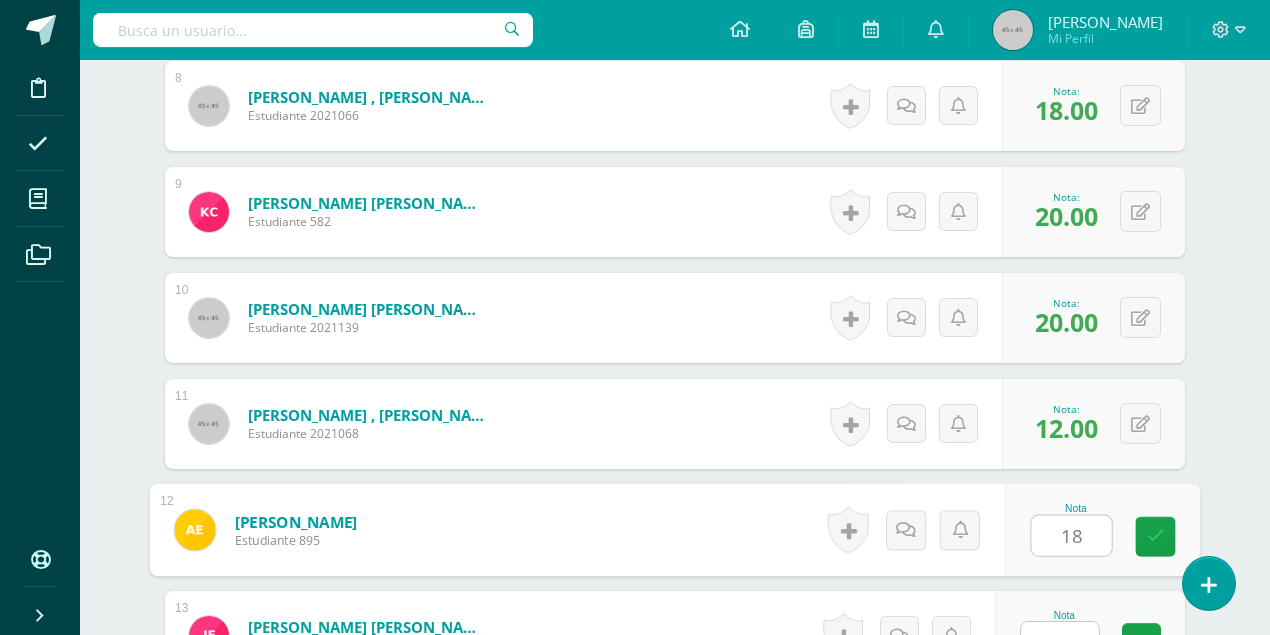 type on "18" 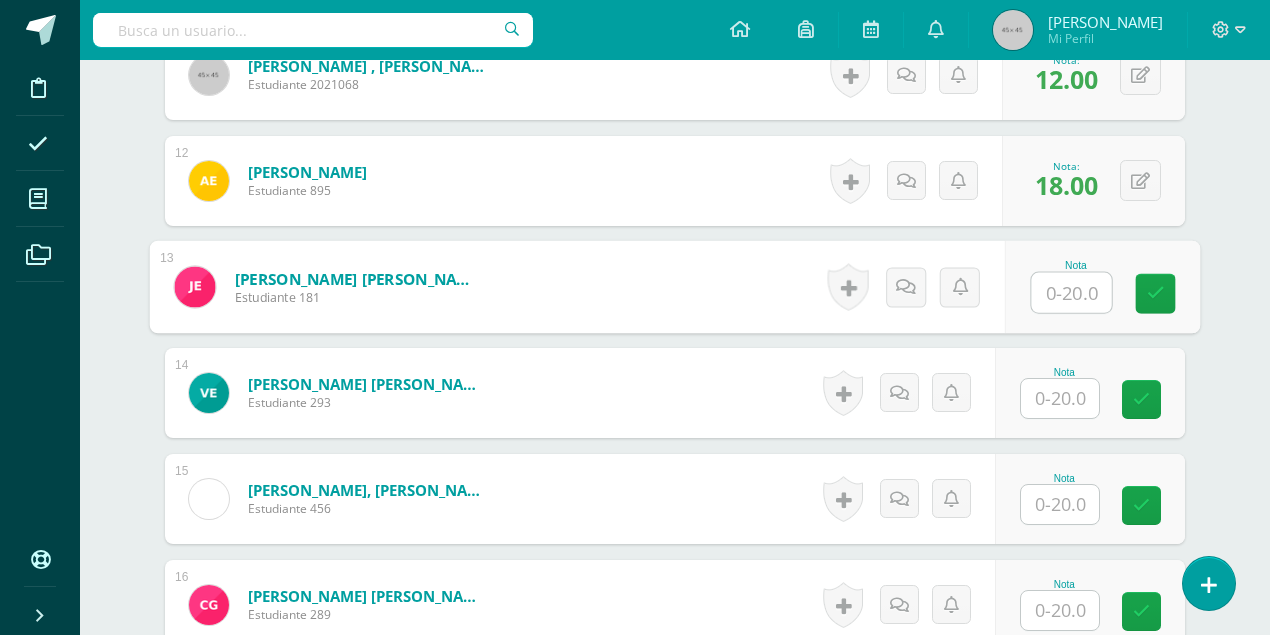 scroll, scrollTop: 1748, scrollLeft: 0, axis: vertical 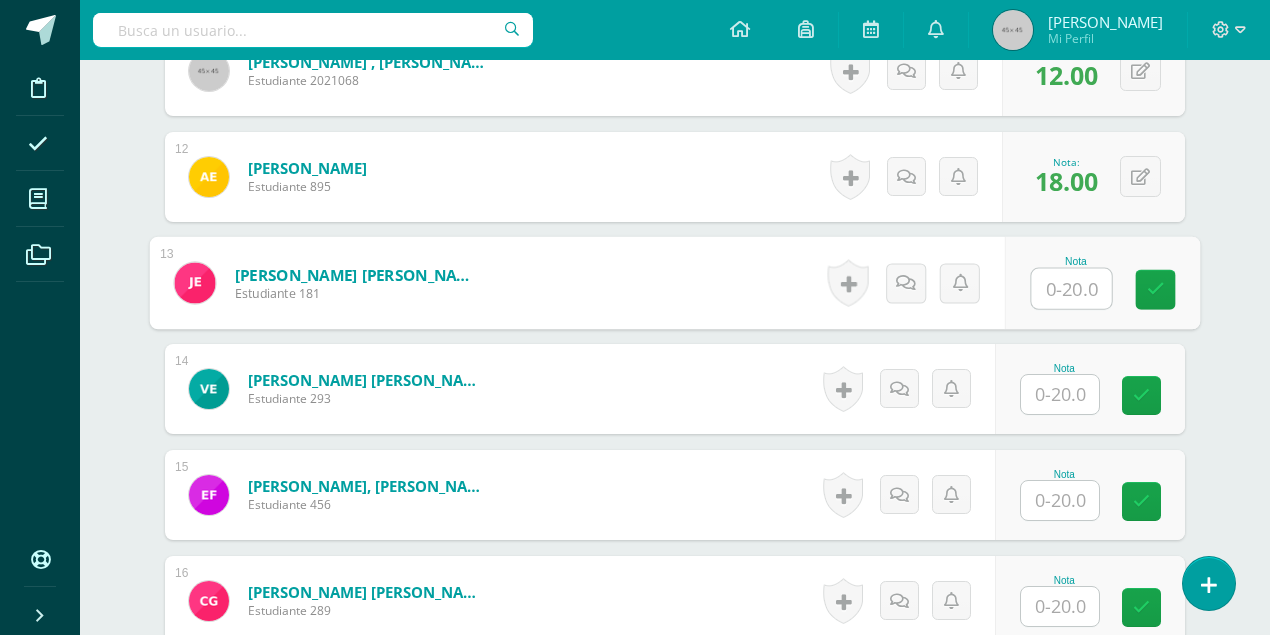 click at bounding box center [1060, 394] 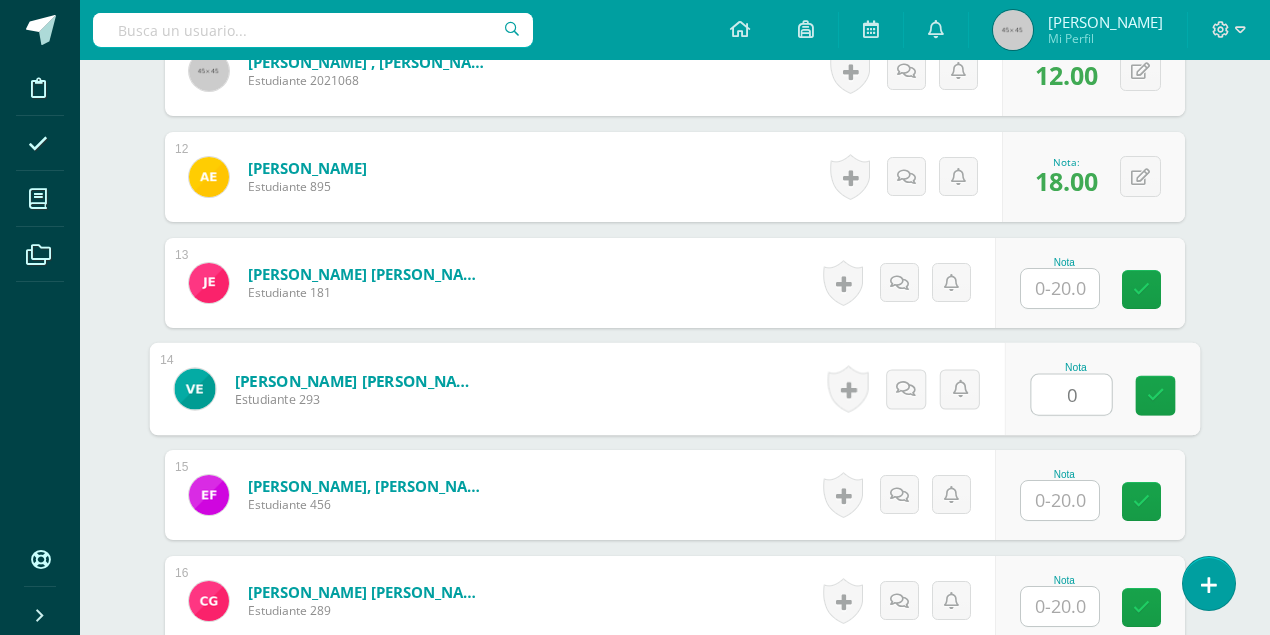 type on "0" 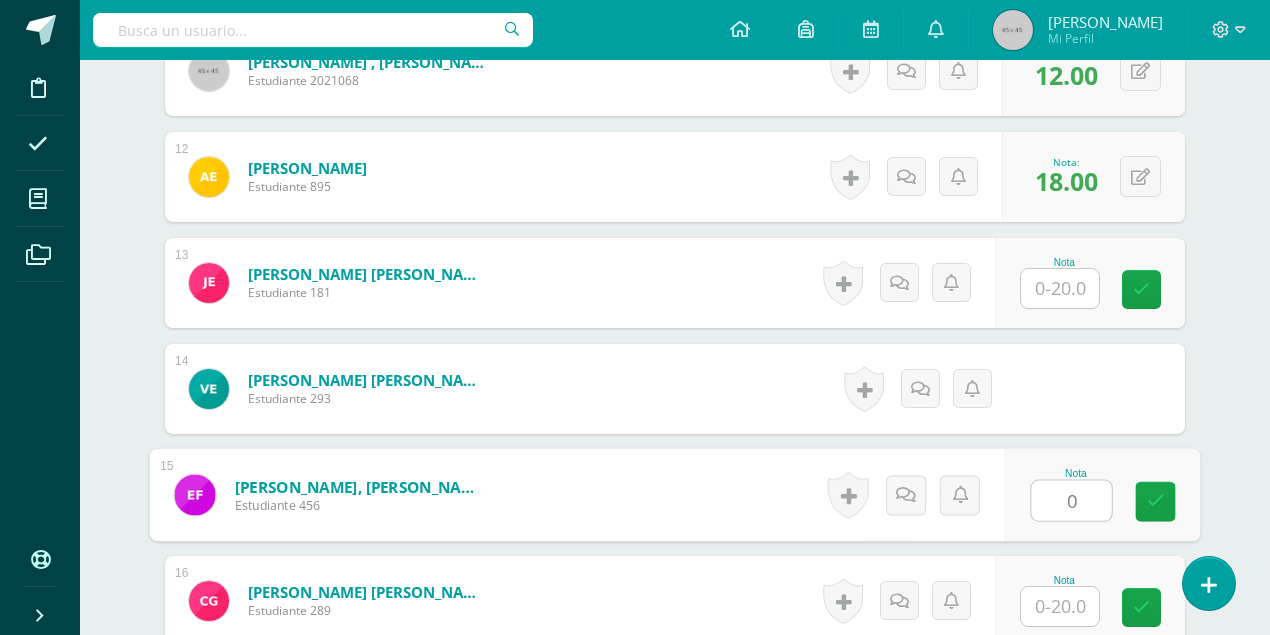 type on "0" 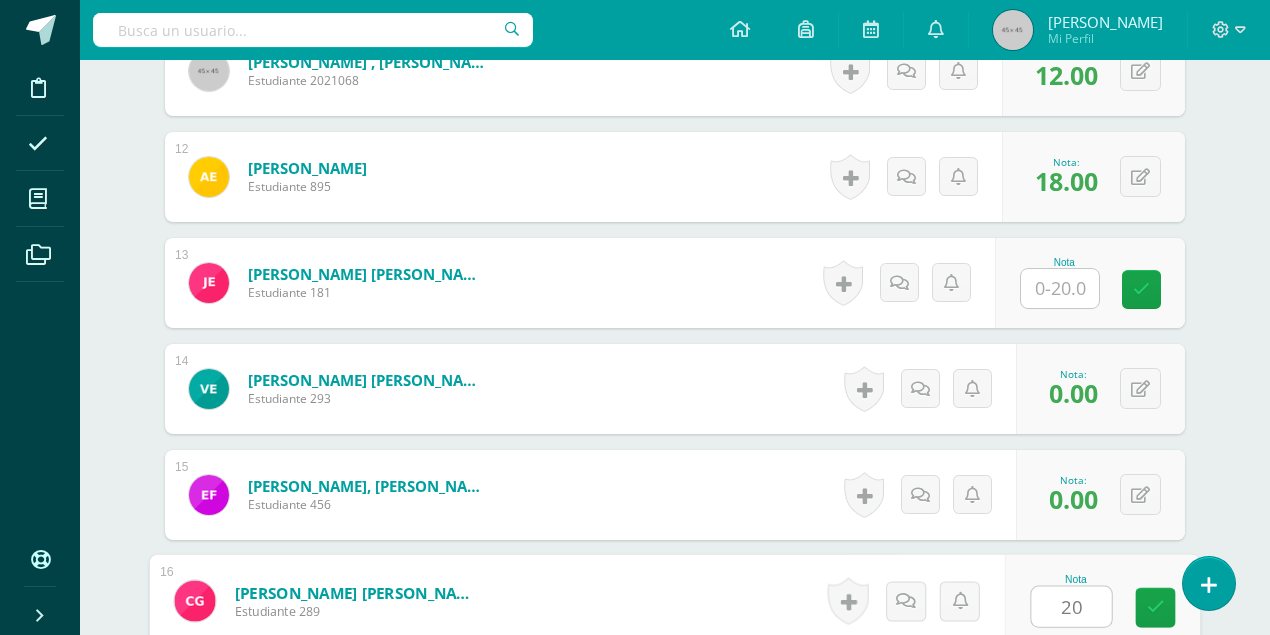 type on "20" 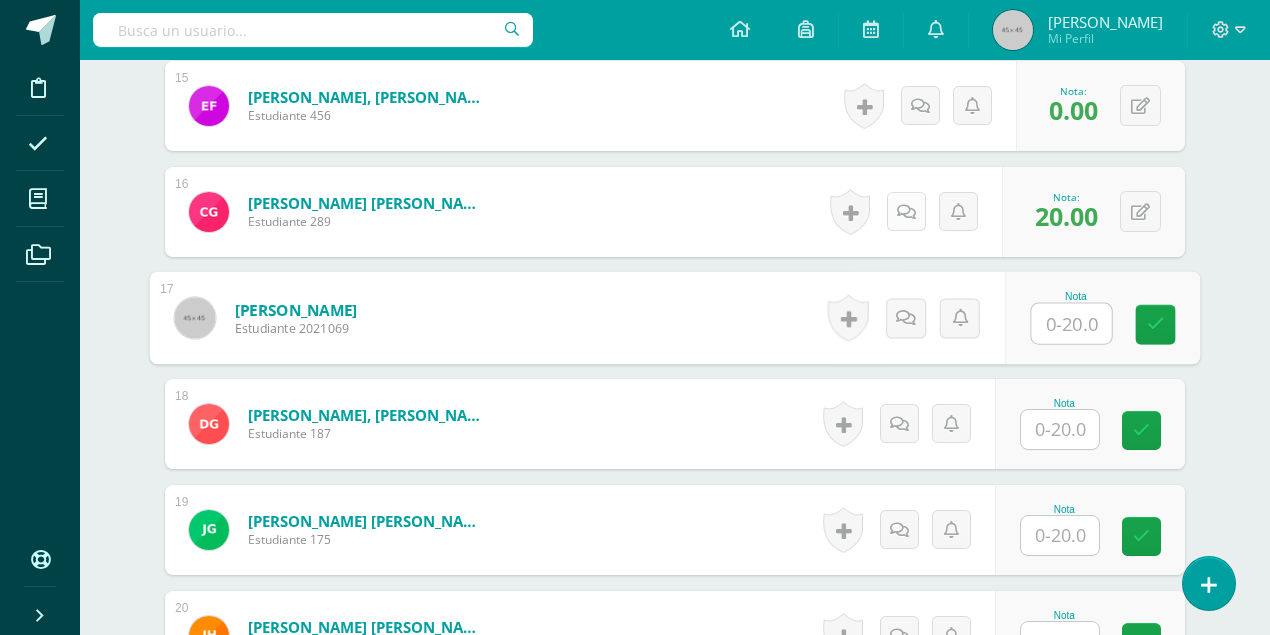 scroll, scrollTop: 1937, scrollLeft: 0, axis: vertical 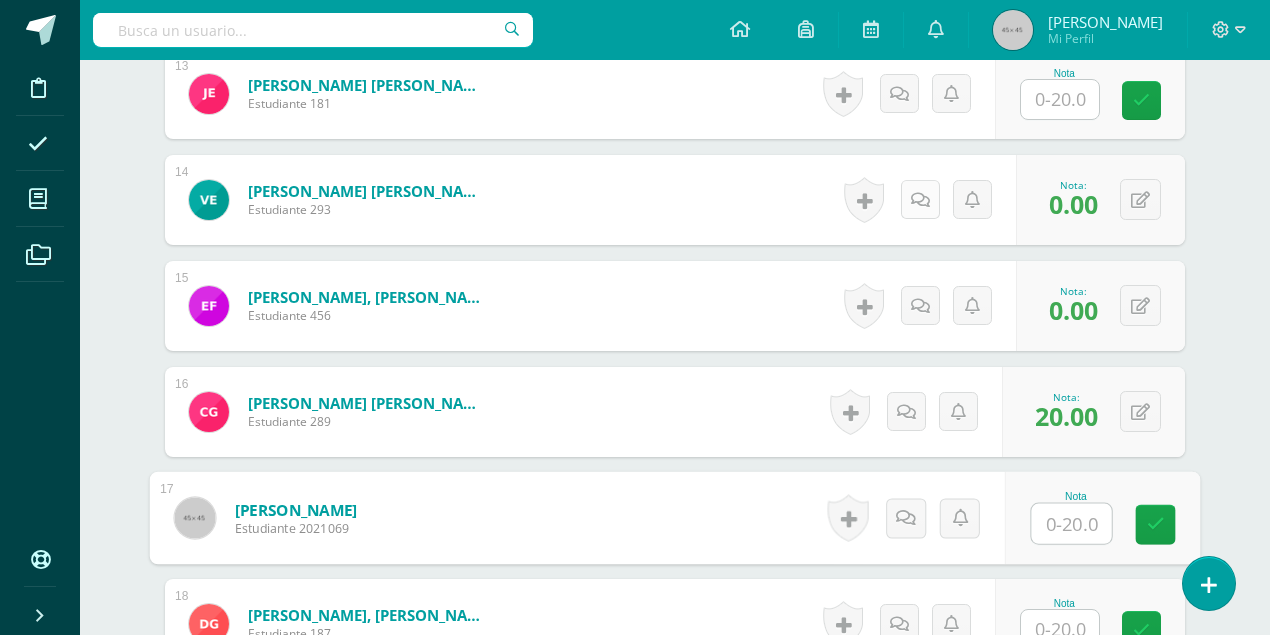 click at bounding box center (920, 199) 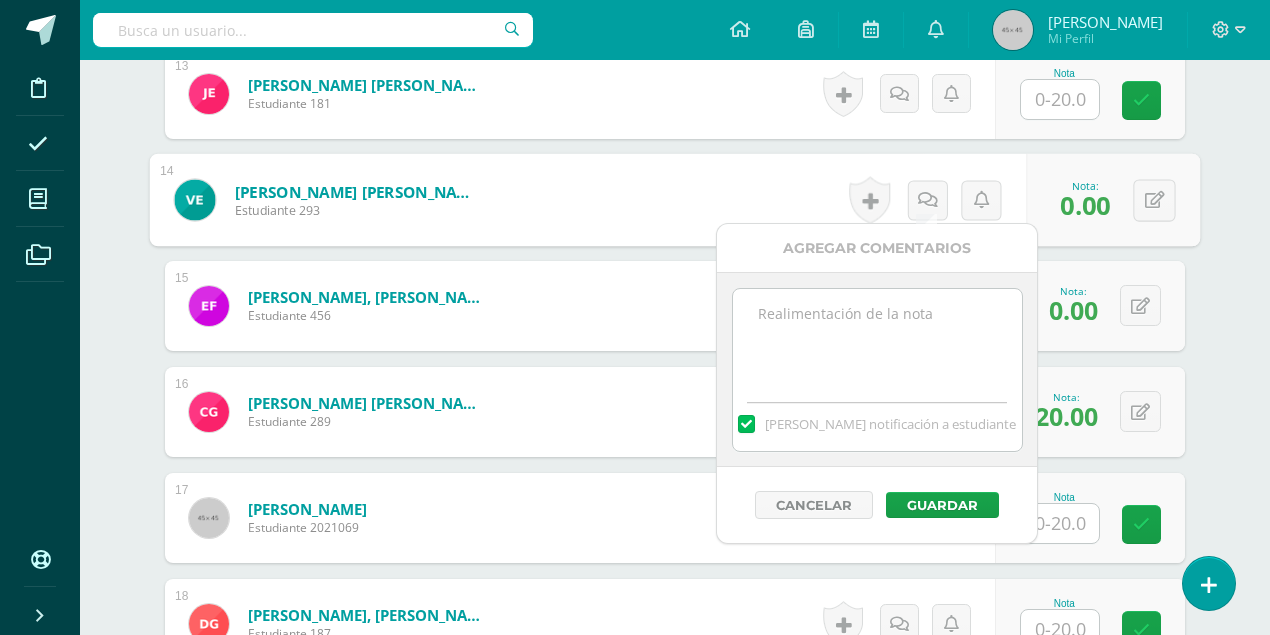 click at bounding box center (877, 339) 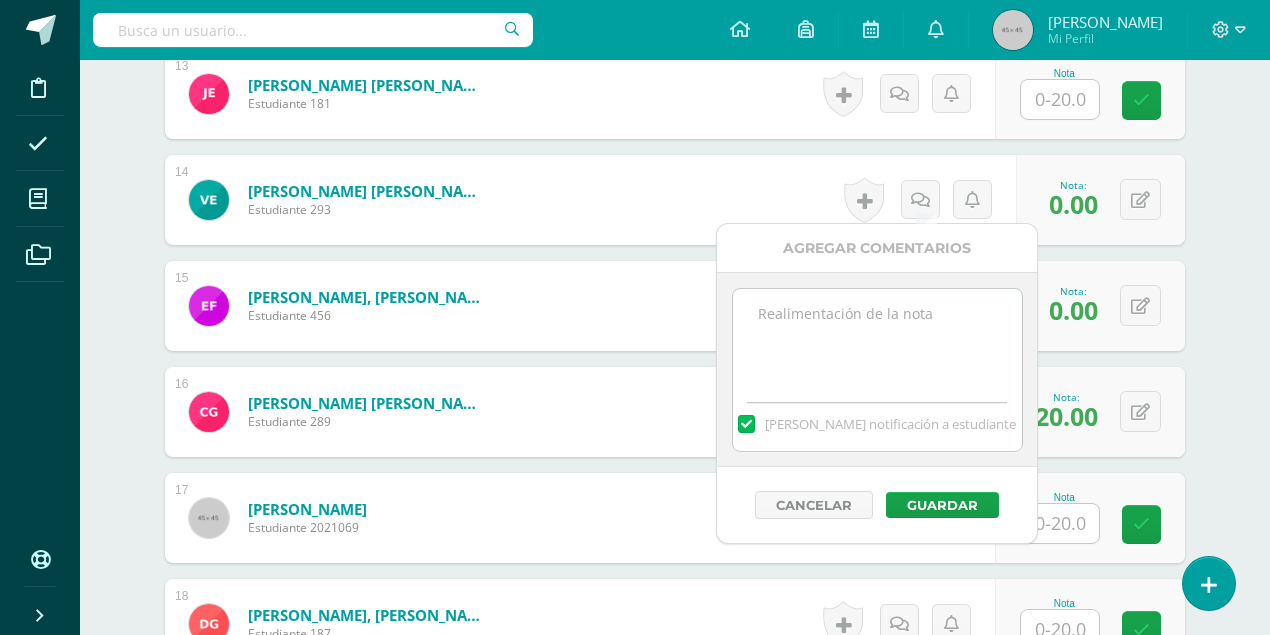 paste on "No entrego la cancha de voleibol perdió 20 puntos." 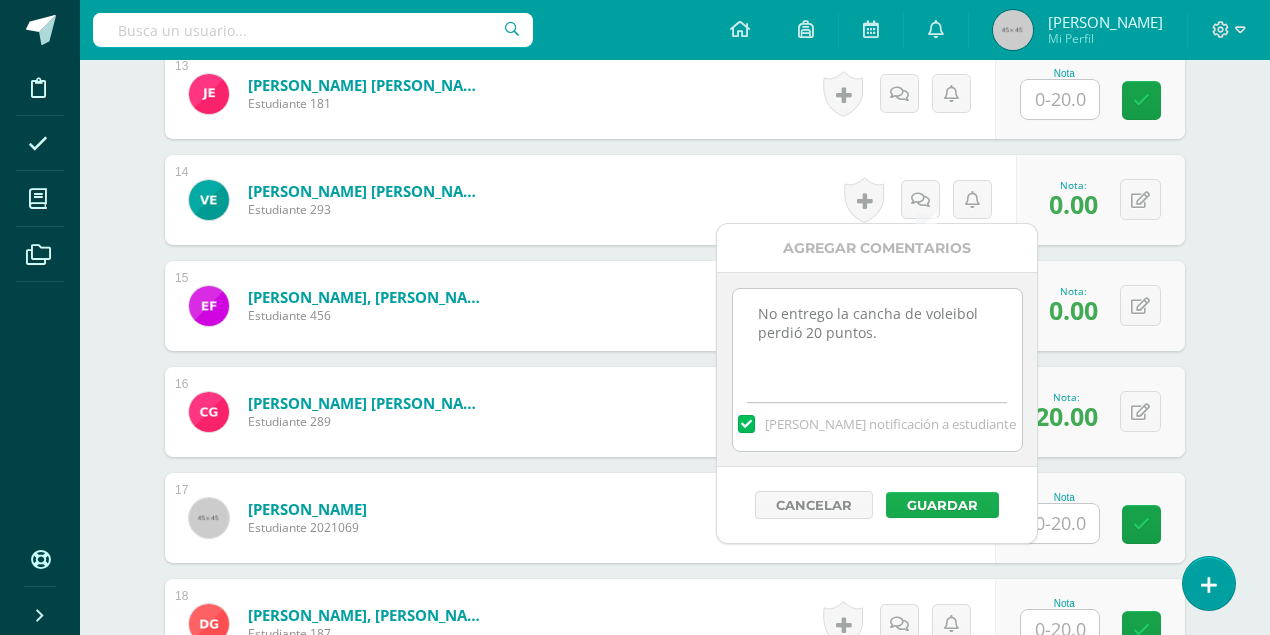 type on "No entrego la cancha de voleibol perdió 20 puntos." 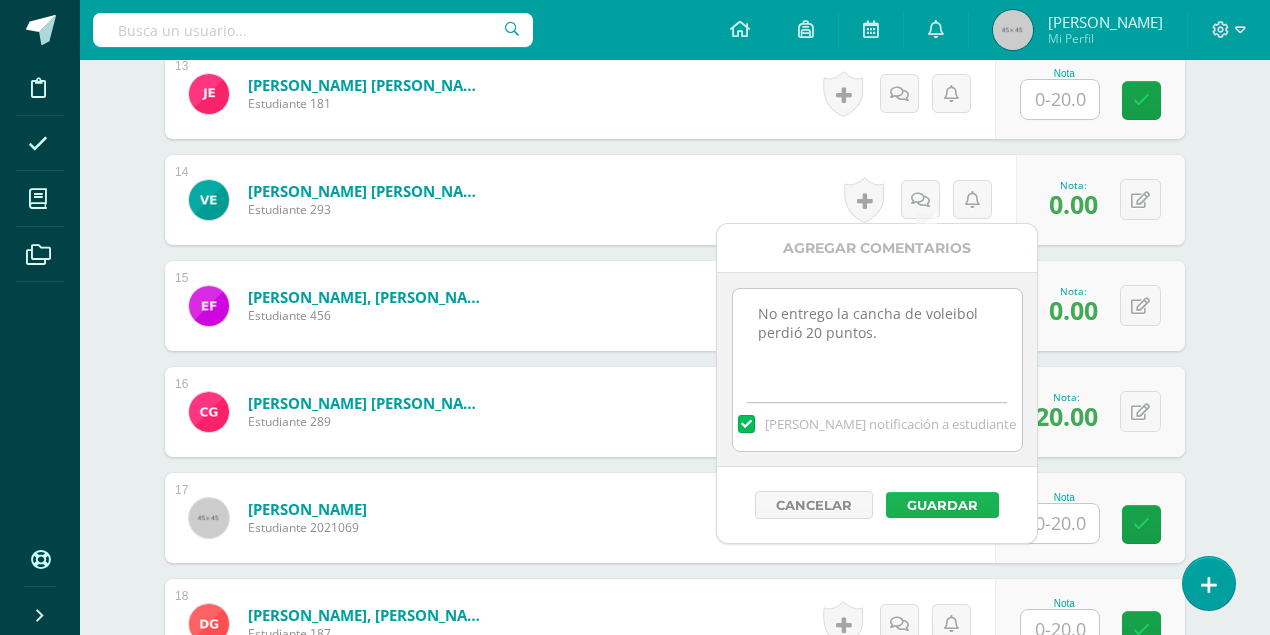 click on "Guardar" at bounding box center (942, 505) 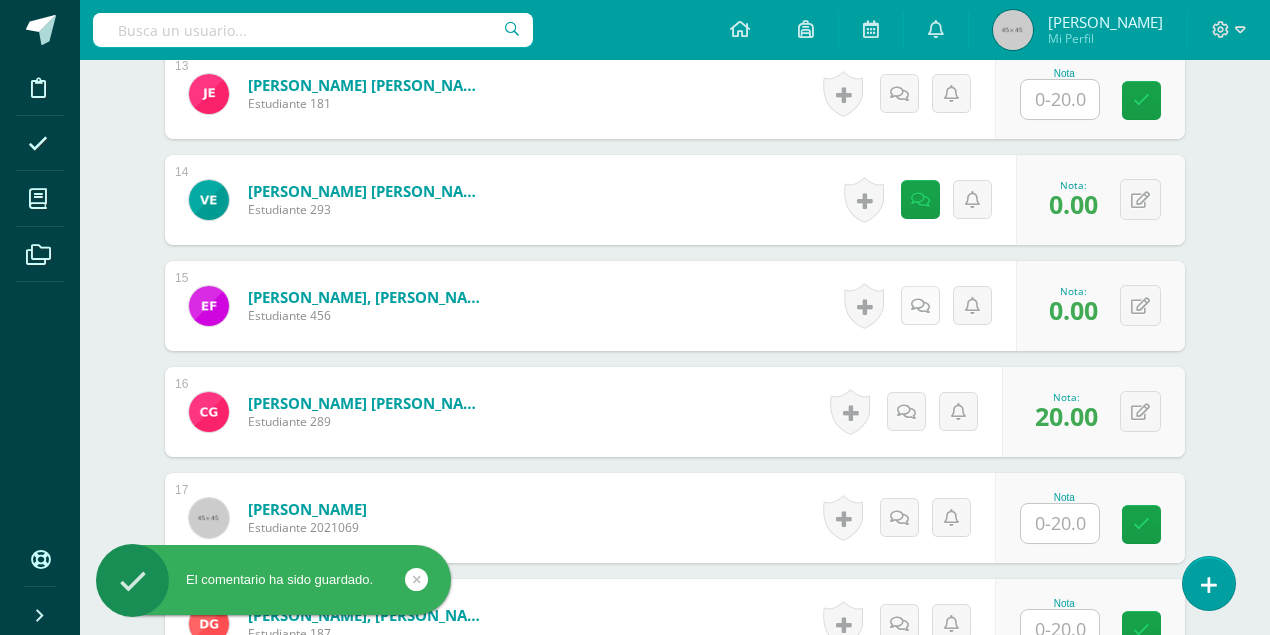 click at bounding box center [920, 306] 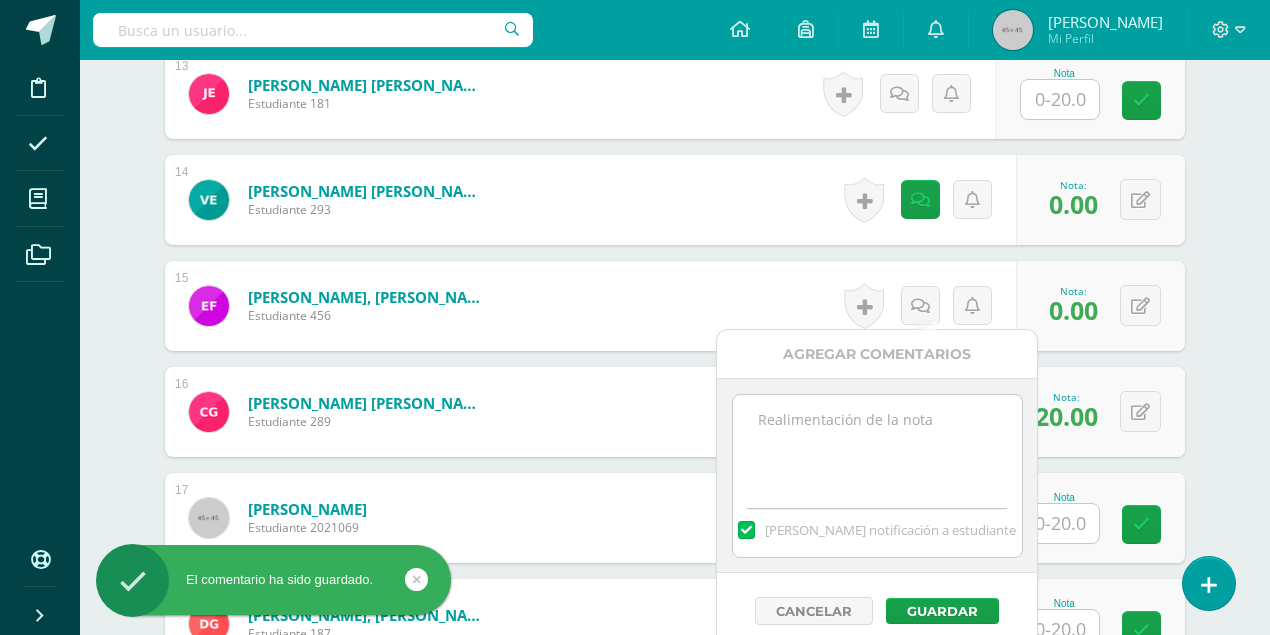 click at bounding box center (877, 445) 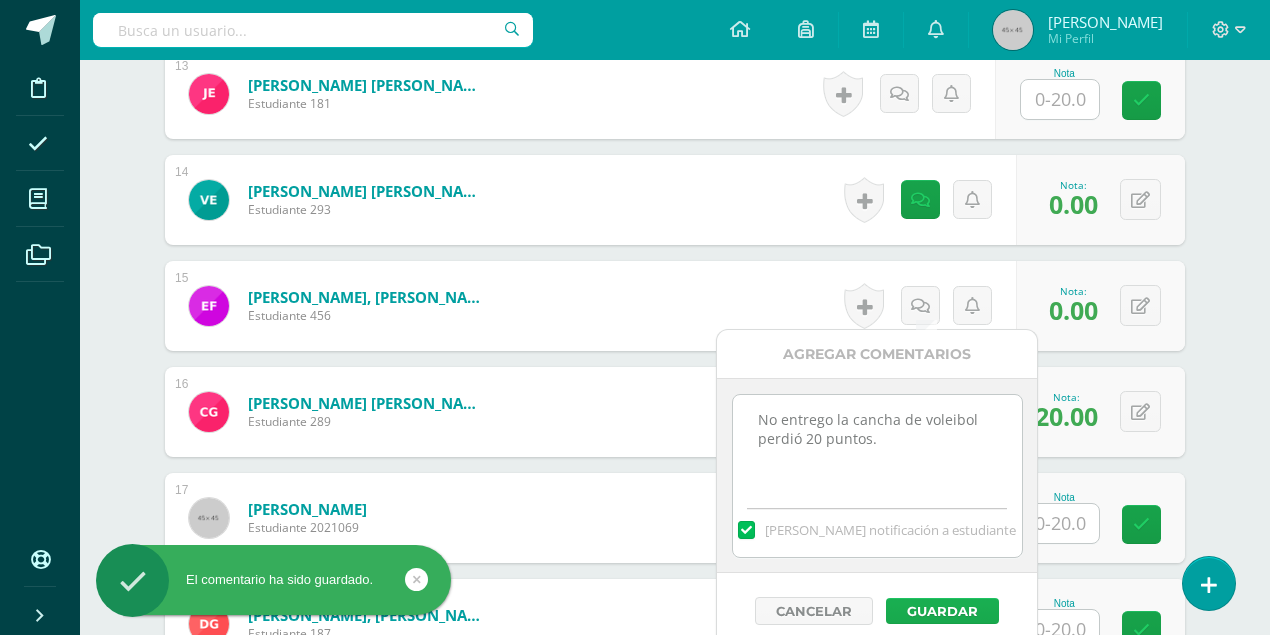 type on "No entrego la cancha de voleibol perdió 20 puntos." 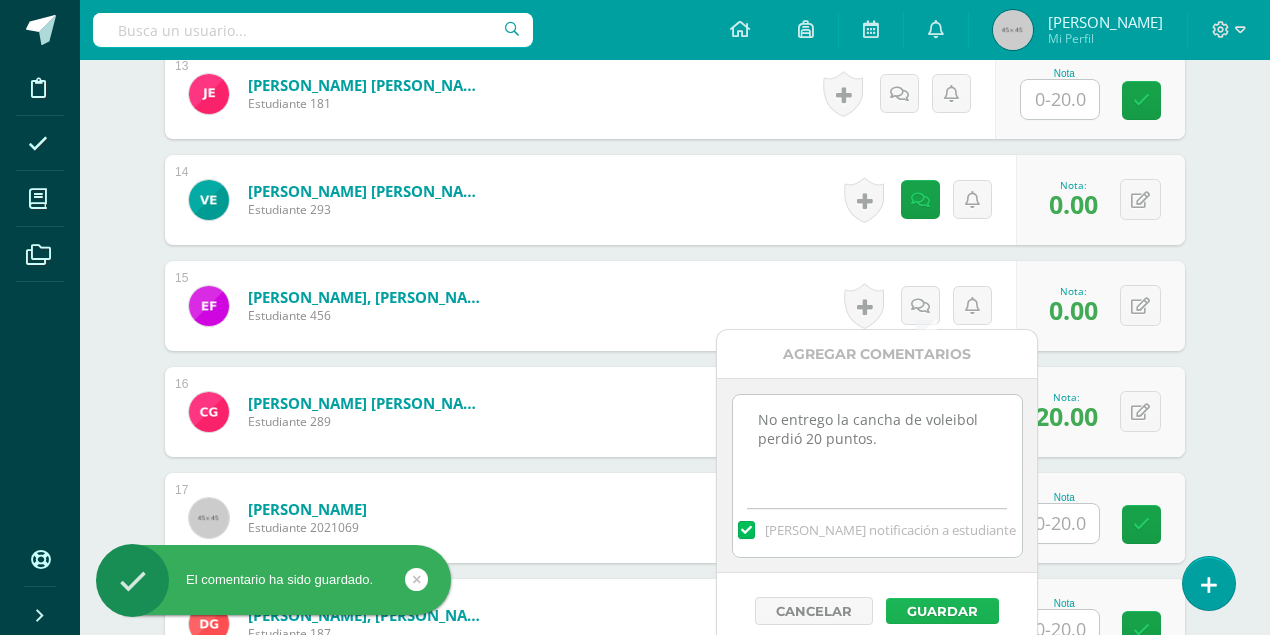 click on "Guardar" at bounding box center [942, 611] 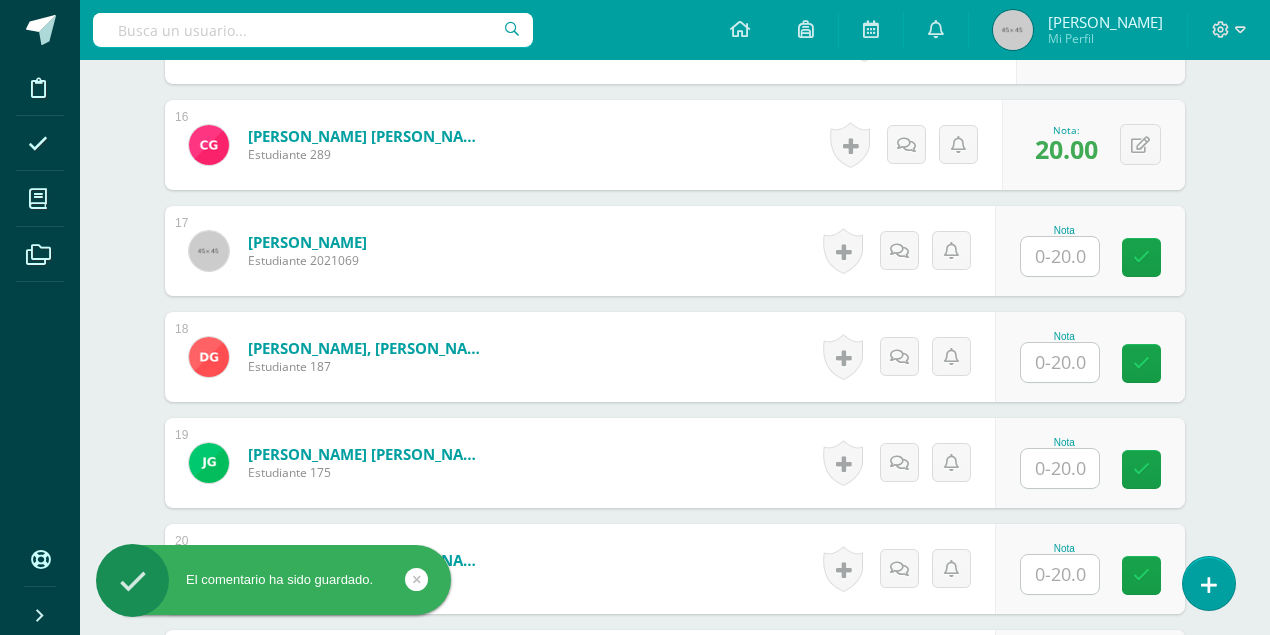 scroll, scrollTop: 2270, scrollLeft: 0, axis: vertical 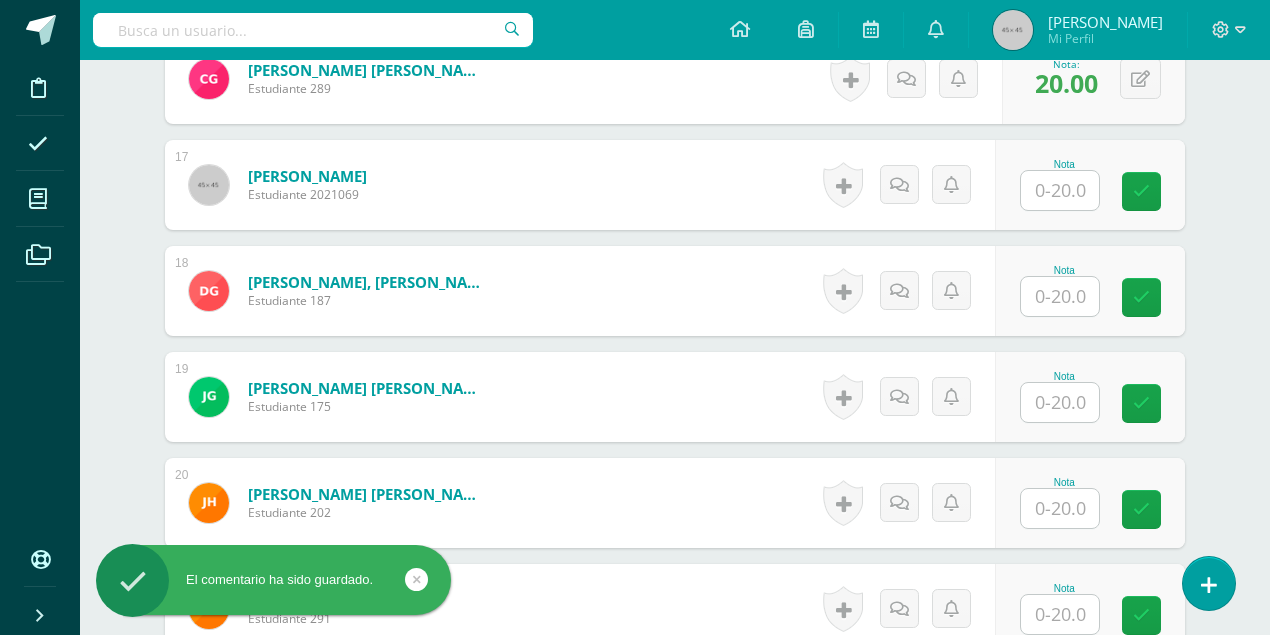 click at bounding box center [1060, 190] 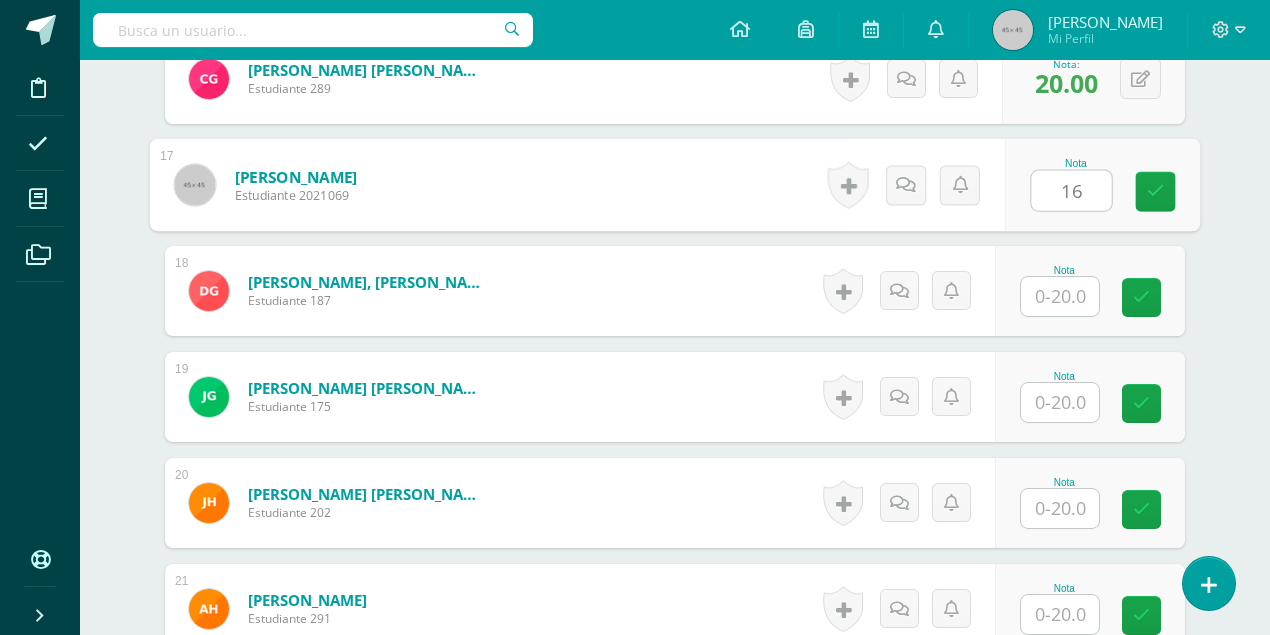 type on "16" 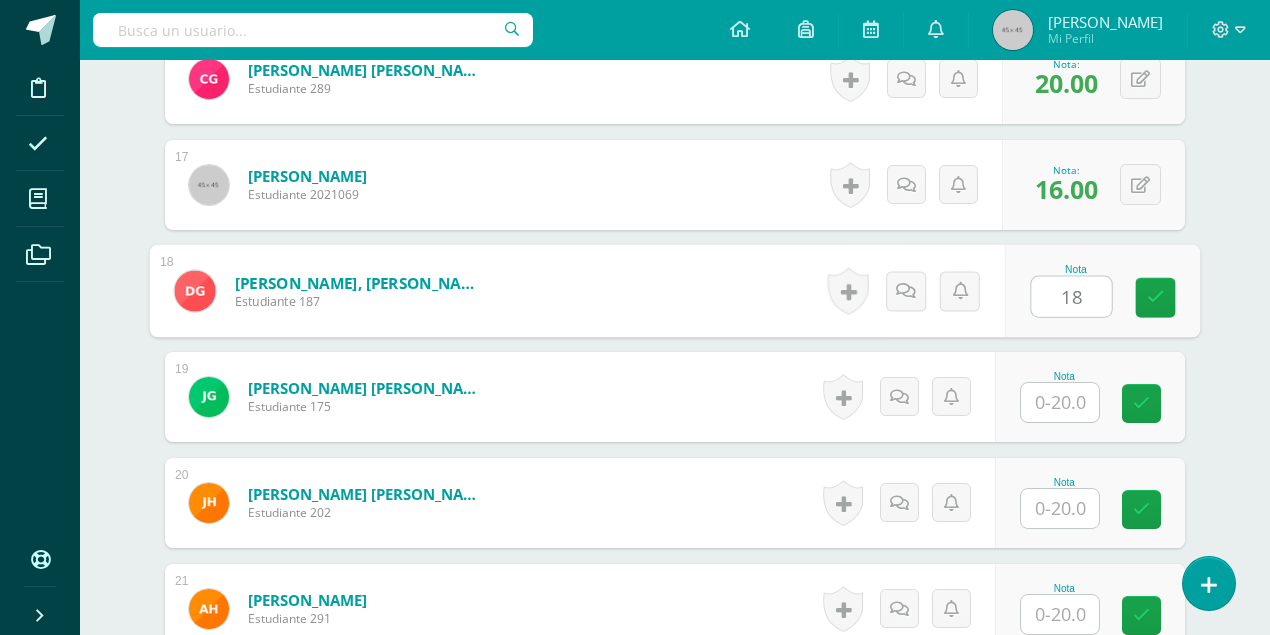 type on "18" 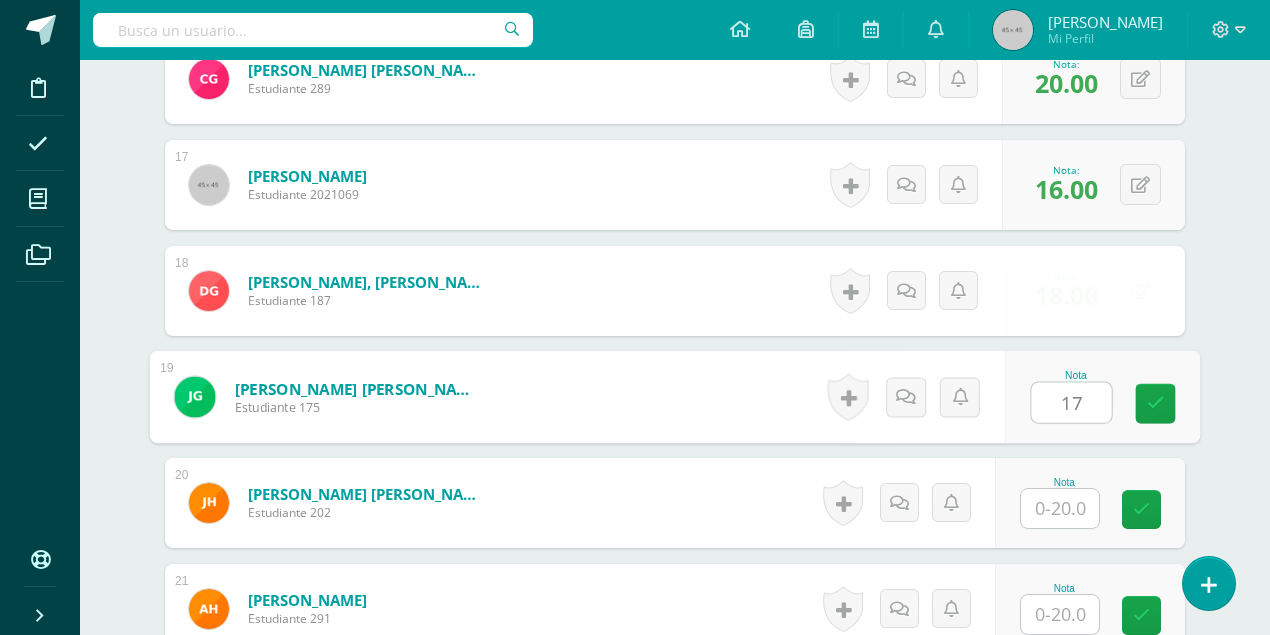 type on "17" 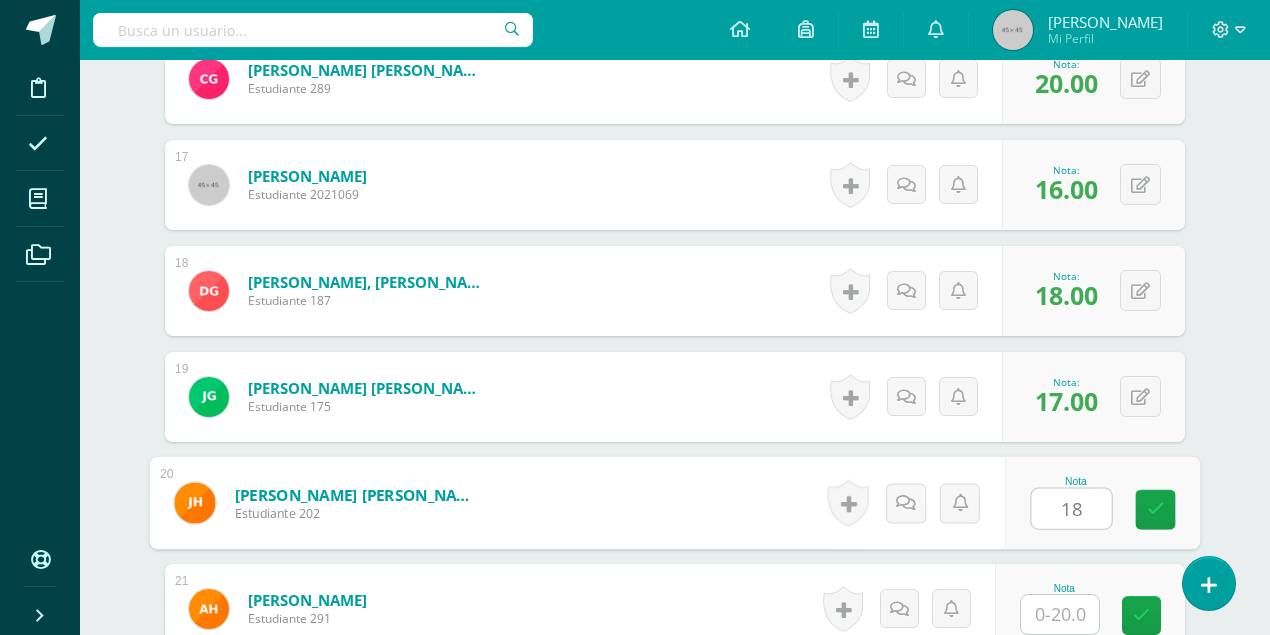 type on "18" 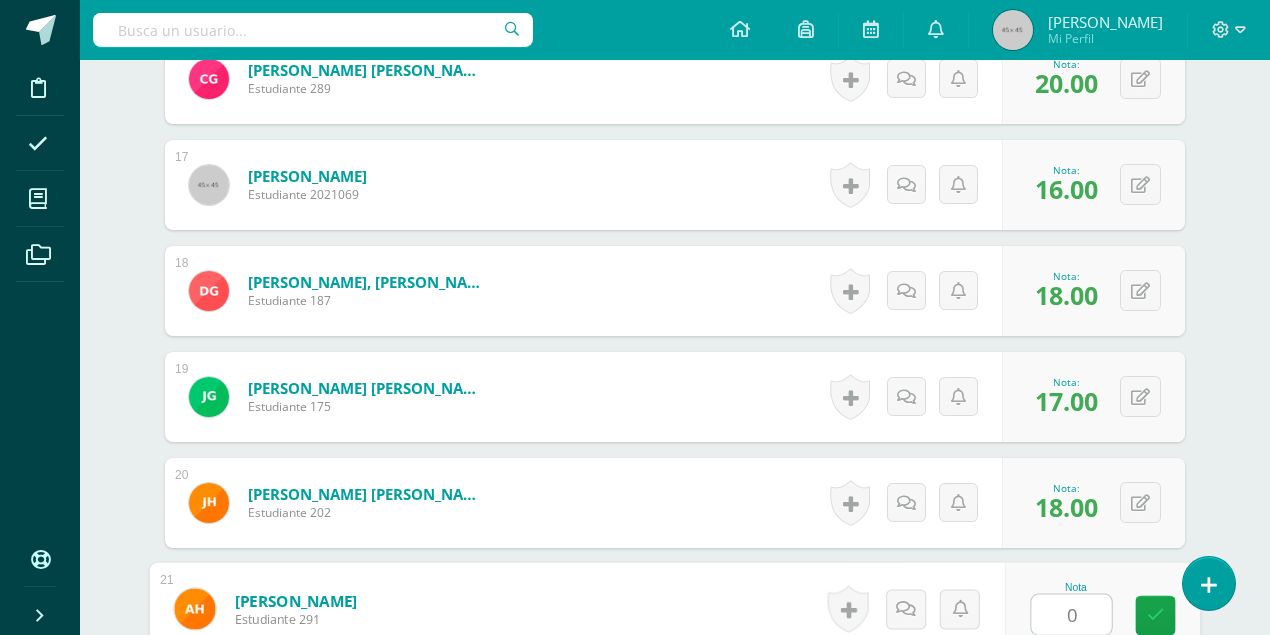 type on "0" 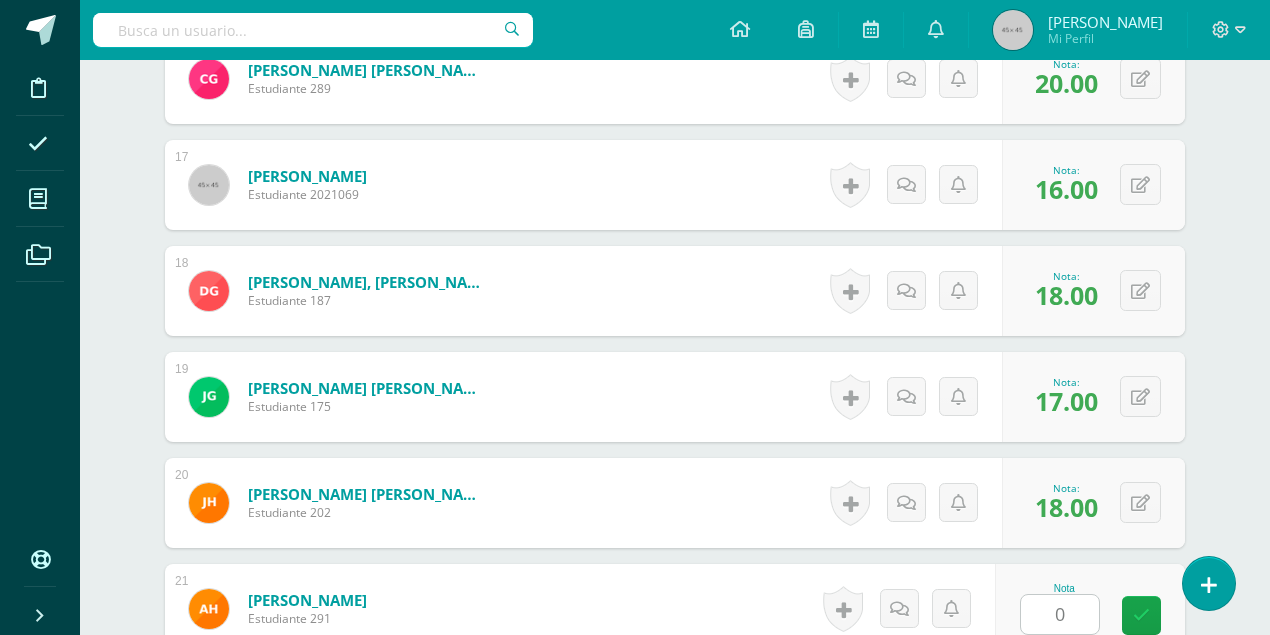 scroll, scrollTop: 2667, scrollLeft: 0, axis: vertical 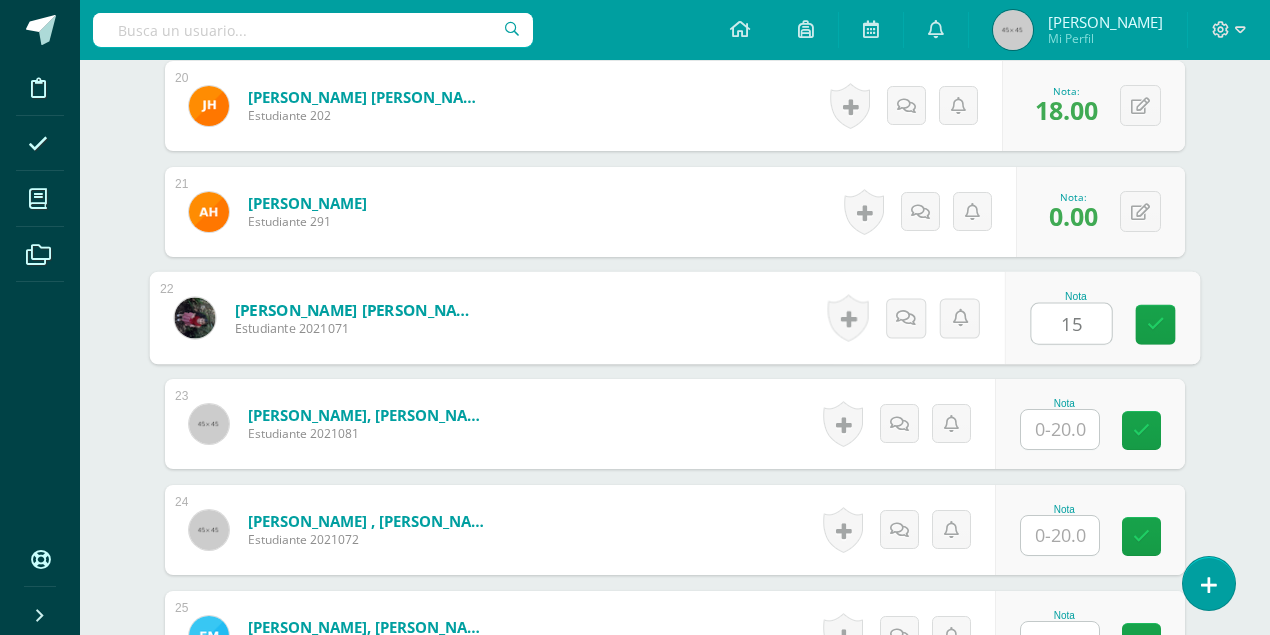 type on "15" 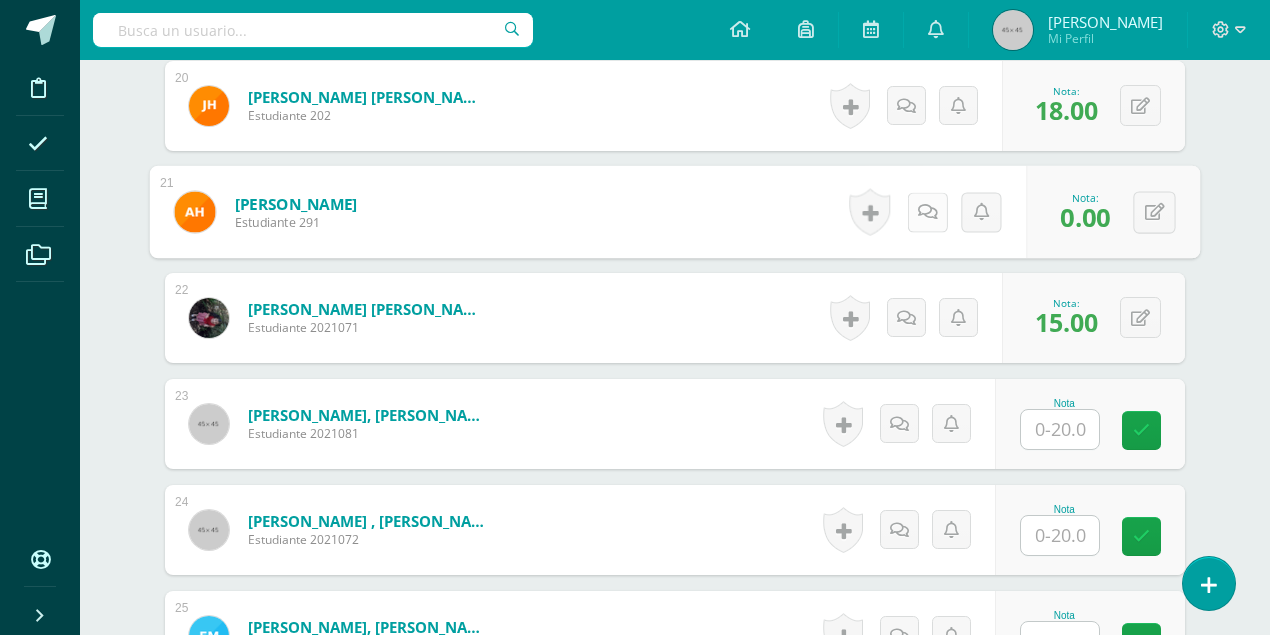 click at bounding box center [928, 211] 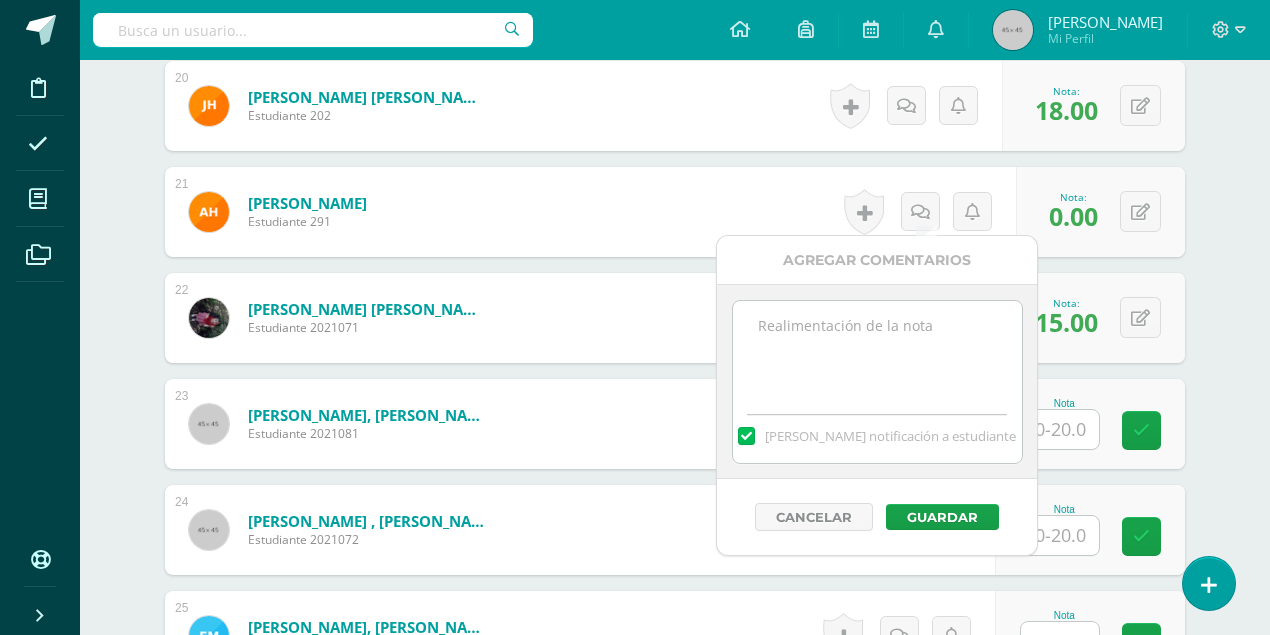 click at bounding box center [877, 351] 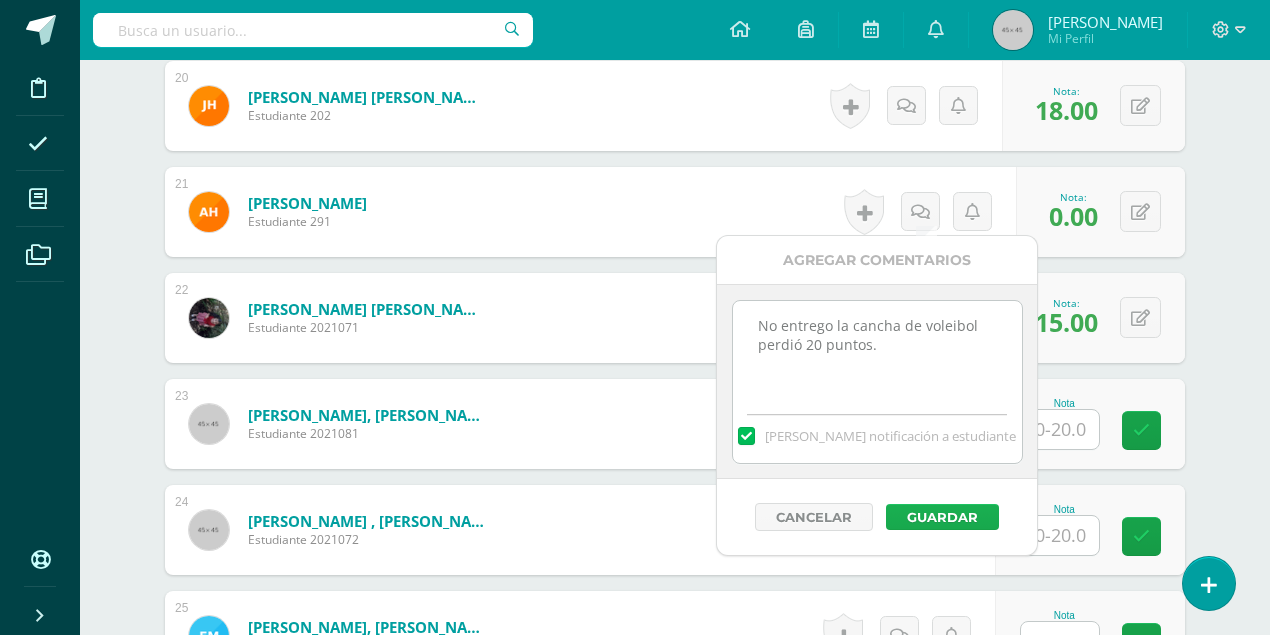 type on "No entrego la cancha de voleibol perdió 20 puntos." 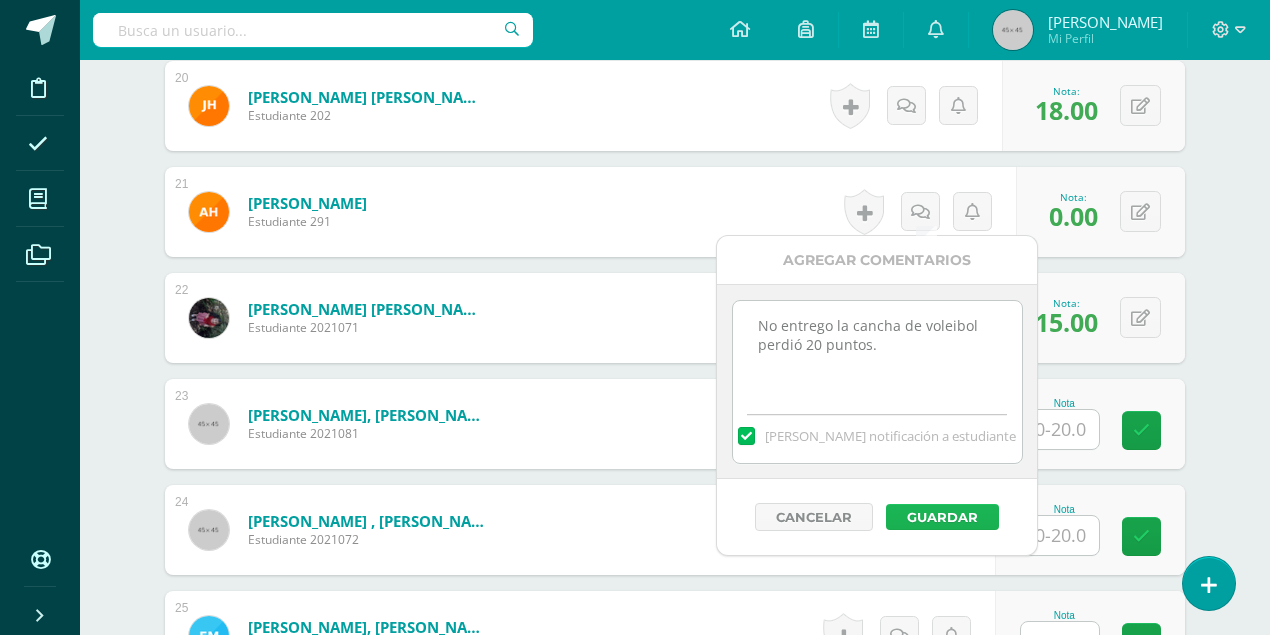 click on "Guardar" at bounding box center (942, 517) 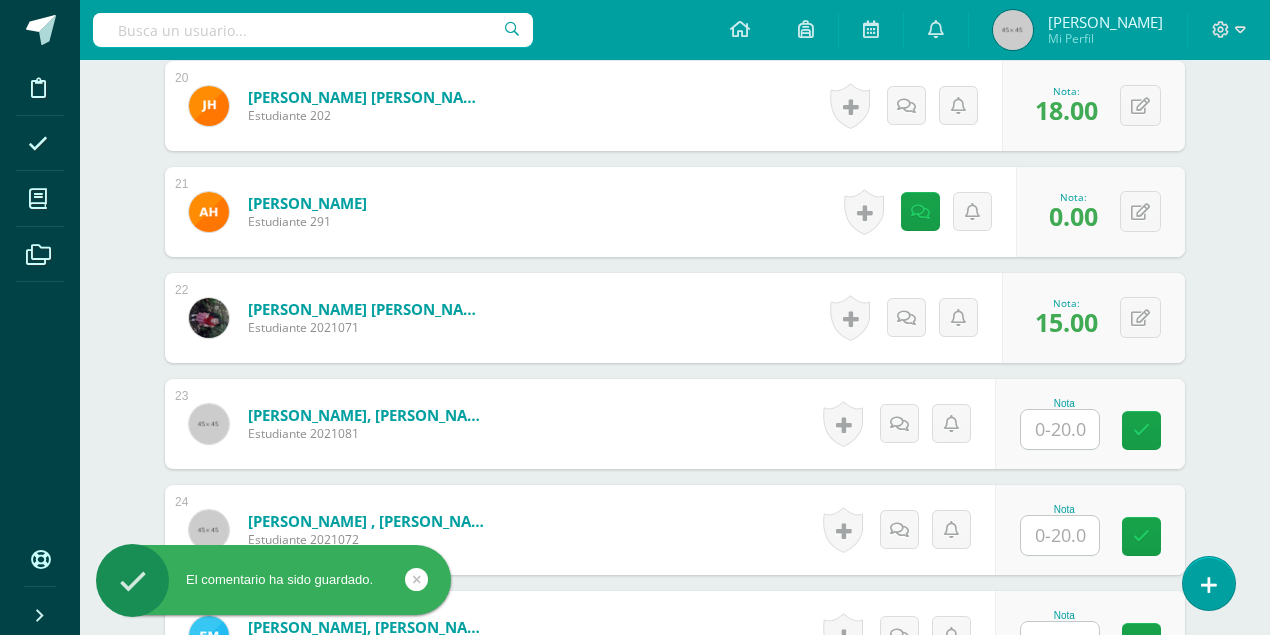 click at bounding box center [1060, 429] 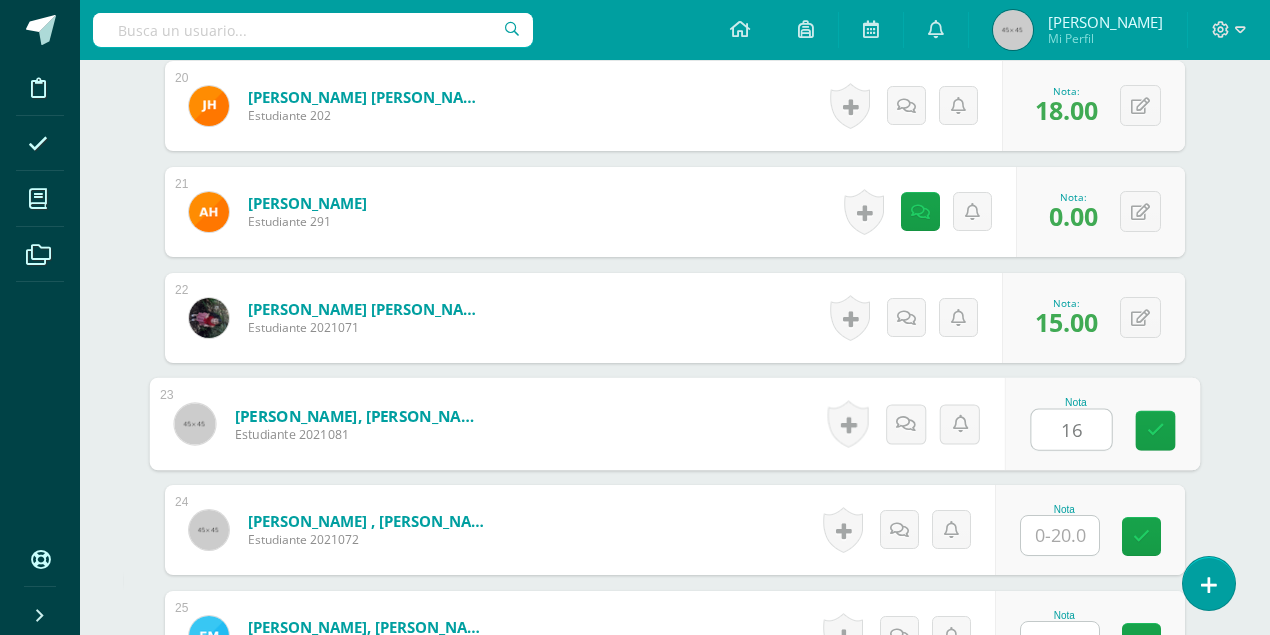 type on "16" 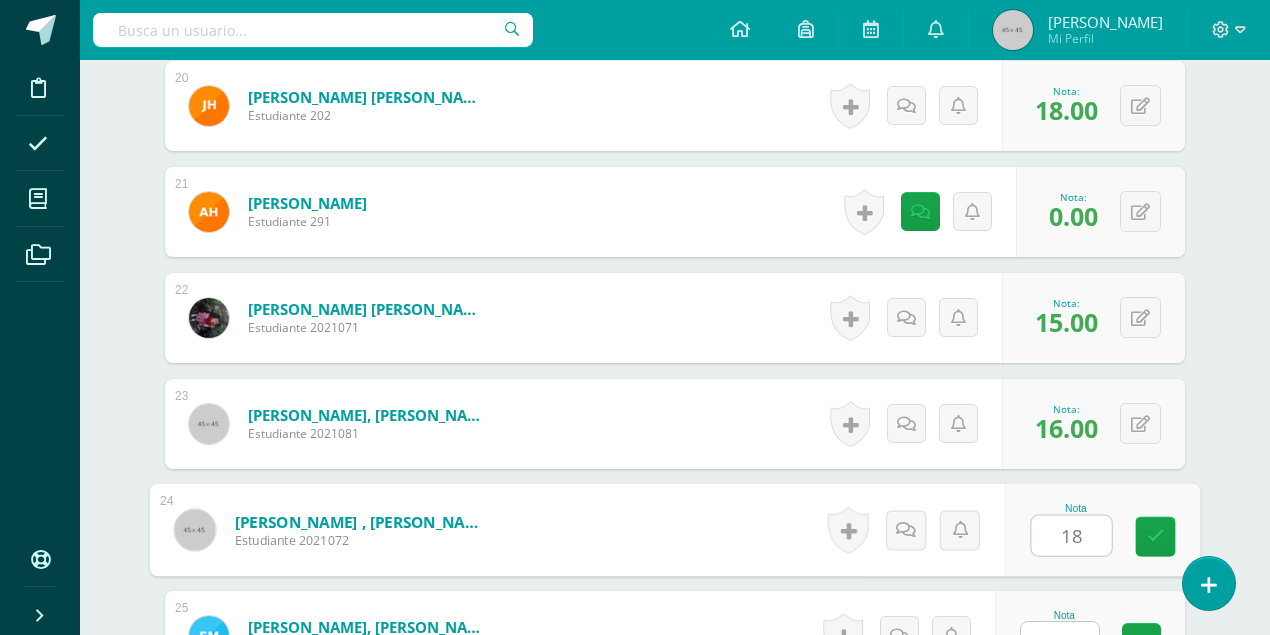 type on "18" 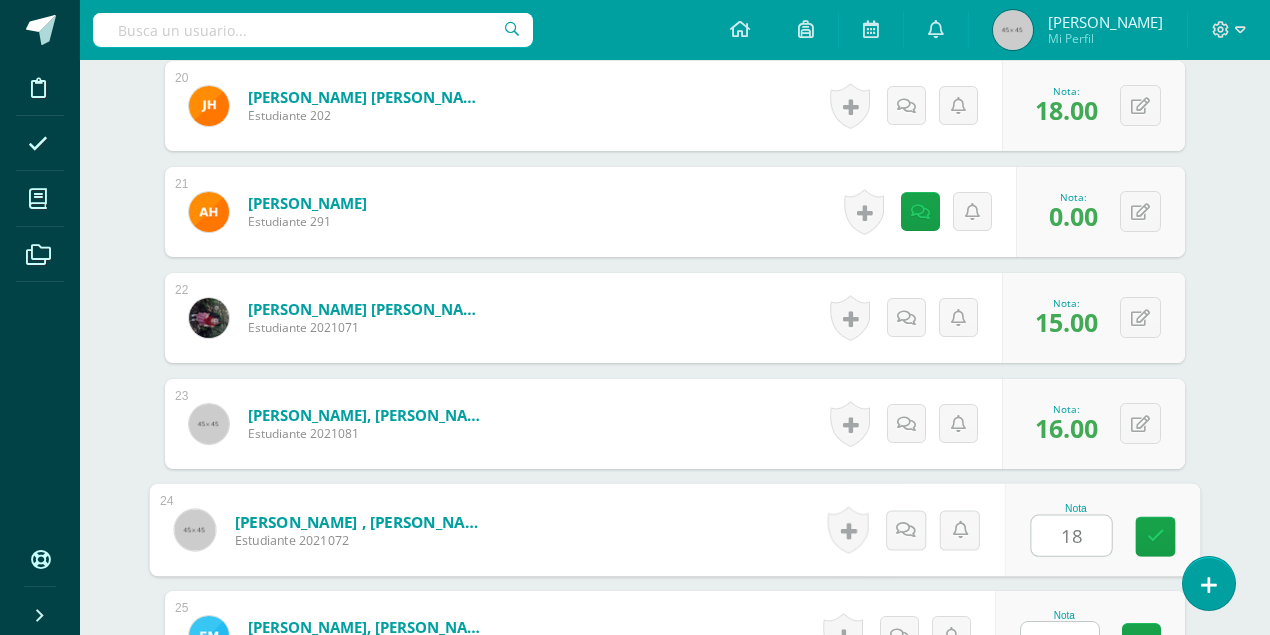 scroll, scrollTop: 2687, scrollLeft: 0, axis: vertical 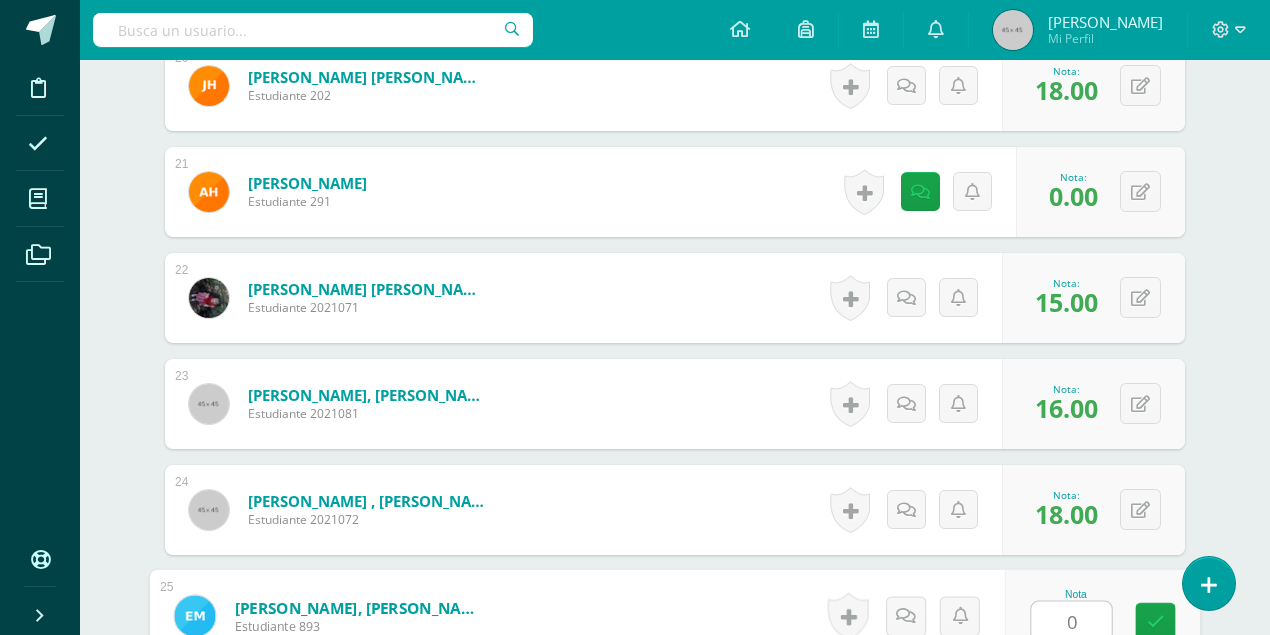 type on "0" 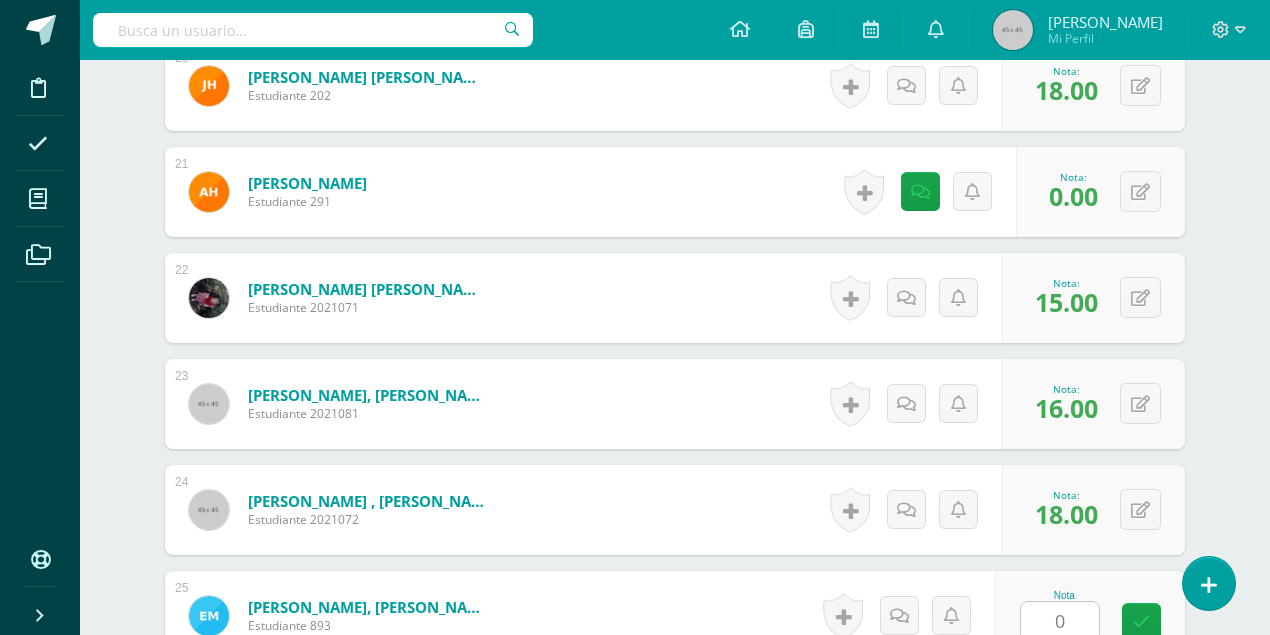 scroll, scrollTop: 3091, scrollLeft: 0, axis: vertical 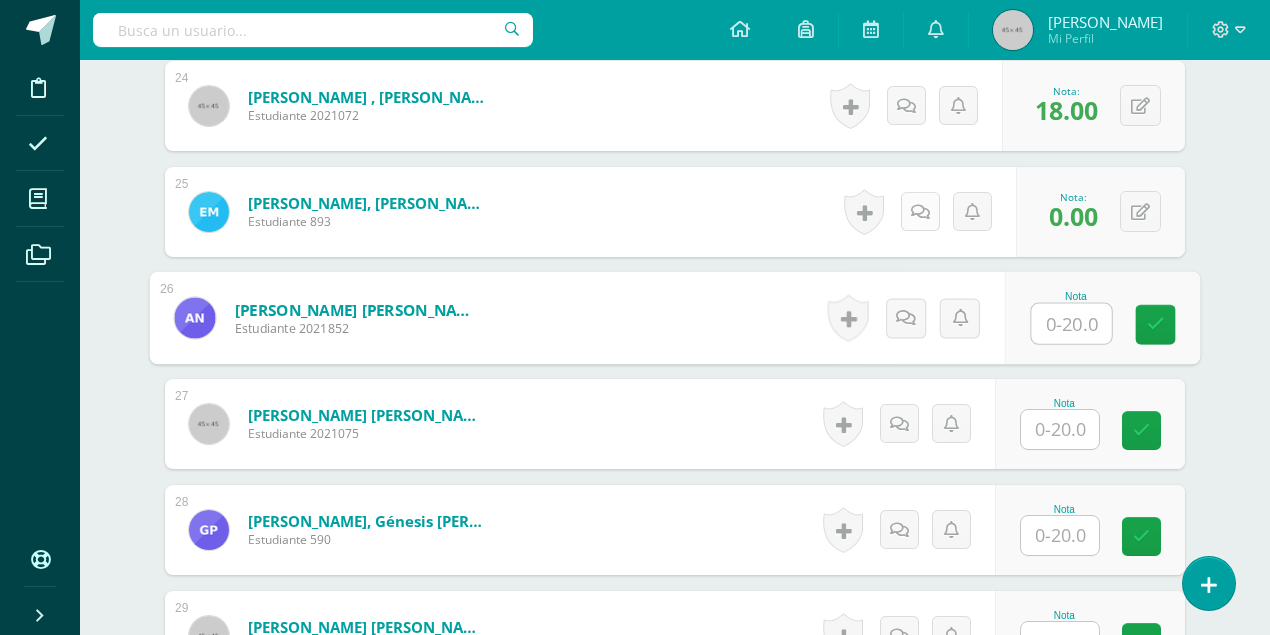 click at bounding box center [920, 211] 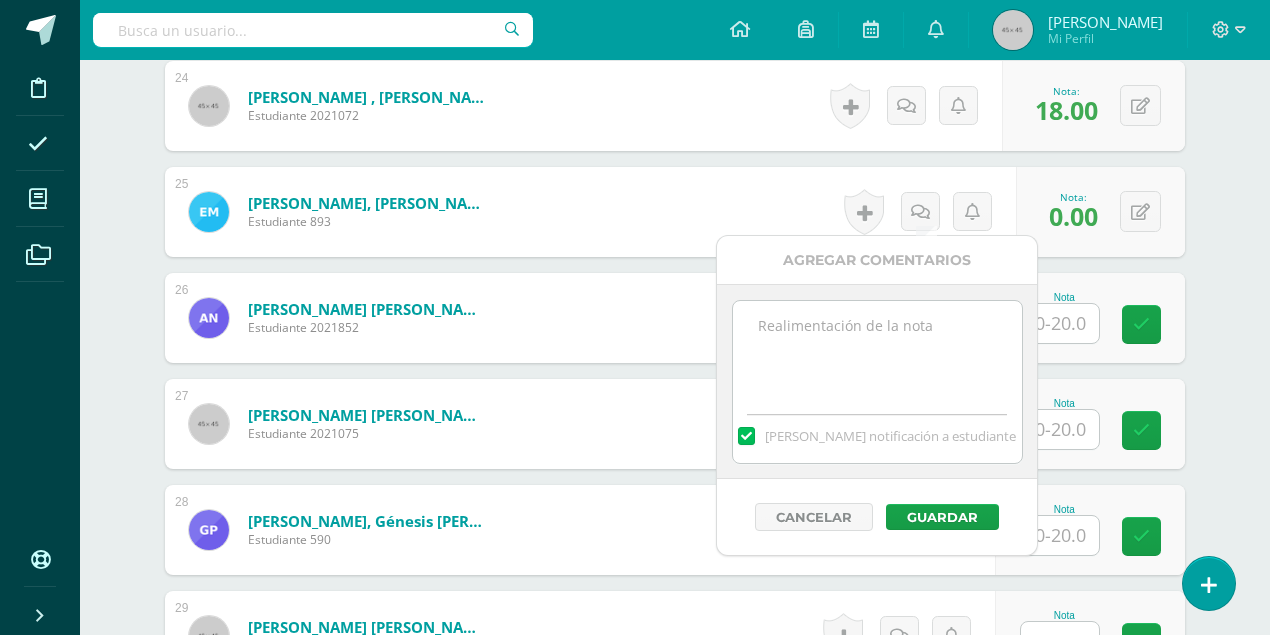 click at bounding box center (877, 351) 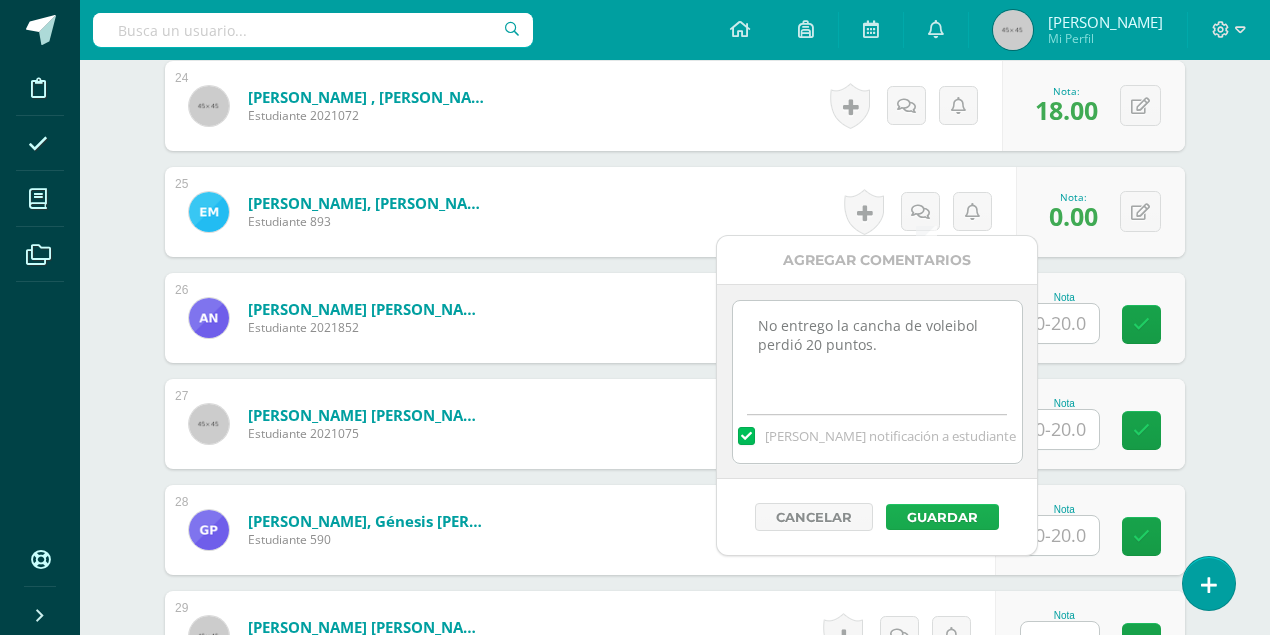 type on "No entrego la cancha de voleibol perdió 20 puntos." 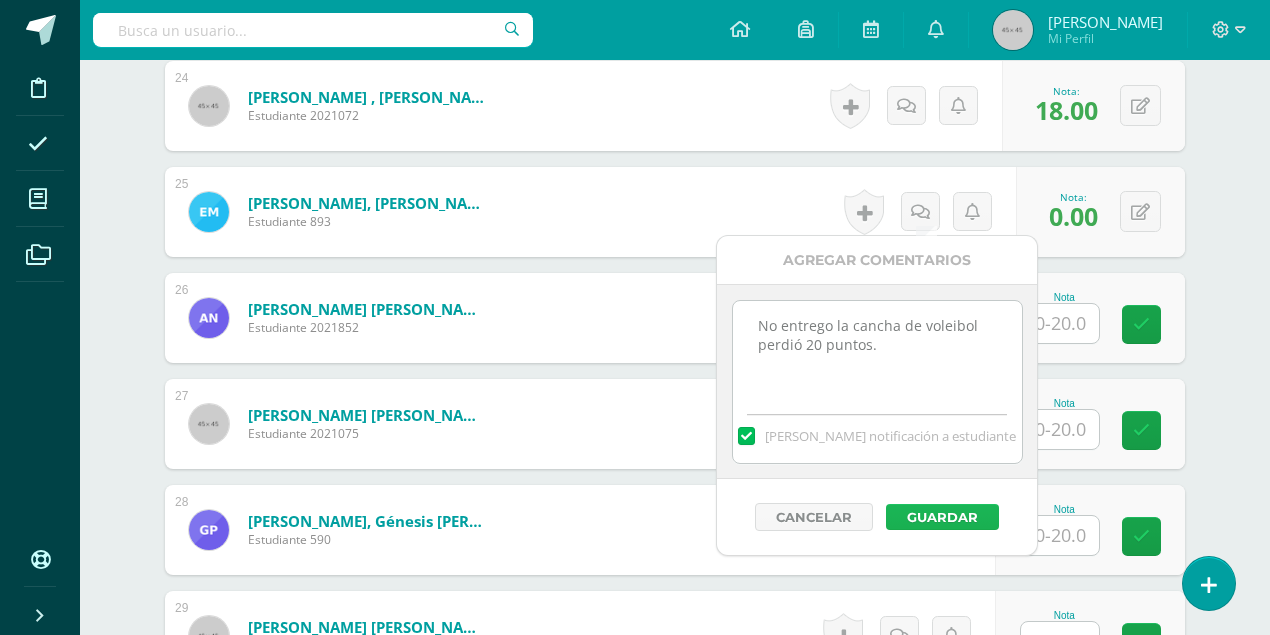 click on "Guardar" at bounding box center (942, 517) 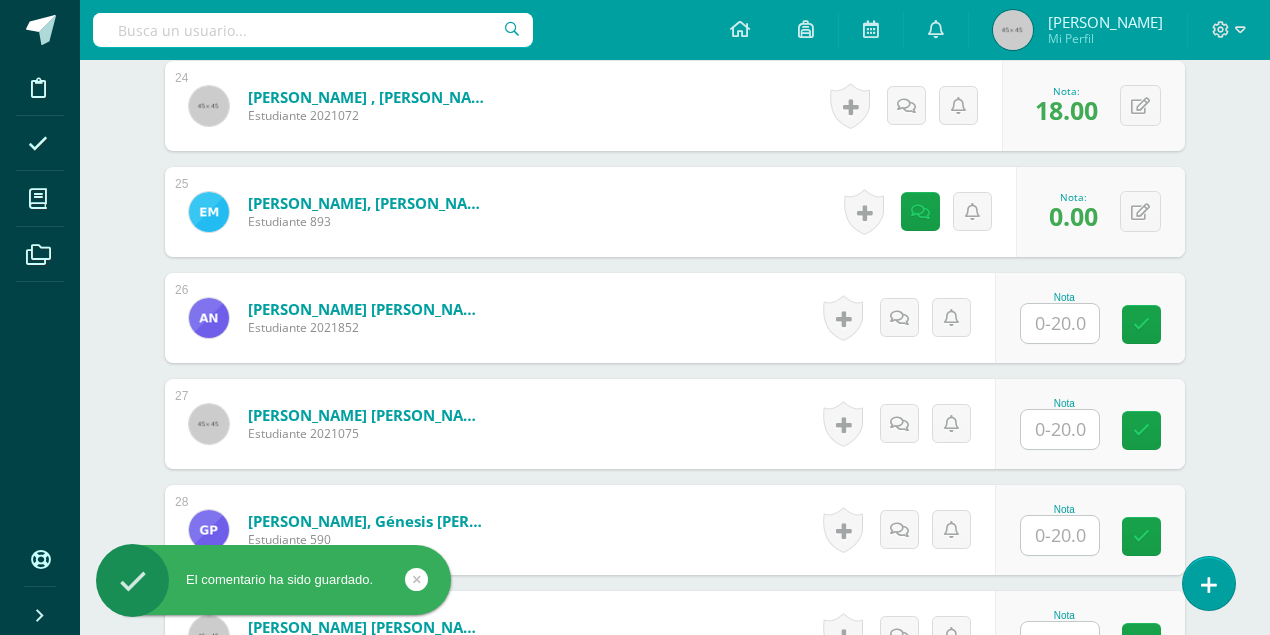 click at bounding box center (1060, 323) 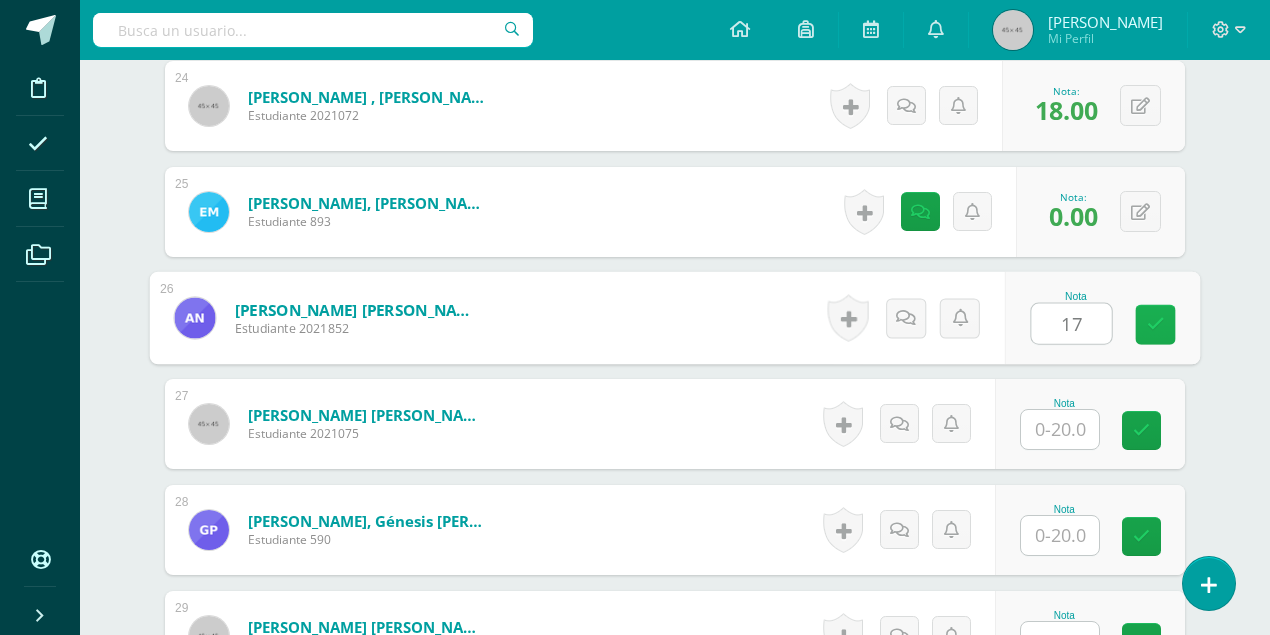 type on "17" 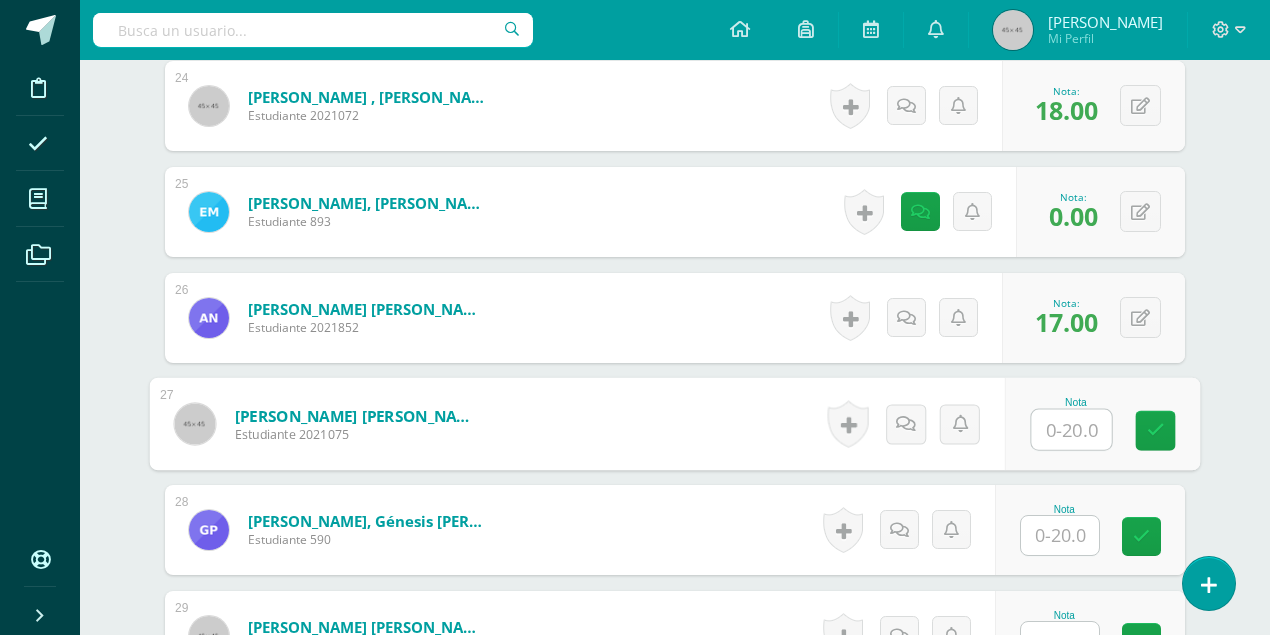 click at bounding box center [1060, 535] 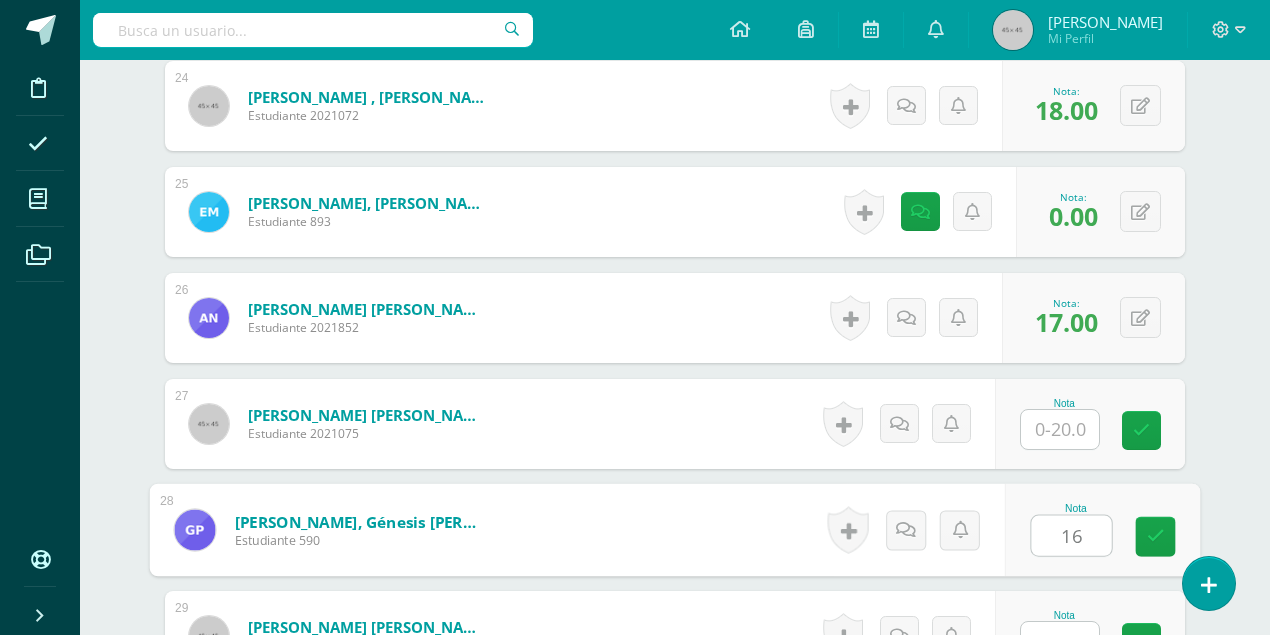 type on "16" 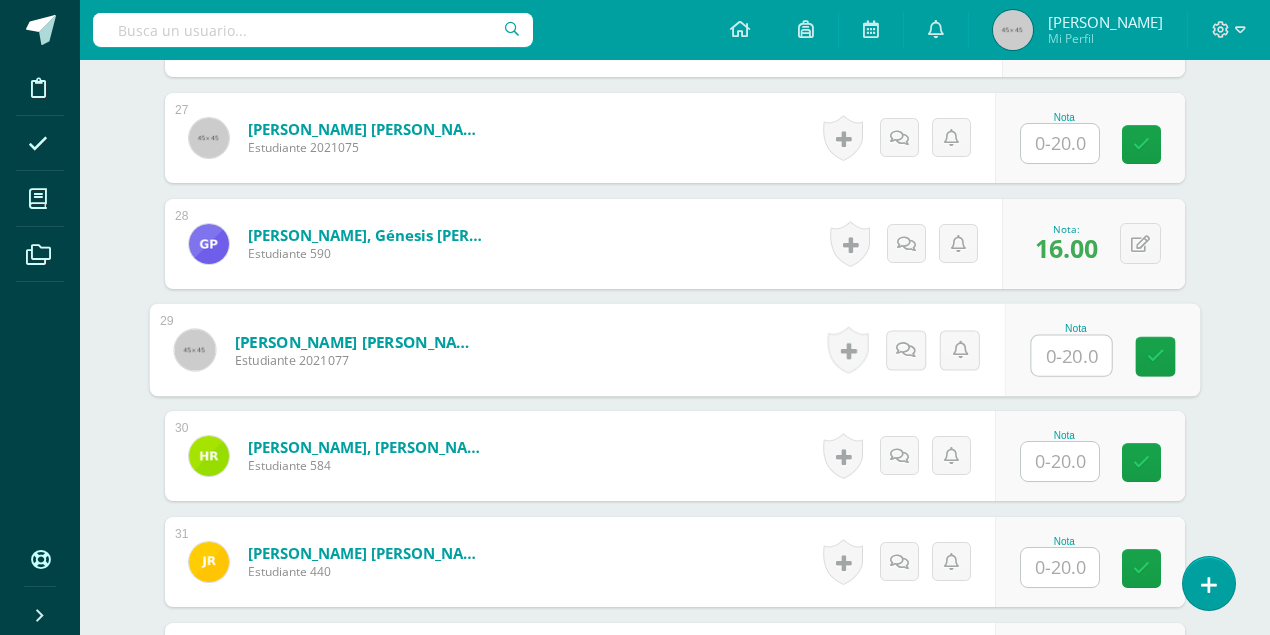scroll, scrollTop: 3378, scrollLeft: 0, axis: vertical 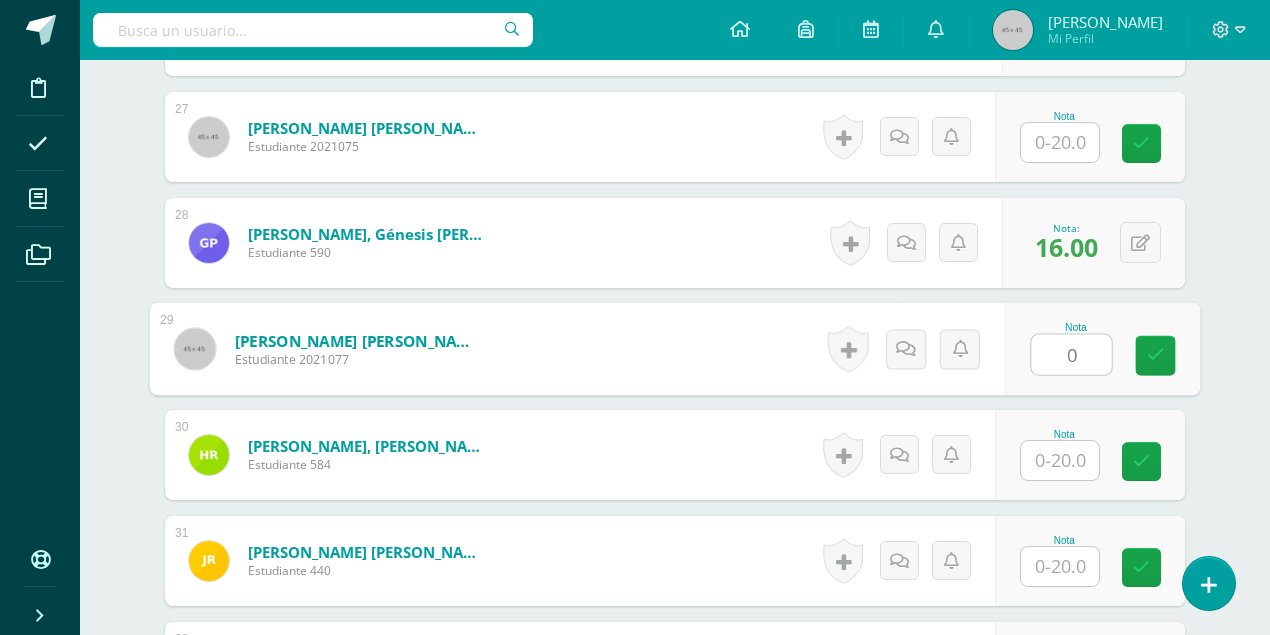 type on "0" 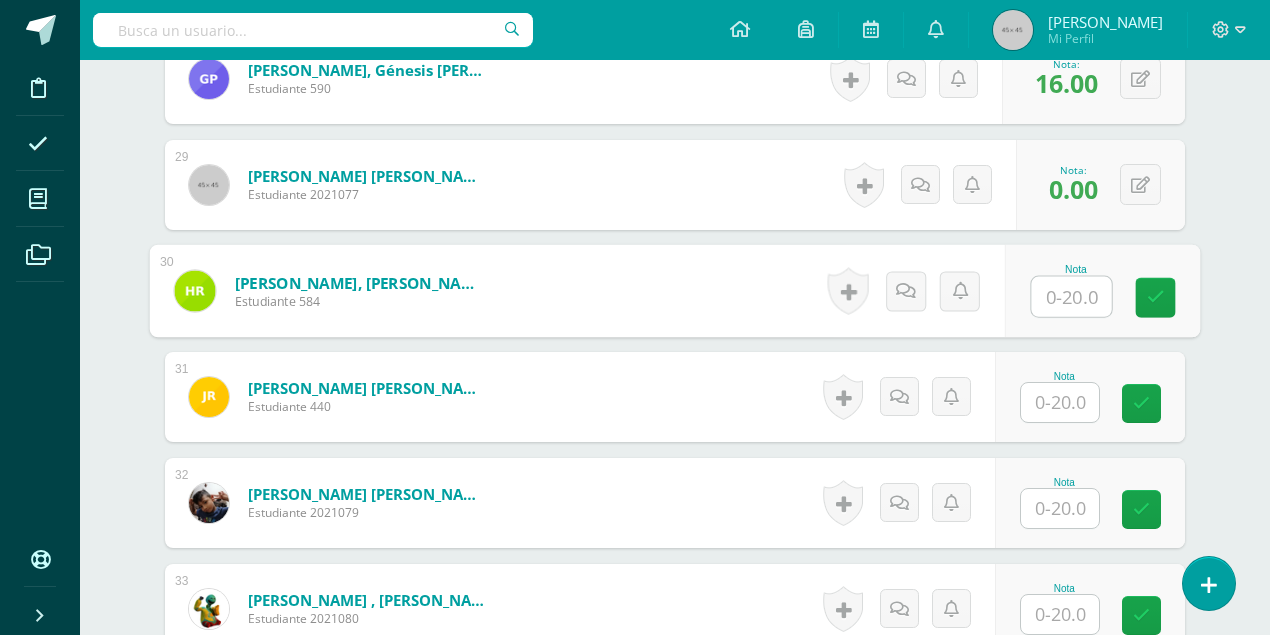 scroll, scrollTop: 3578, scrollLeft: 0, axis: vertical 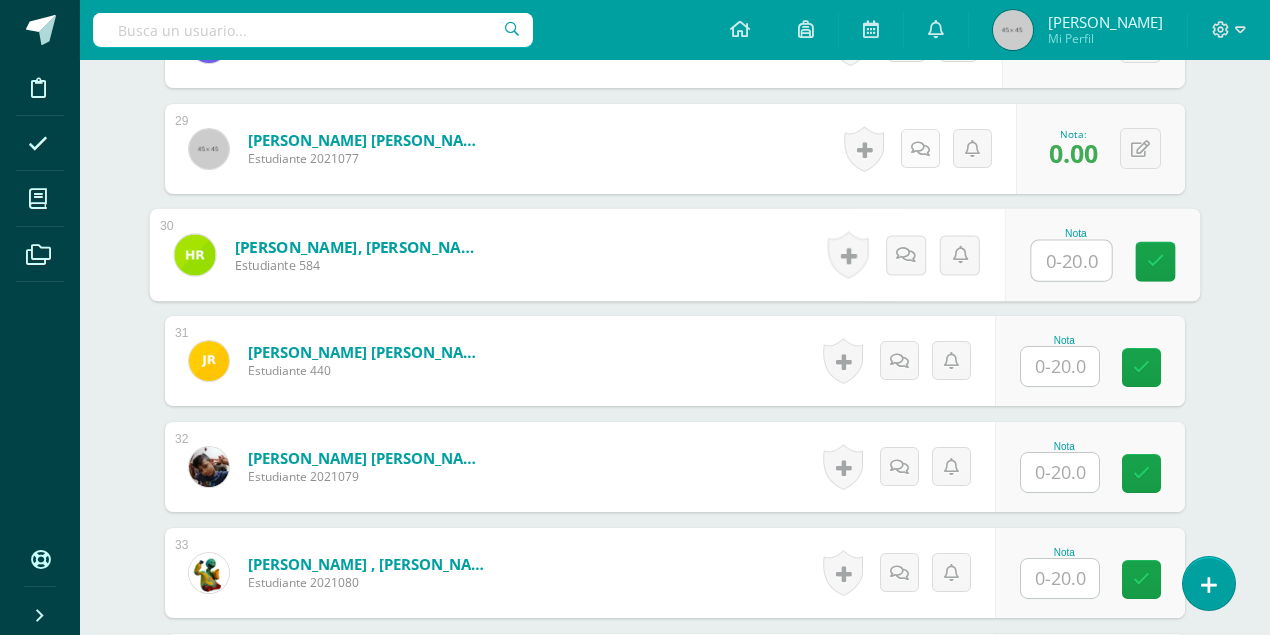 click at bounding box center [920, 148] 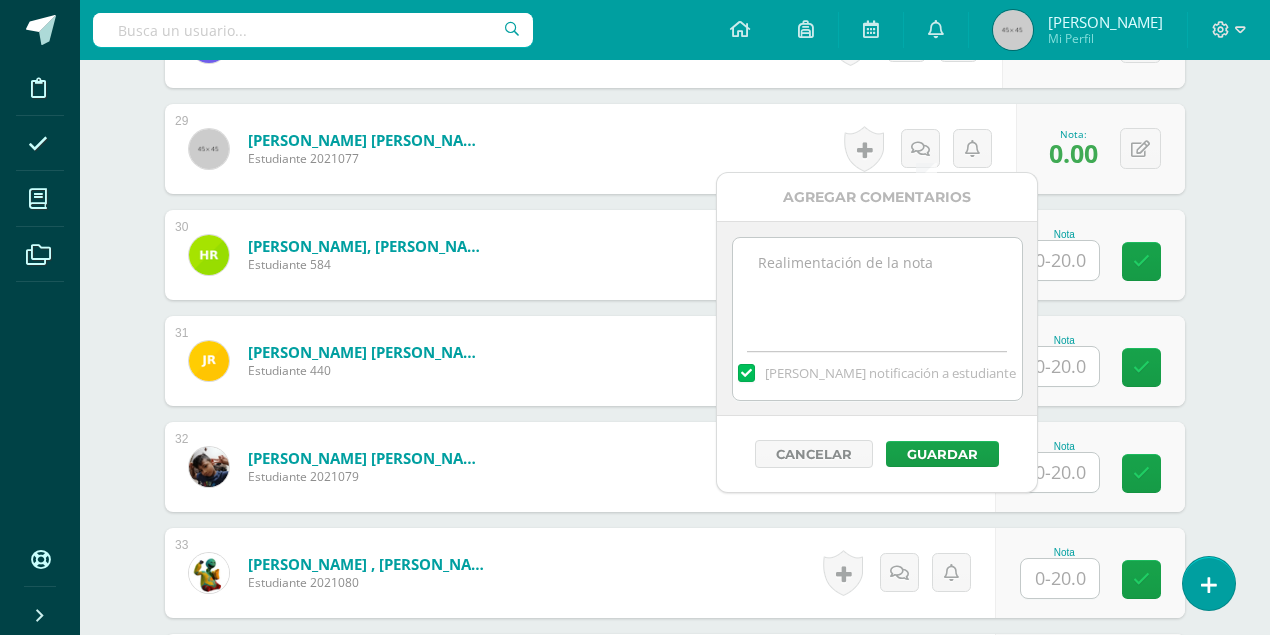 click at bounding box center [877, 288] 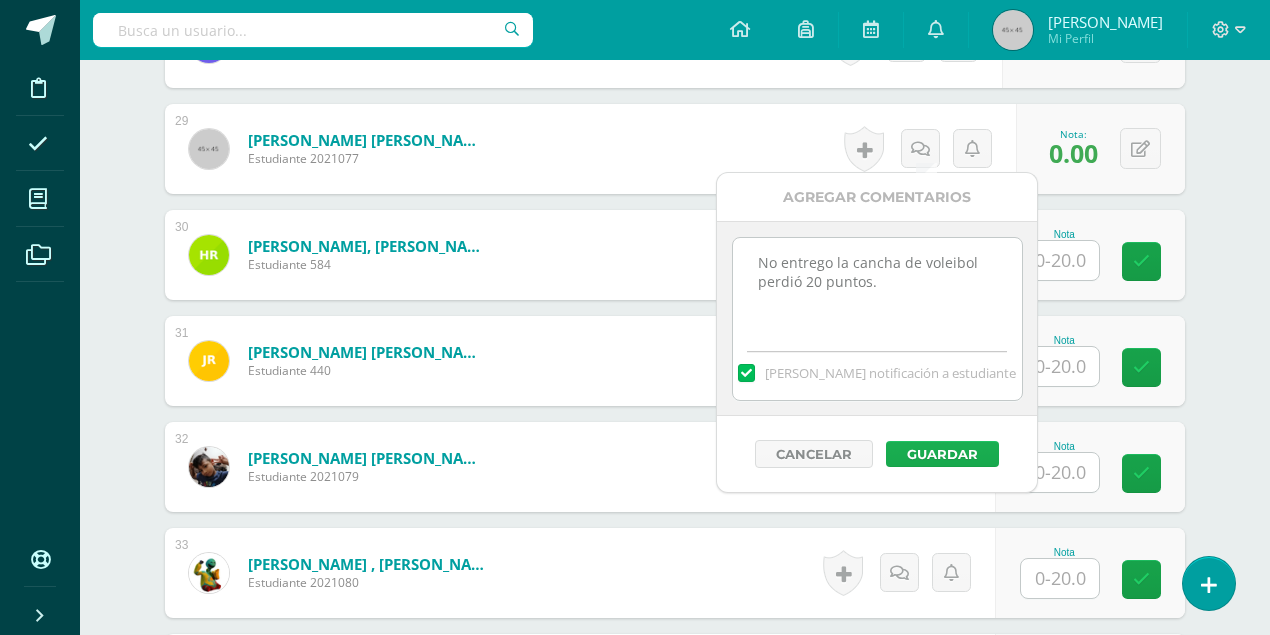 type on "No entrego la cancha de voleibol perdió 20 puntos." 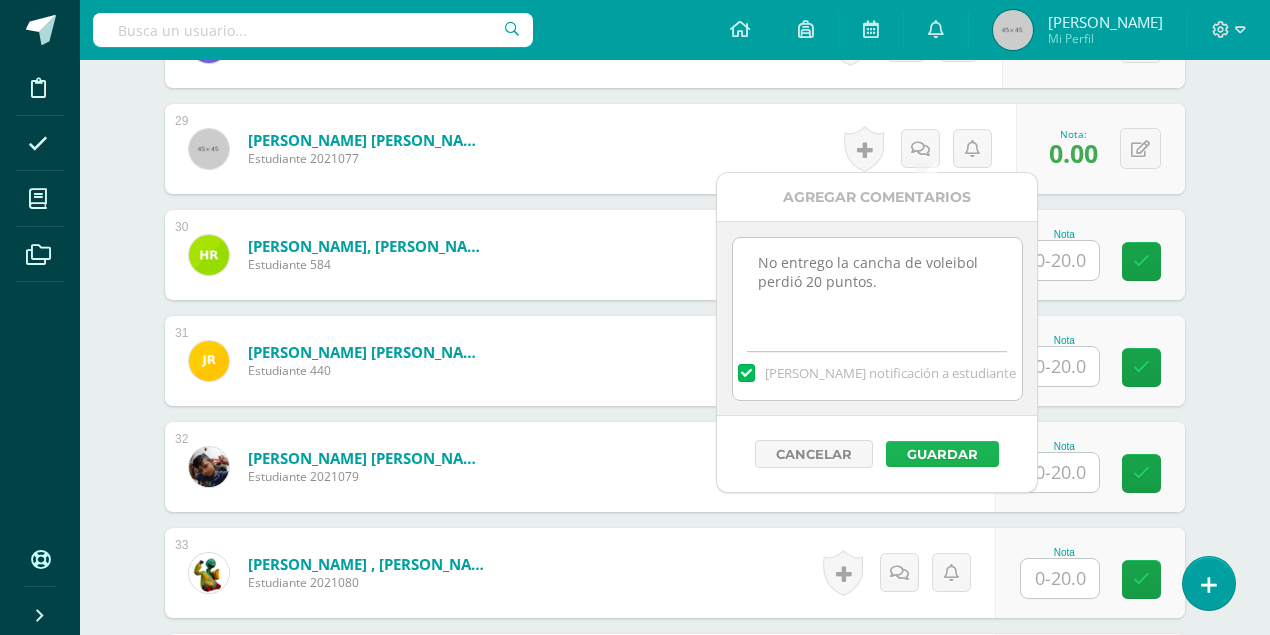 click on "Guardar" at bounding box center (942, 454) 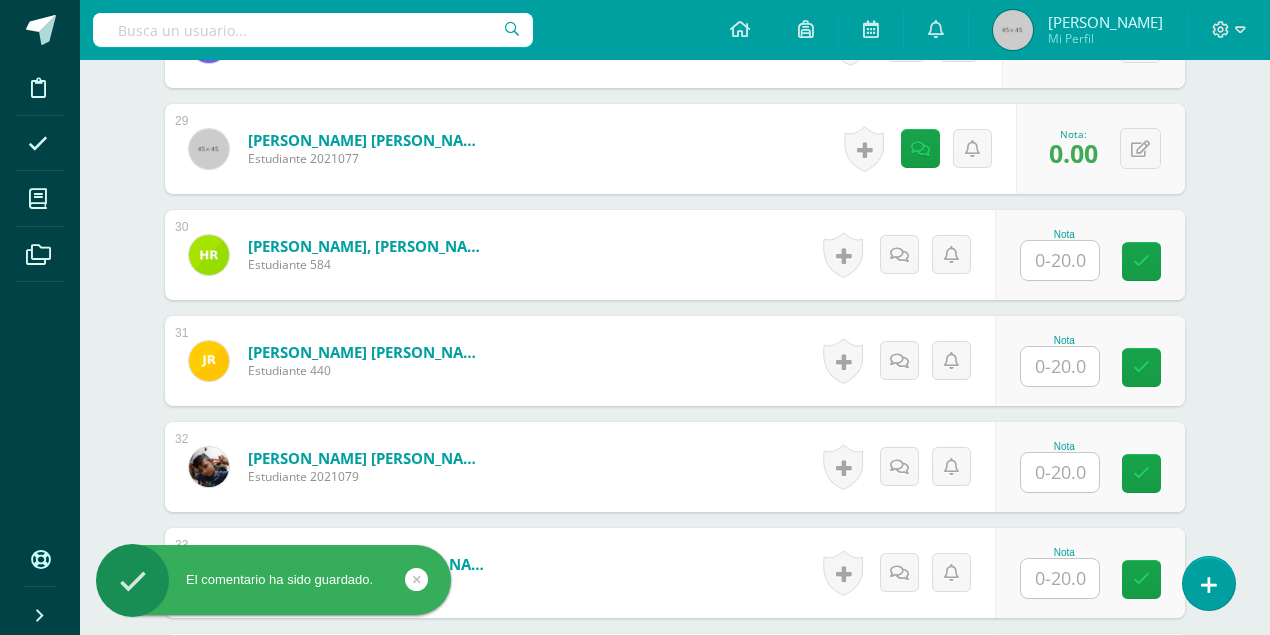 click at bounding box center (1060, 260) 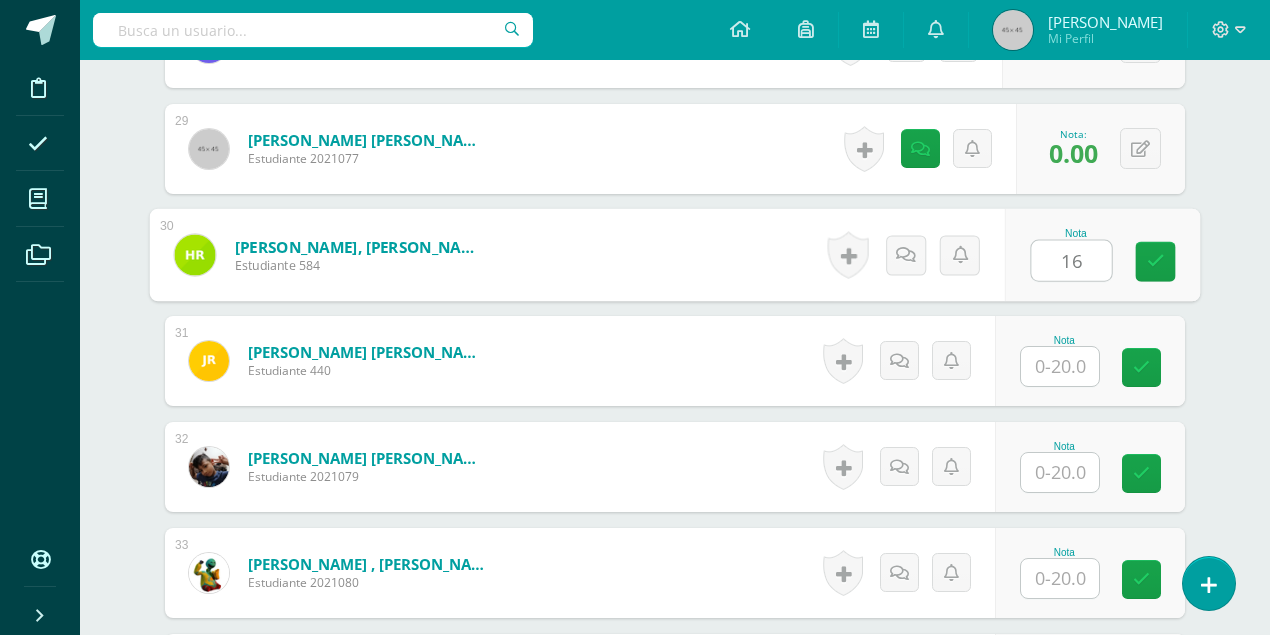 type on "16" 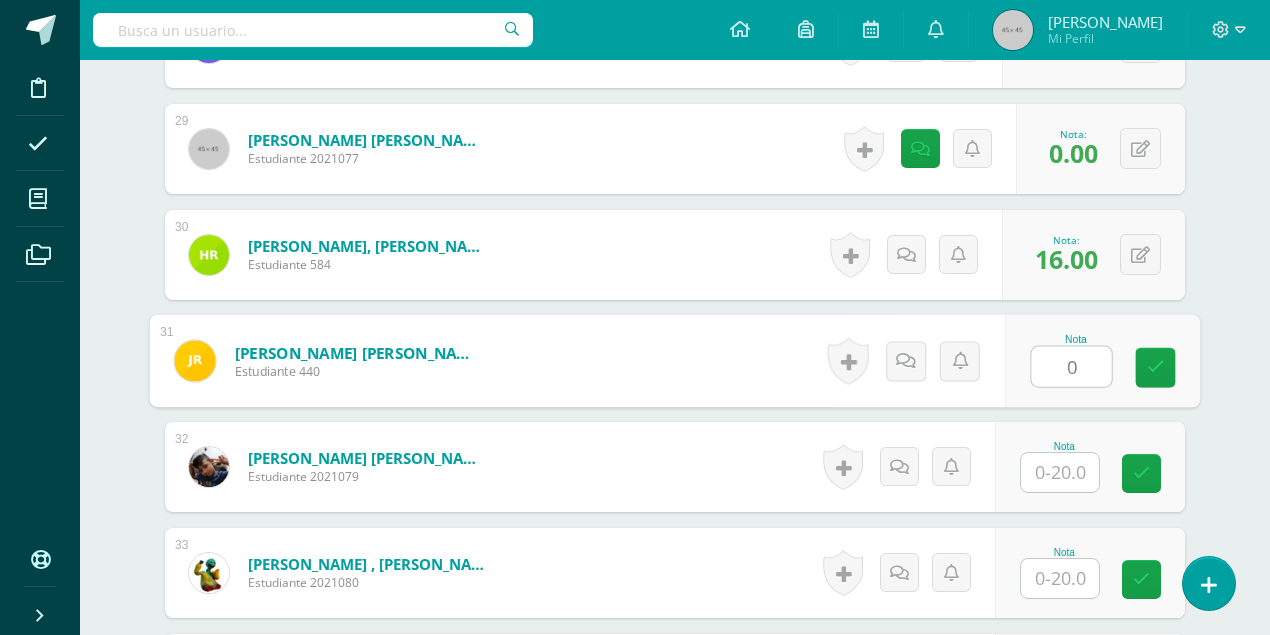 type on "0" 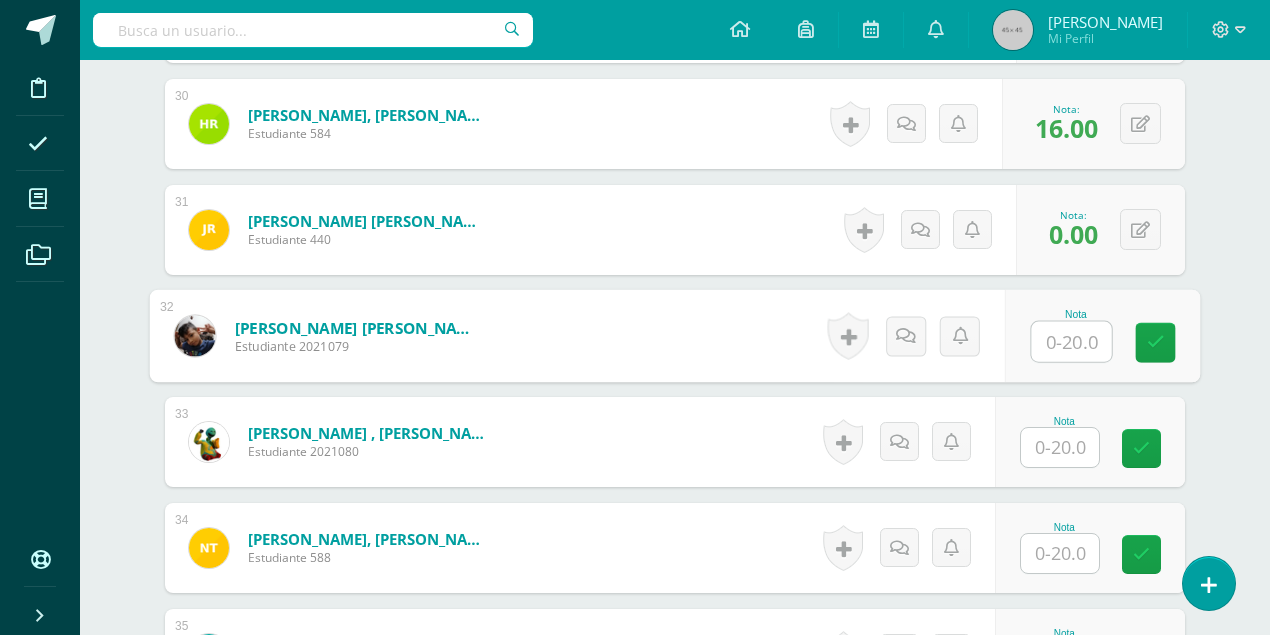 scroll, scrollTop: 3711, scrollLeft: 0, axis: vertical 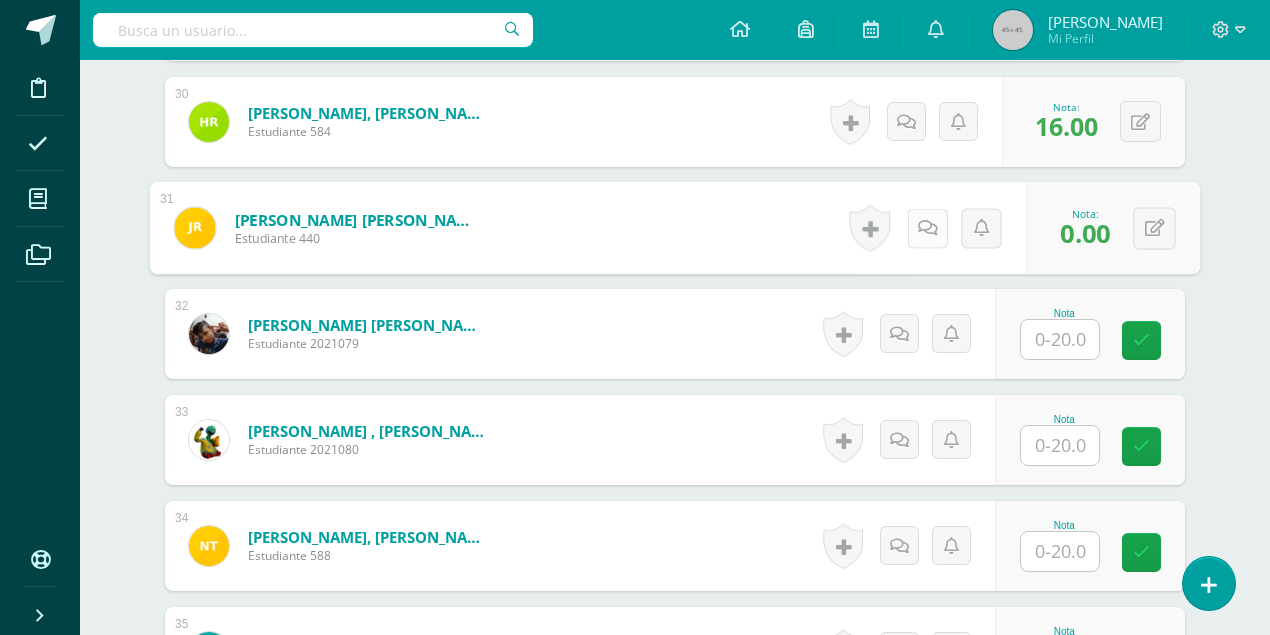 click at bounding box center (927, 228) 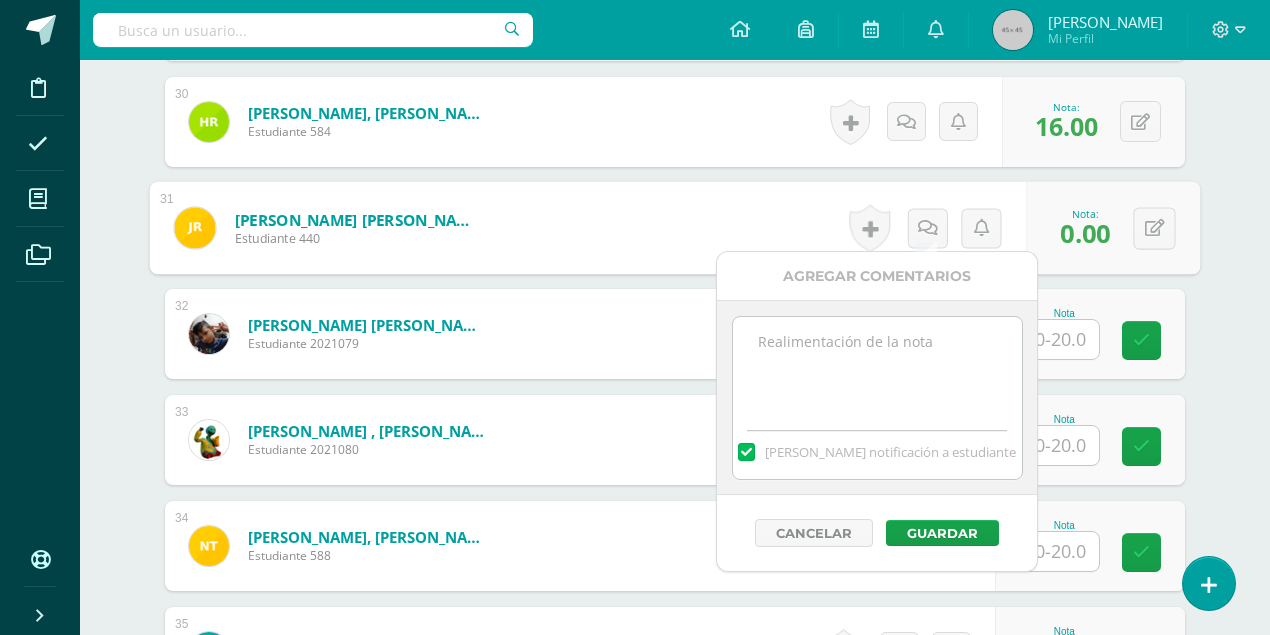 click at bounding box center [877, 367] 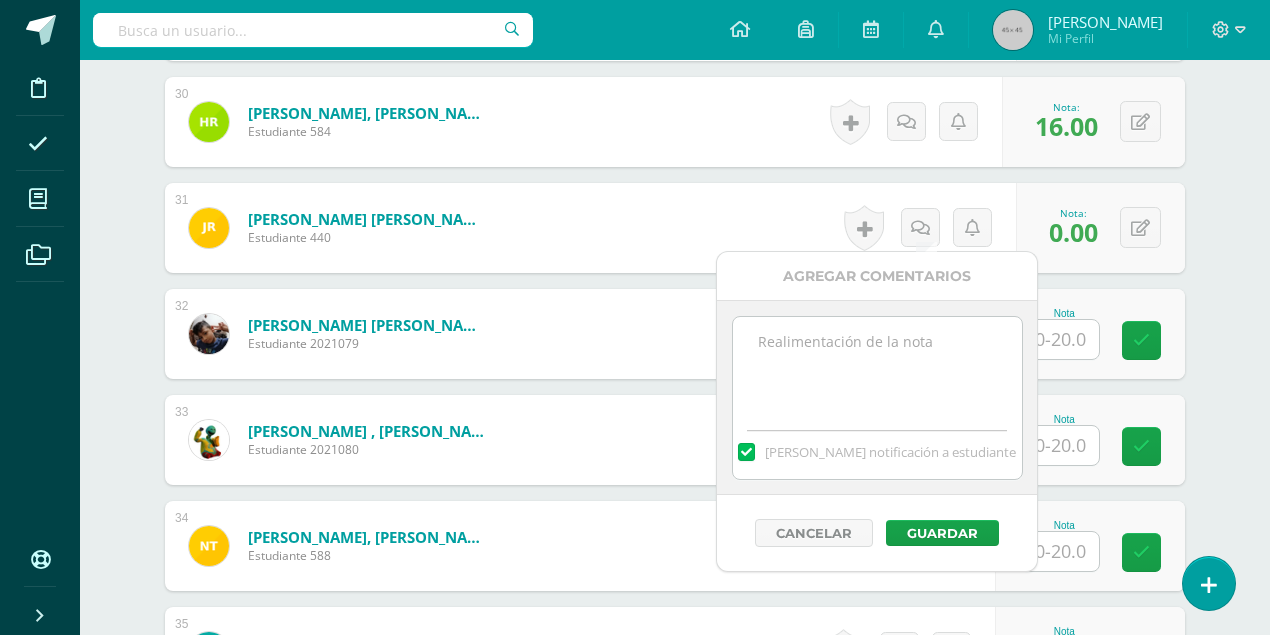 paste on "No entrego la cancha de voleibol perdió 20 puntos." 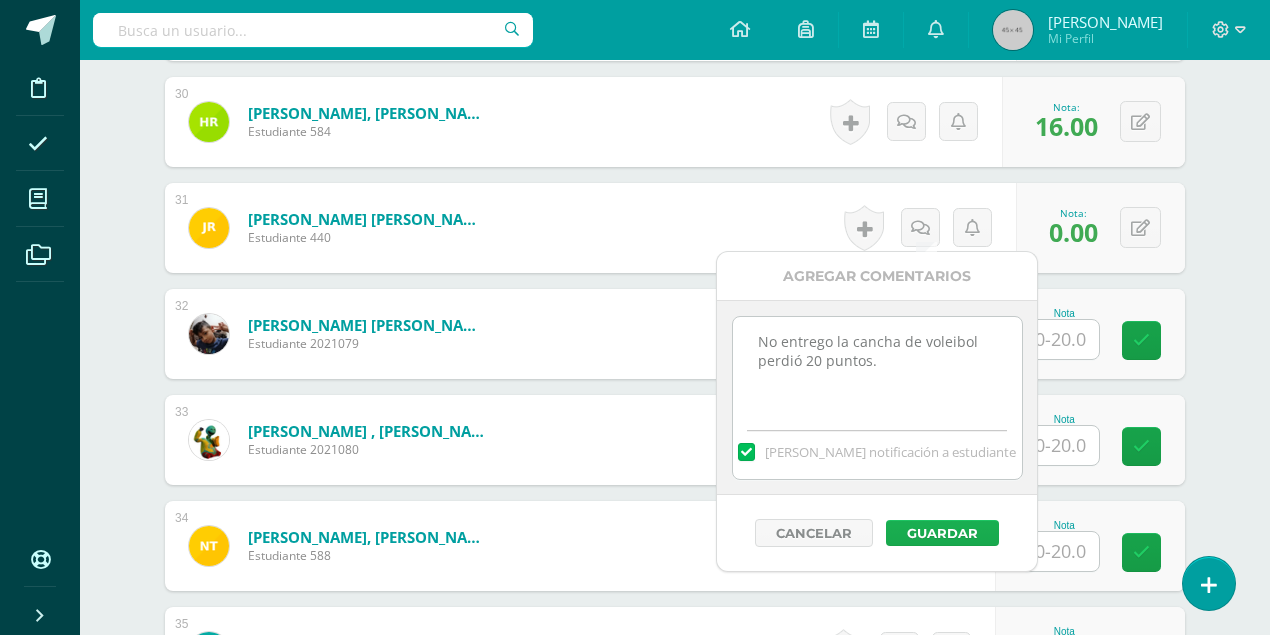 type on "No entrego la cancha de voleibol perdió 20 puntos." 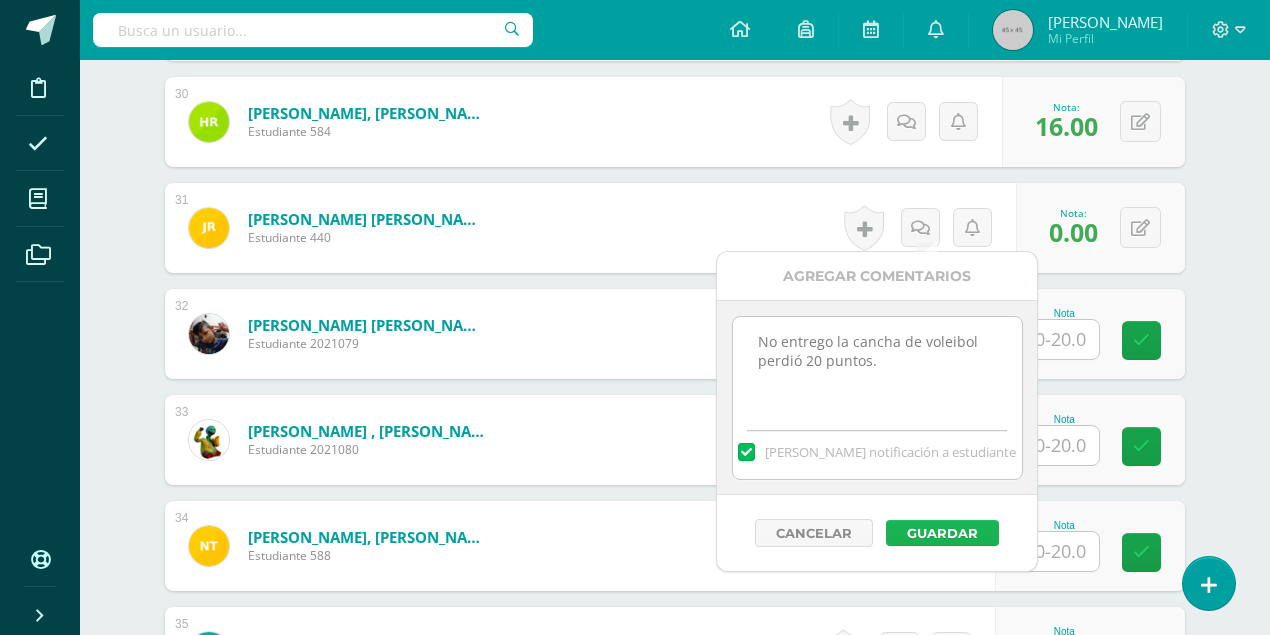 click on "Guardar" at bounding box center (942, 533) 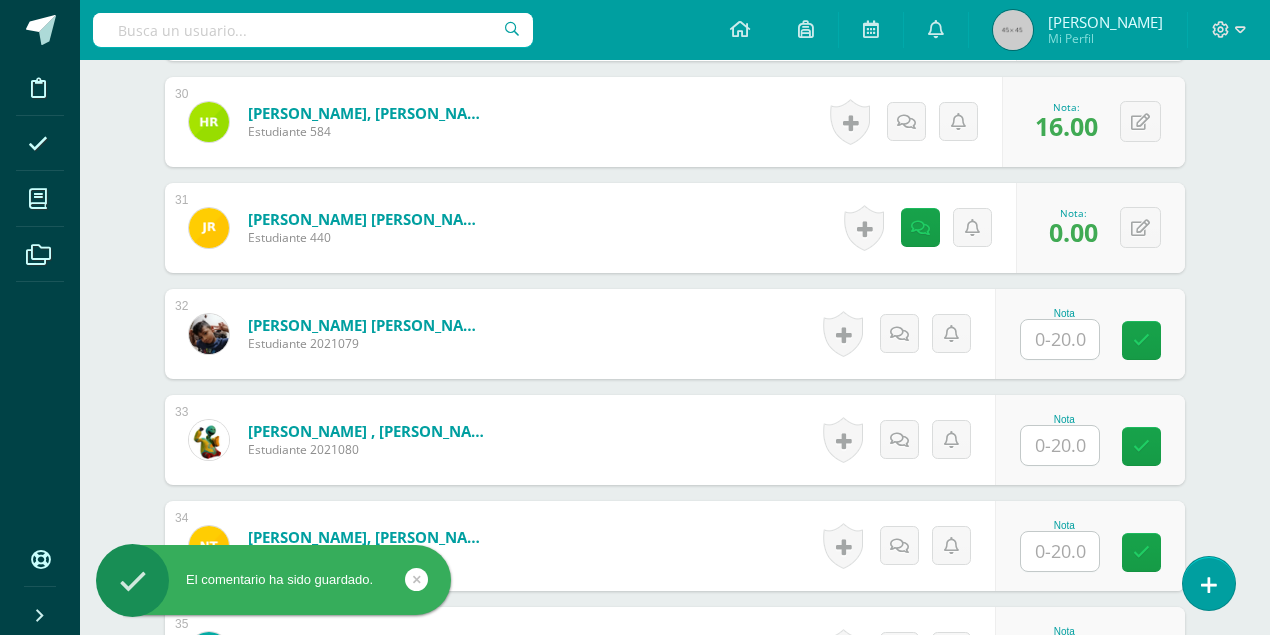 click at bounding box center [1060, 339] 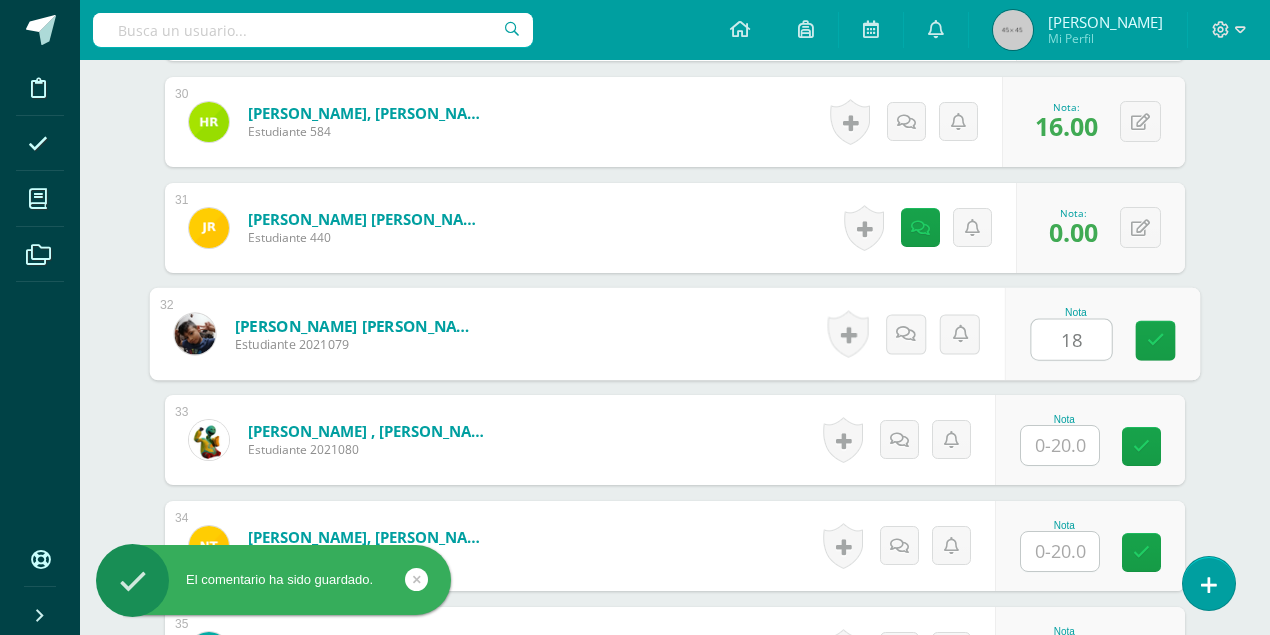 type on "18" 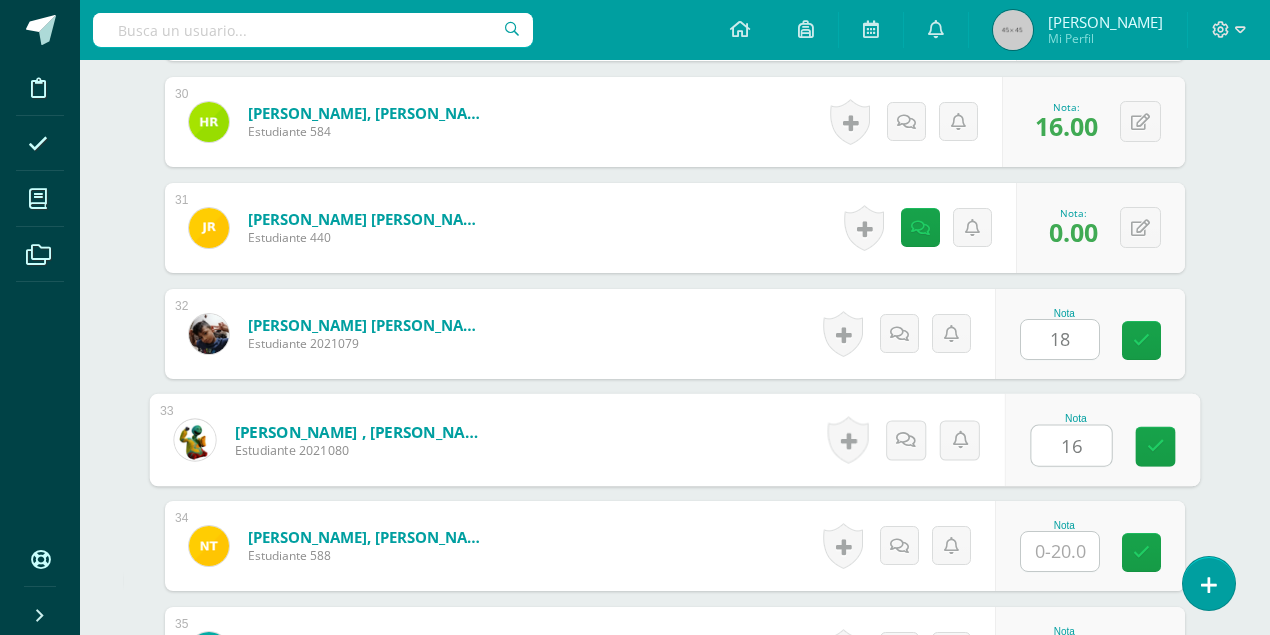 type on "16" 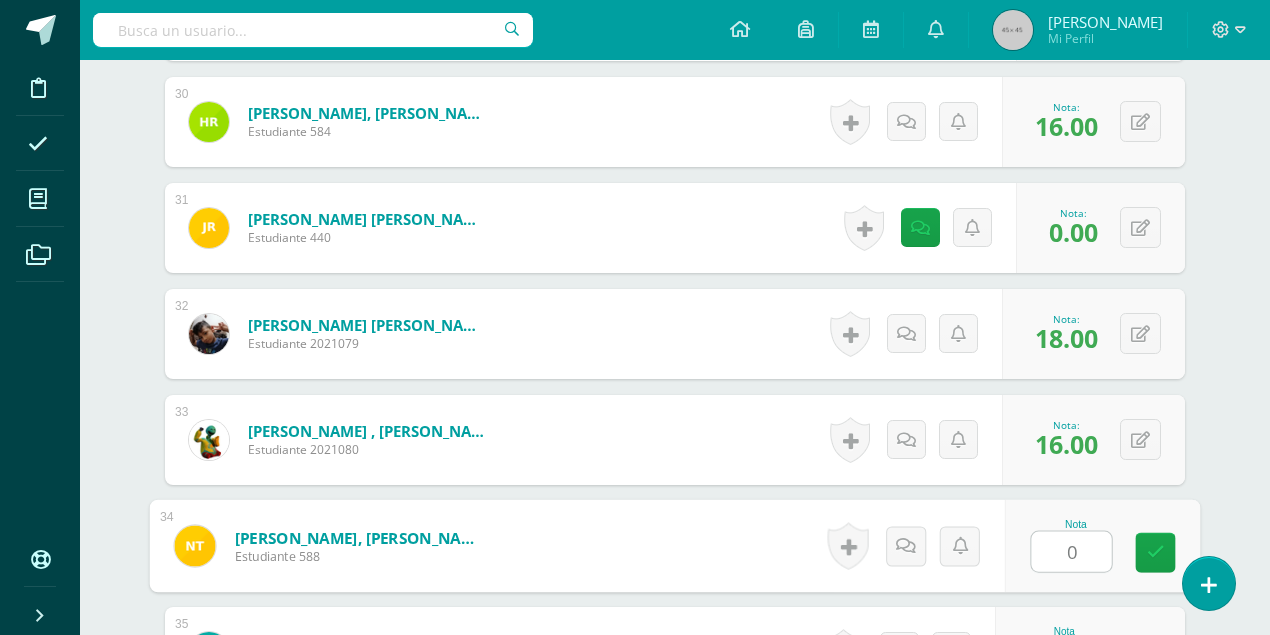 type on "0" 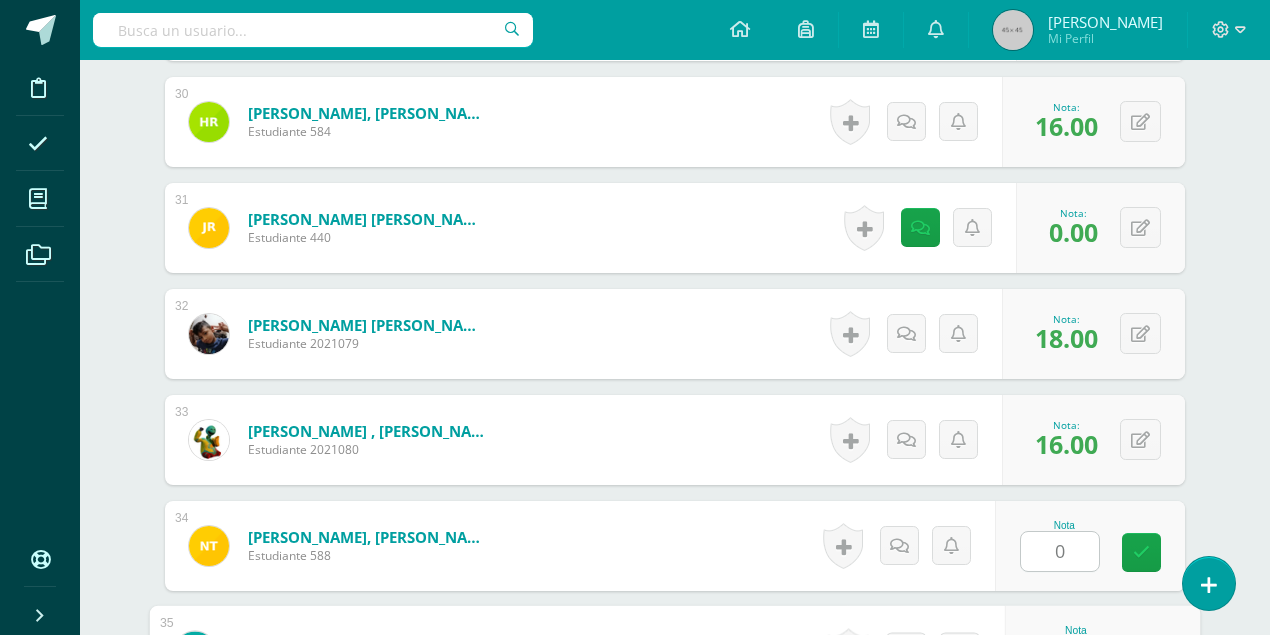 scroll, scrollTop: 3747, scrollLeft: 0, axis: vertical 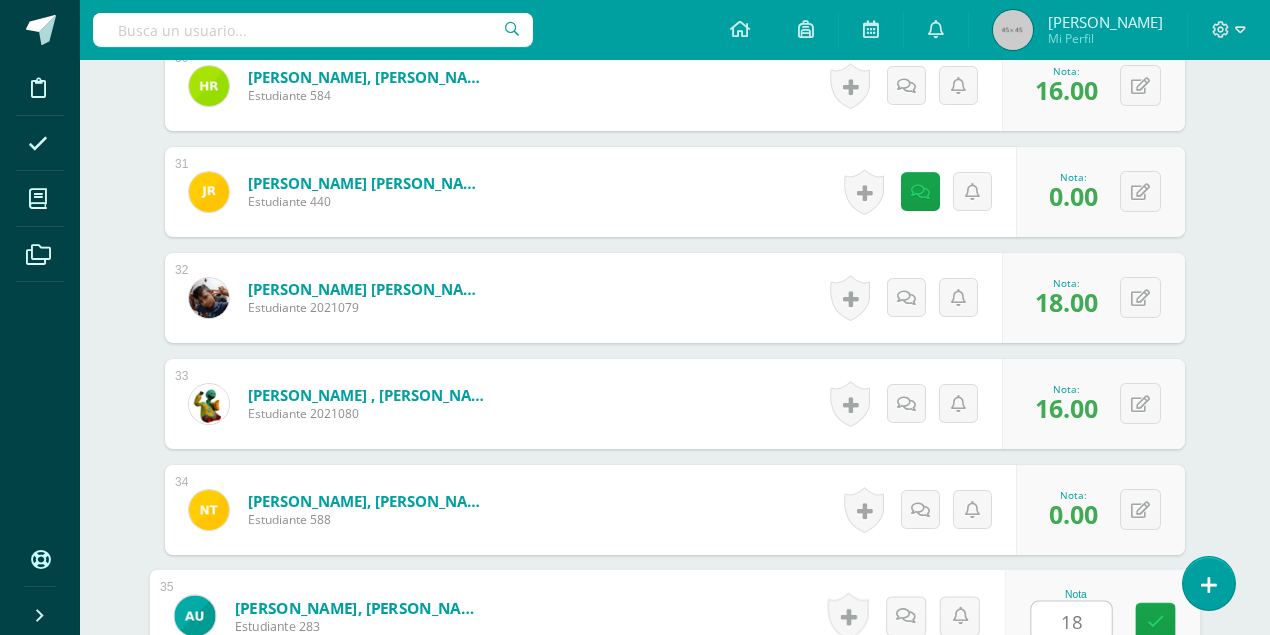 type on "18" 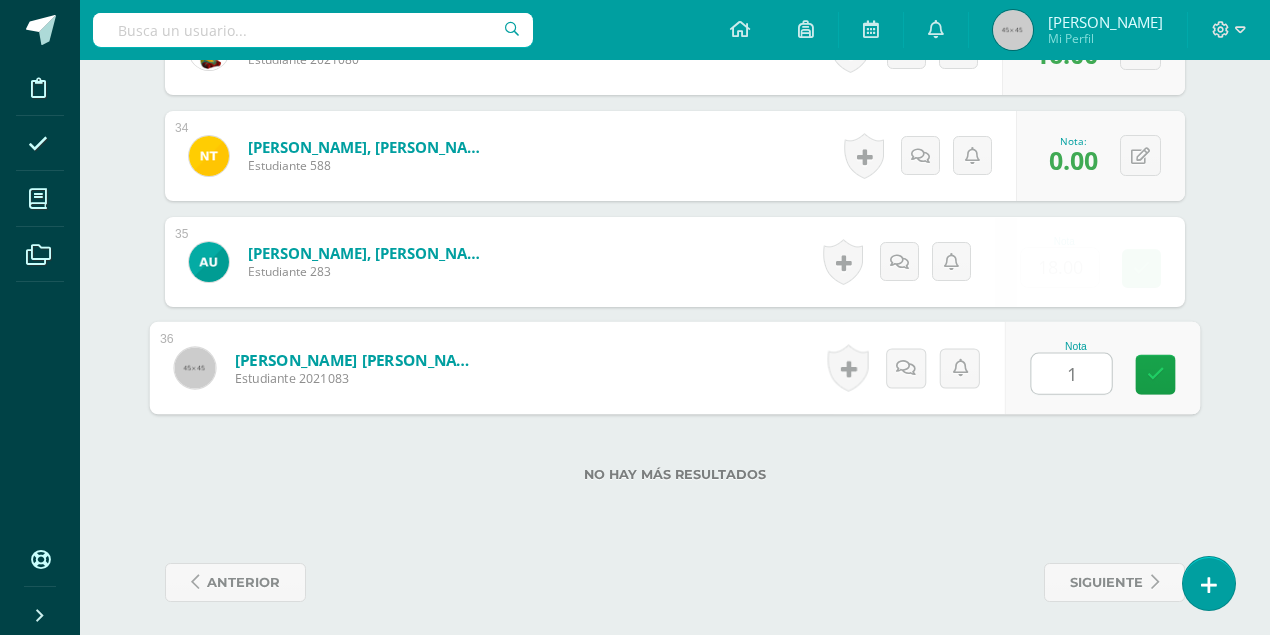 type on "18" 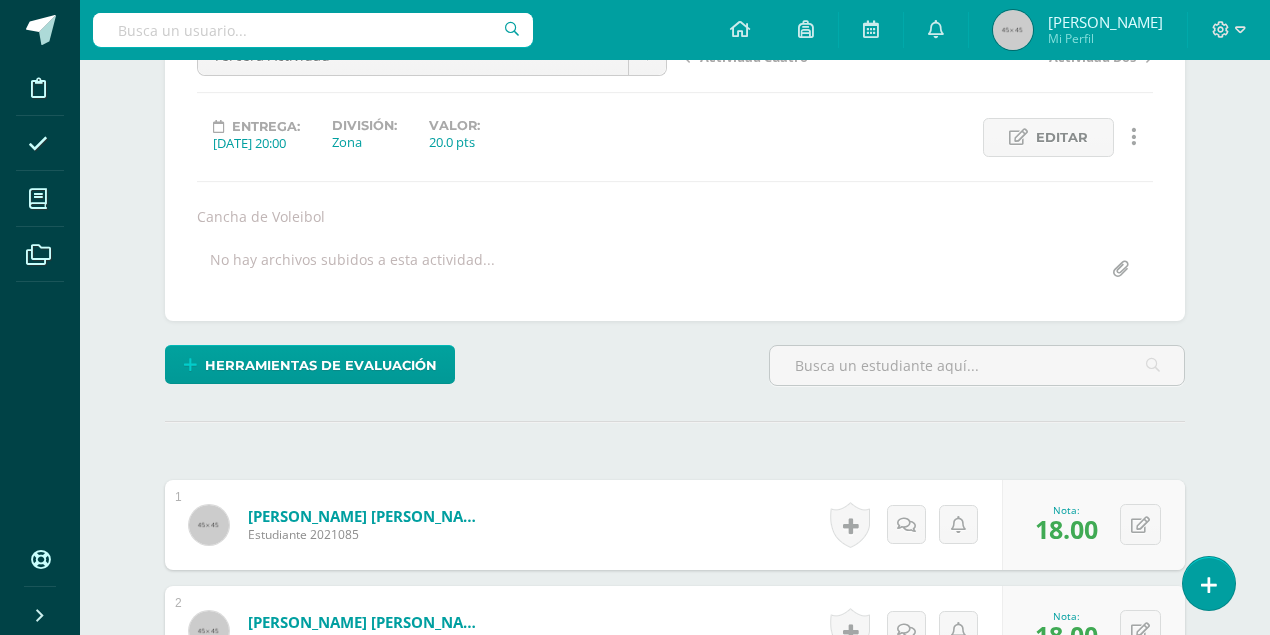 scroll, scrollTop: 0, scrollLeft: 0, axis: both 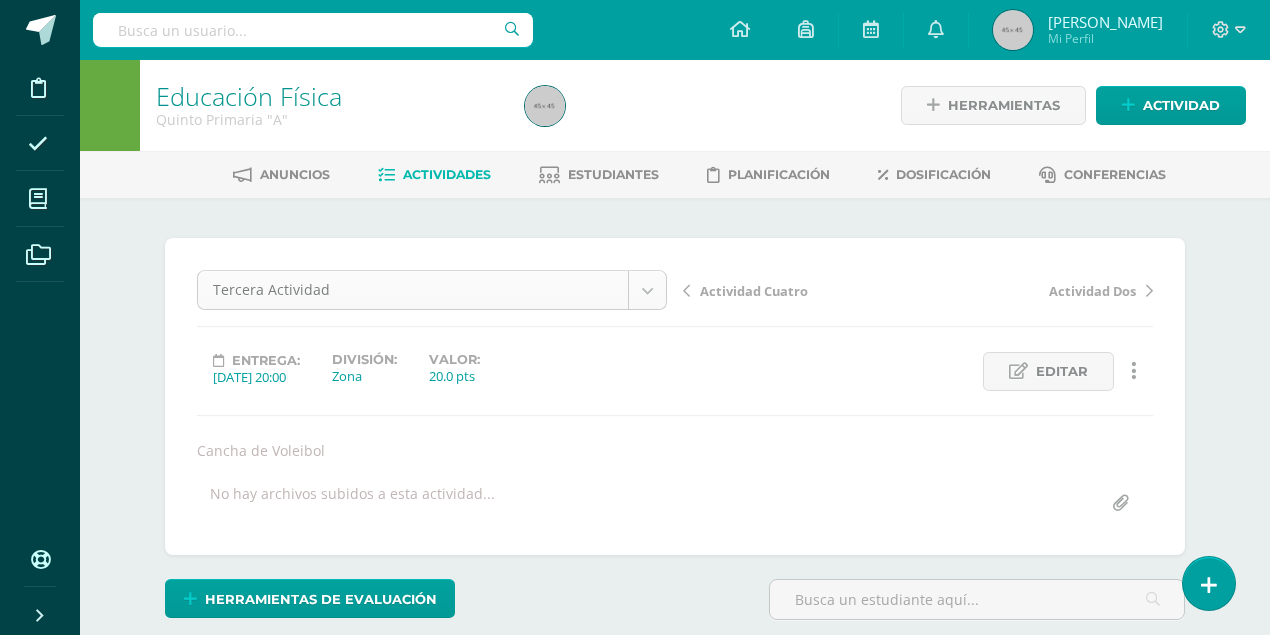 click on "El comentario ha sido guardado.         El comentario ha sido guardado.         El comentario ha sido guardado.         El comentario ha sido guardado.         El comentario ha sido guardado.         El comentario ha sido guardado.         El comentario ha sido guardado.         Disciplina Asistencia Mis cursos Archivos Soporte
Centro de ayuda
Últimas actualizaciones
Cerrar panel
Educación Física
Tercero
Primaria
"A"
Actividades Estudiantes Planificación Dosificación
Educación Física
Tercero
Primaria
"B"
Actividades Estudiantes Planificación Dosificación Actividades Estudiantes Planificación Dosificación 1" at bounding box center (635, 2371) 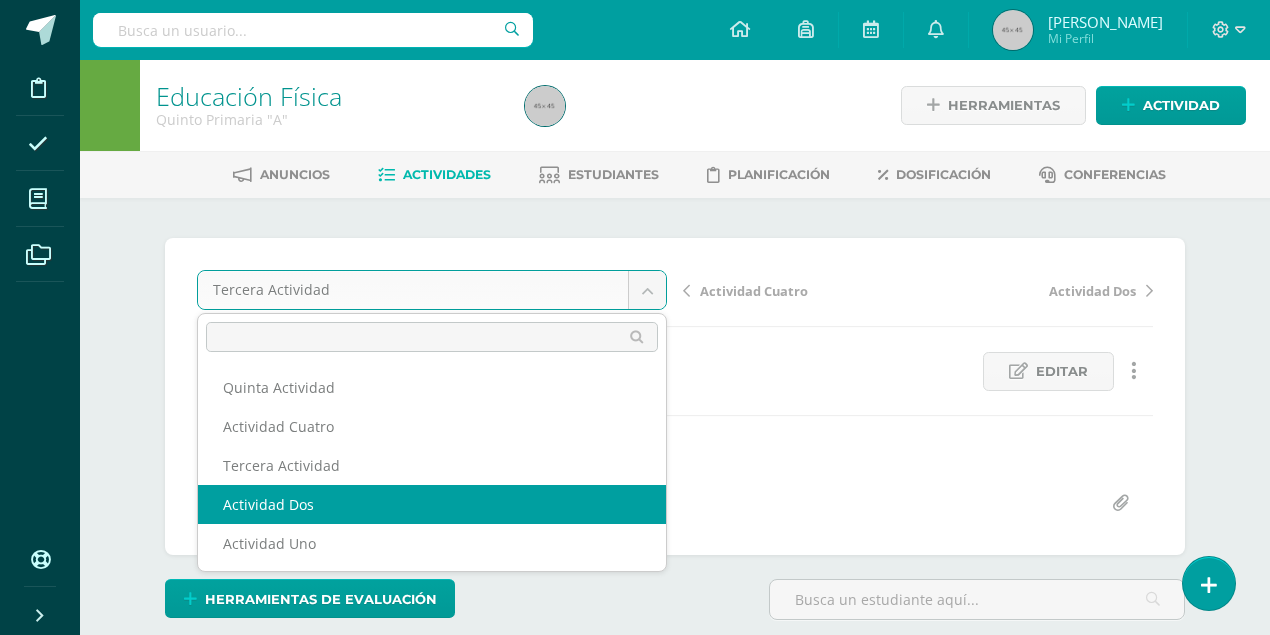 select on "/dashboard/teacher/grade-activity/79712/" 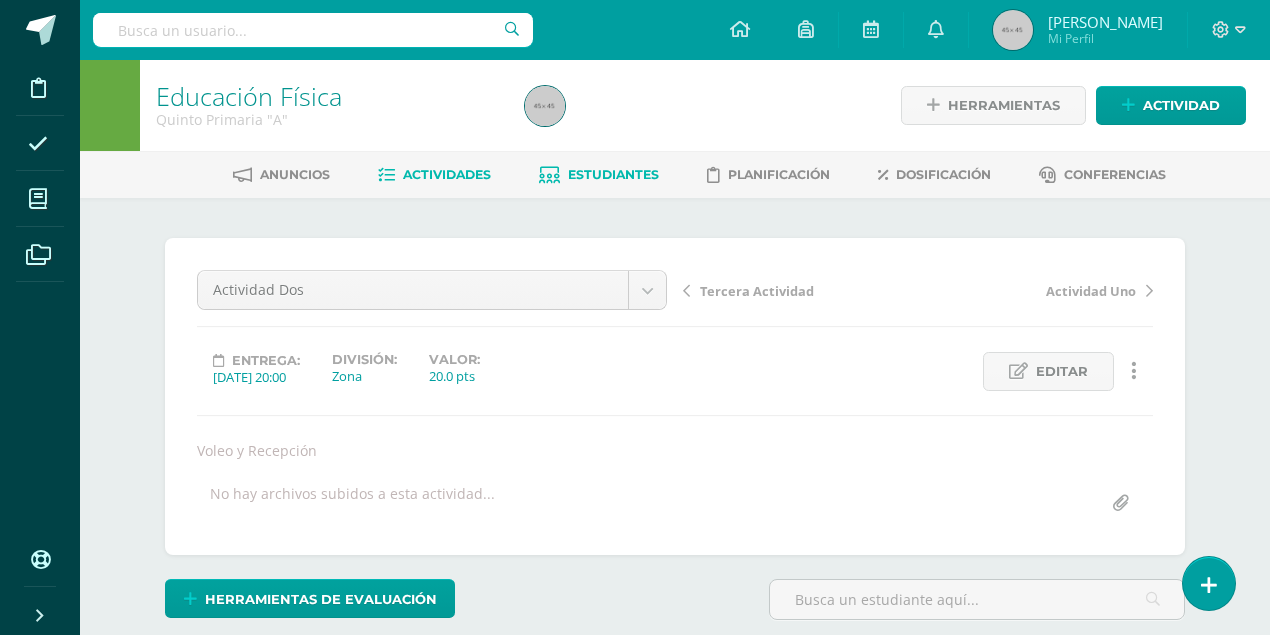scroll, scrollTop: 1, scrollLeft: 0, axis: vertical 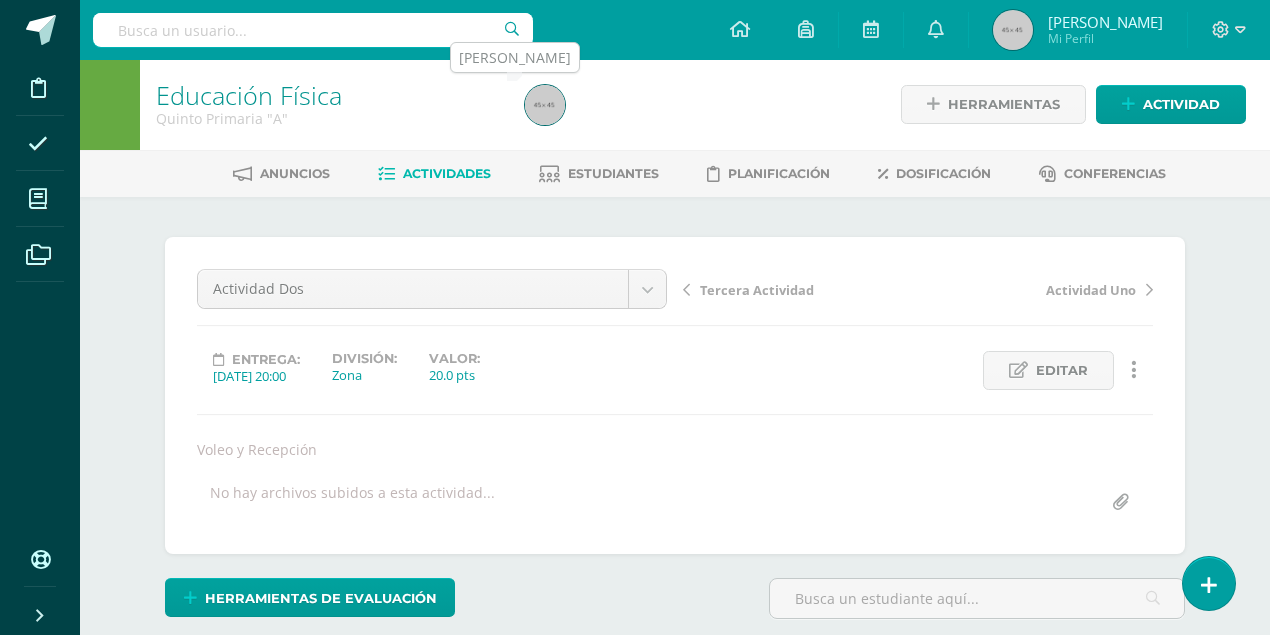 click at bounding box center (545, 105) 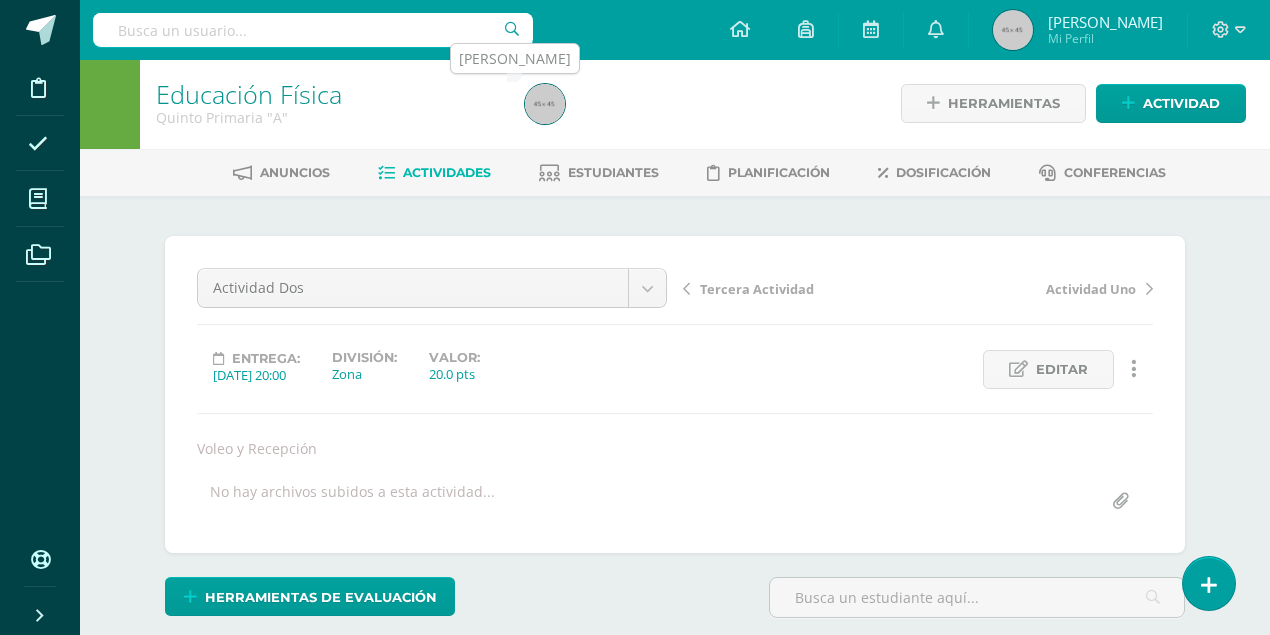 scroll, scrollTop: 4, scrollLeft: 0, axis: vertical 